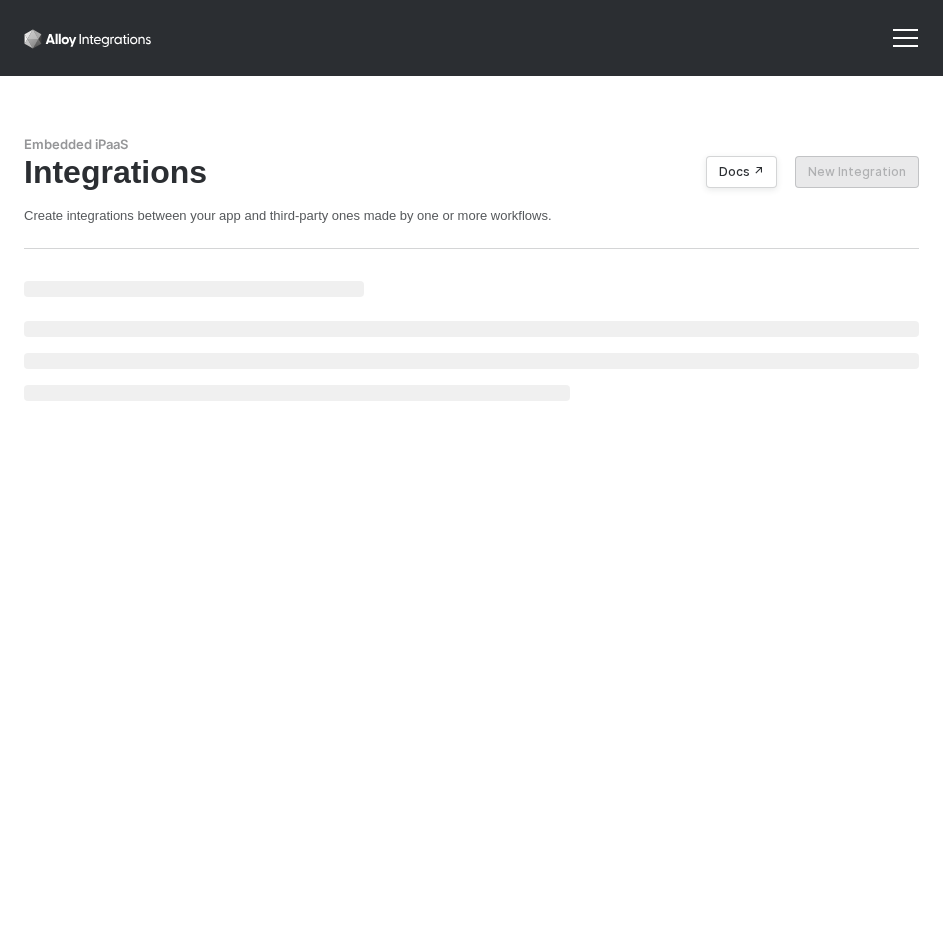 scroll, scrollTop: 0, scrollLeft: 0, axis: both 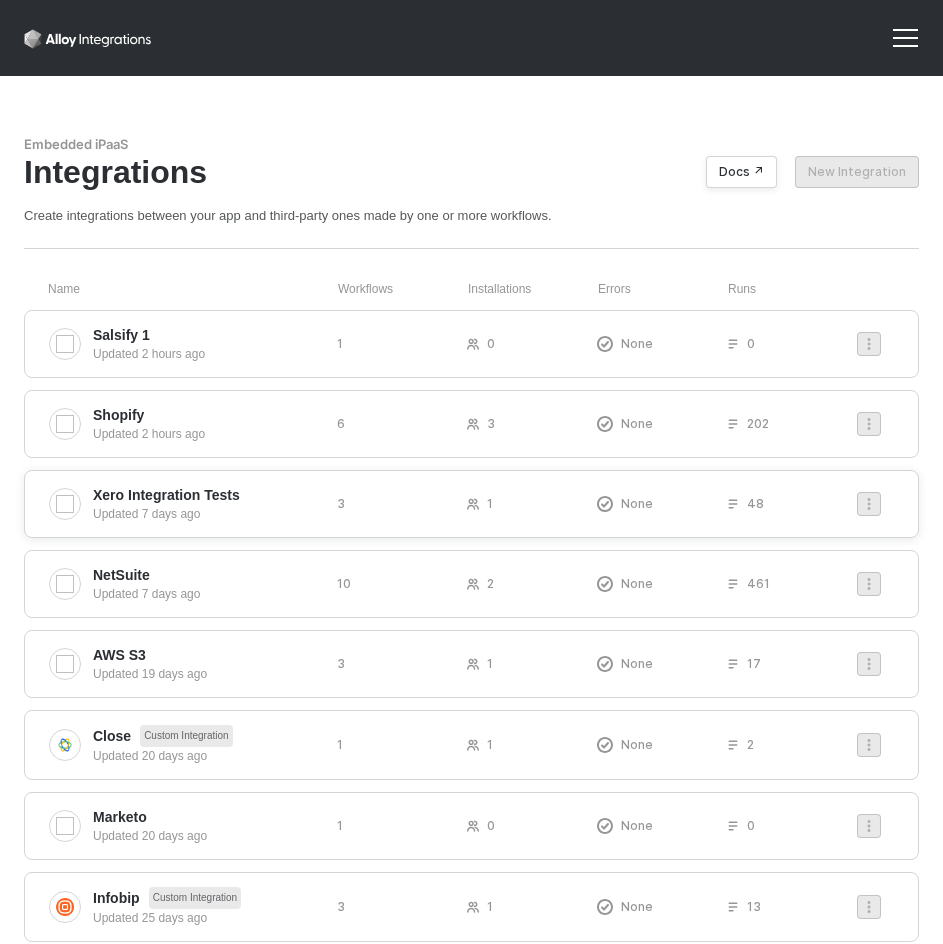 click on "Xero Integration Tests" at bounding box center (166, 495) 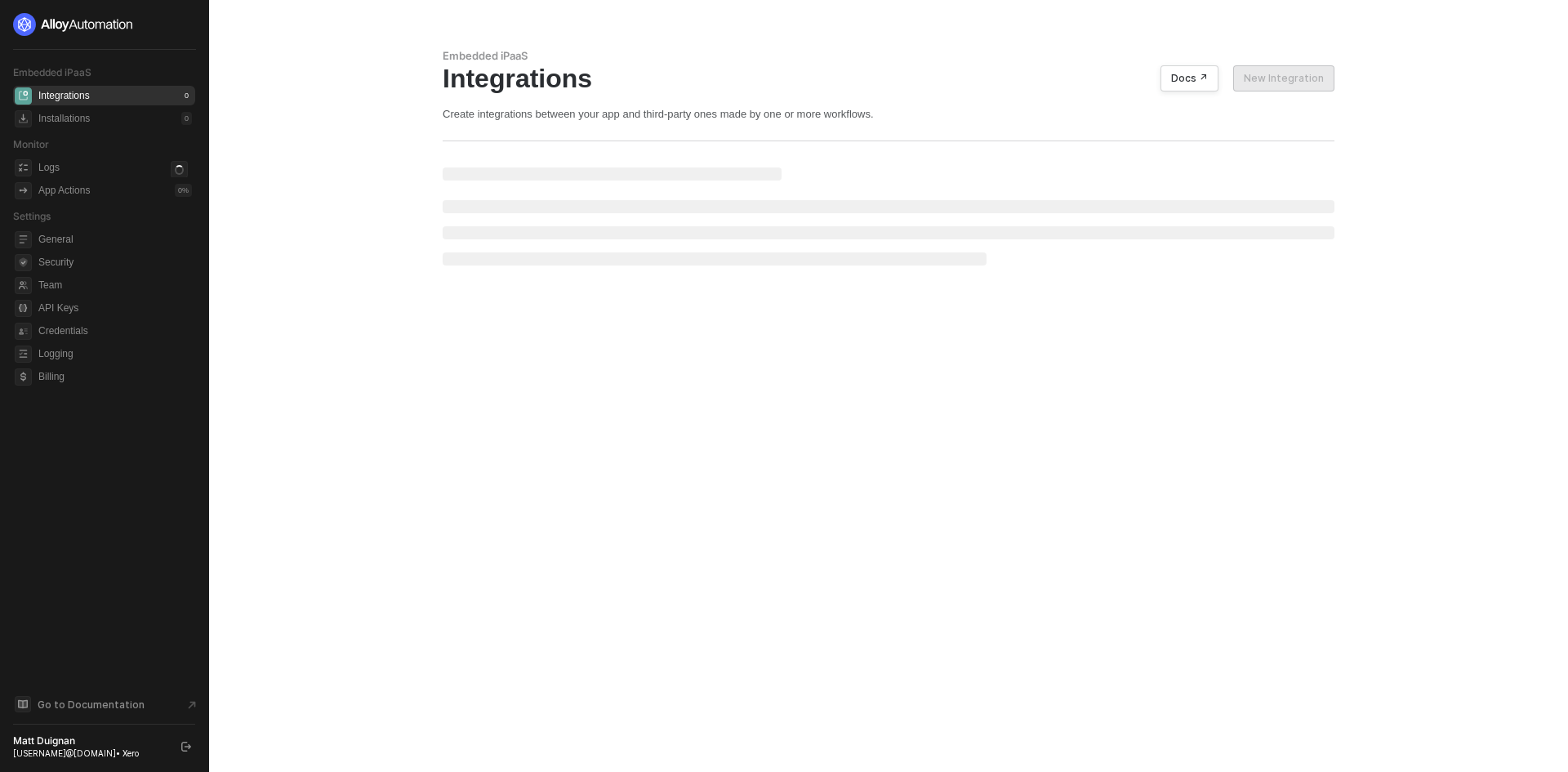 scroll, scrollTop: 0, scrollLeft: 0, axis: both 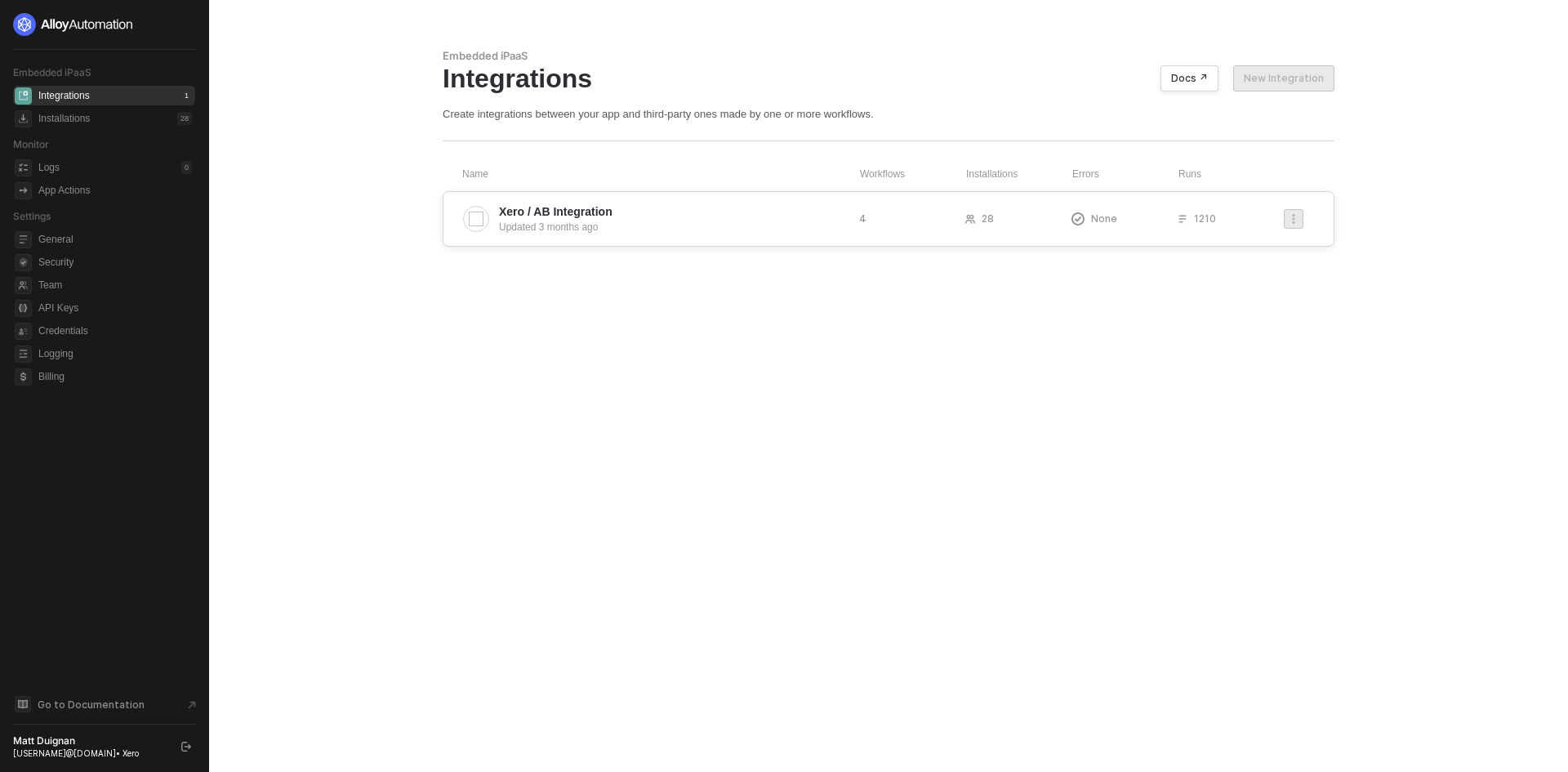 click on "Xero / AB Integration" at bounding box center [555, 212] 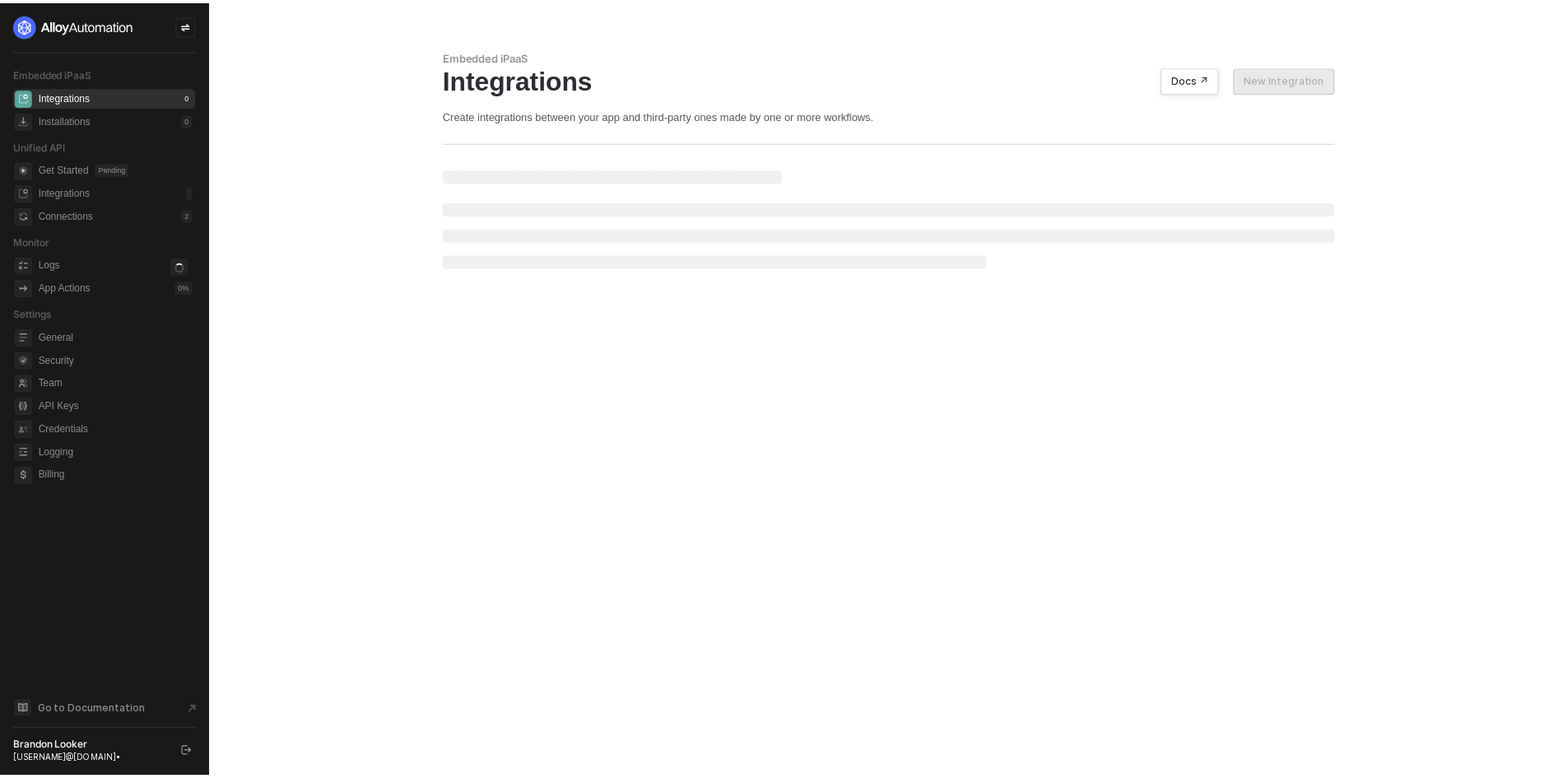 scroll, scrollTop: 0, scrollLeft: 0, axis: both 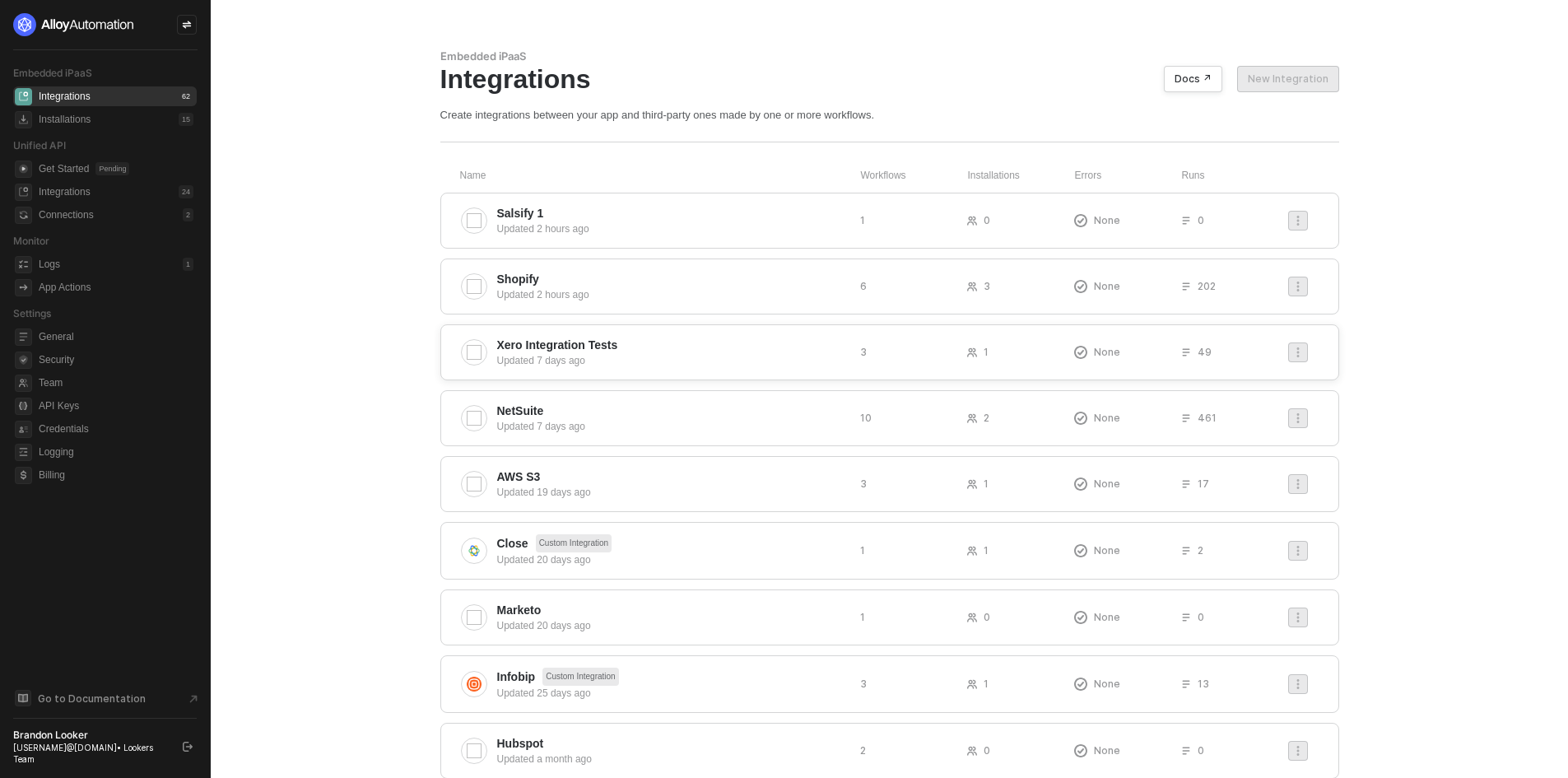 click on "Updated 7 days ago" at bounding box center (672, 361) 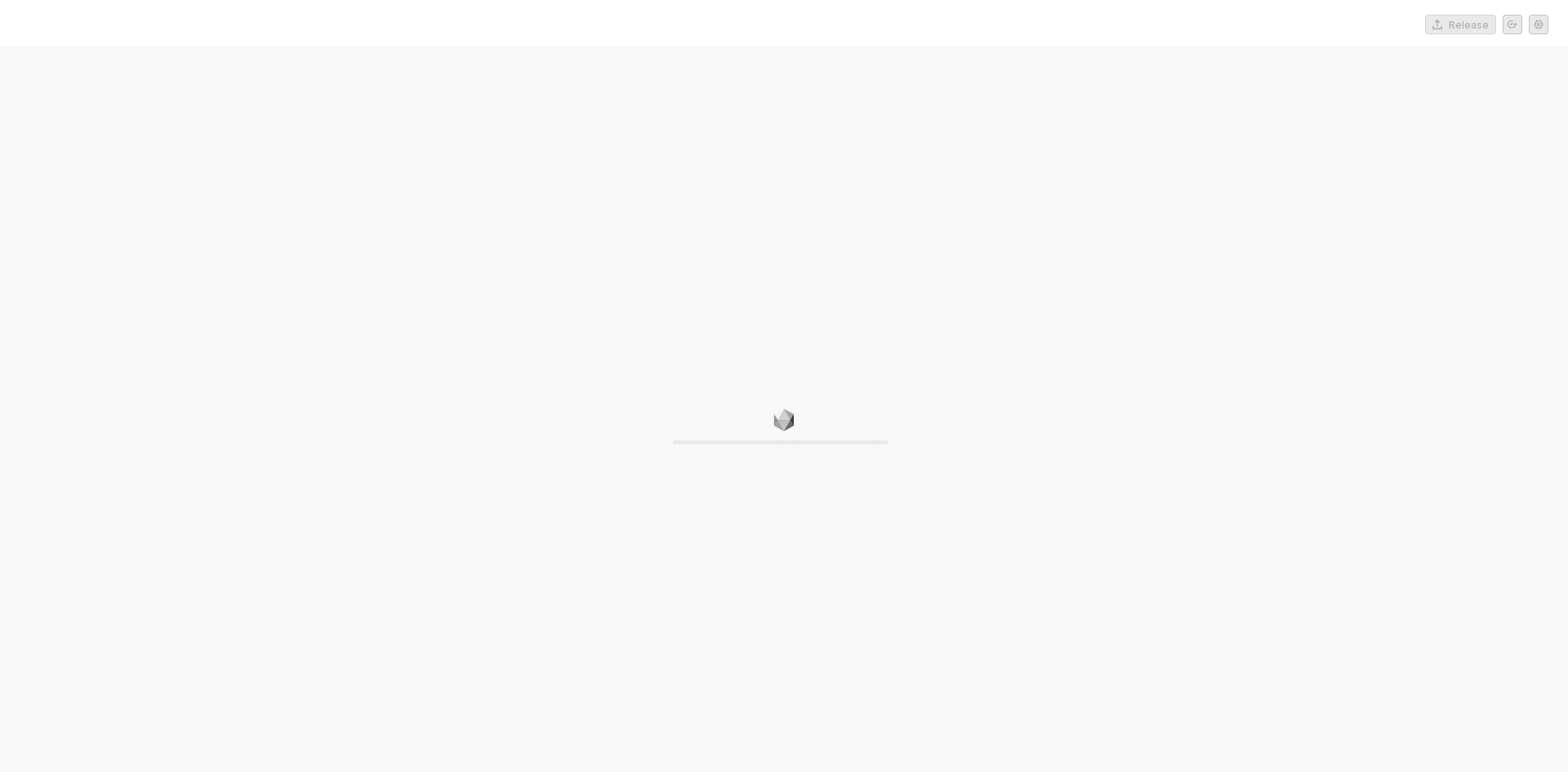 scroll, scrollTop: 0, scrollLeft: 0, axis: both 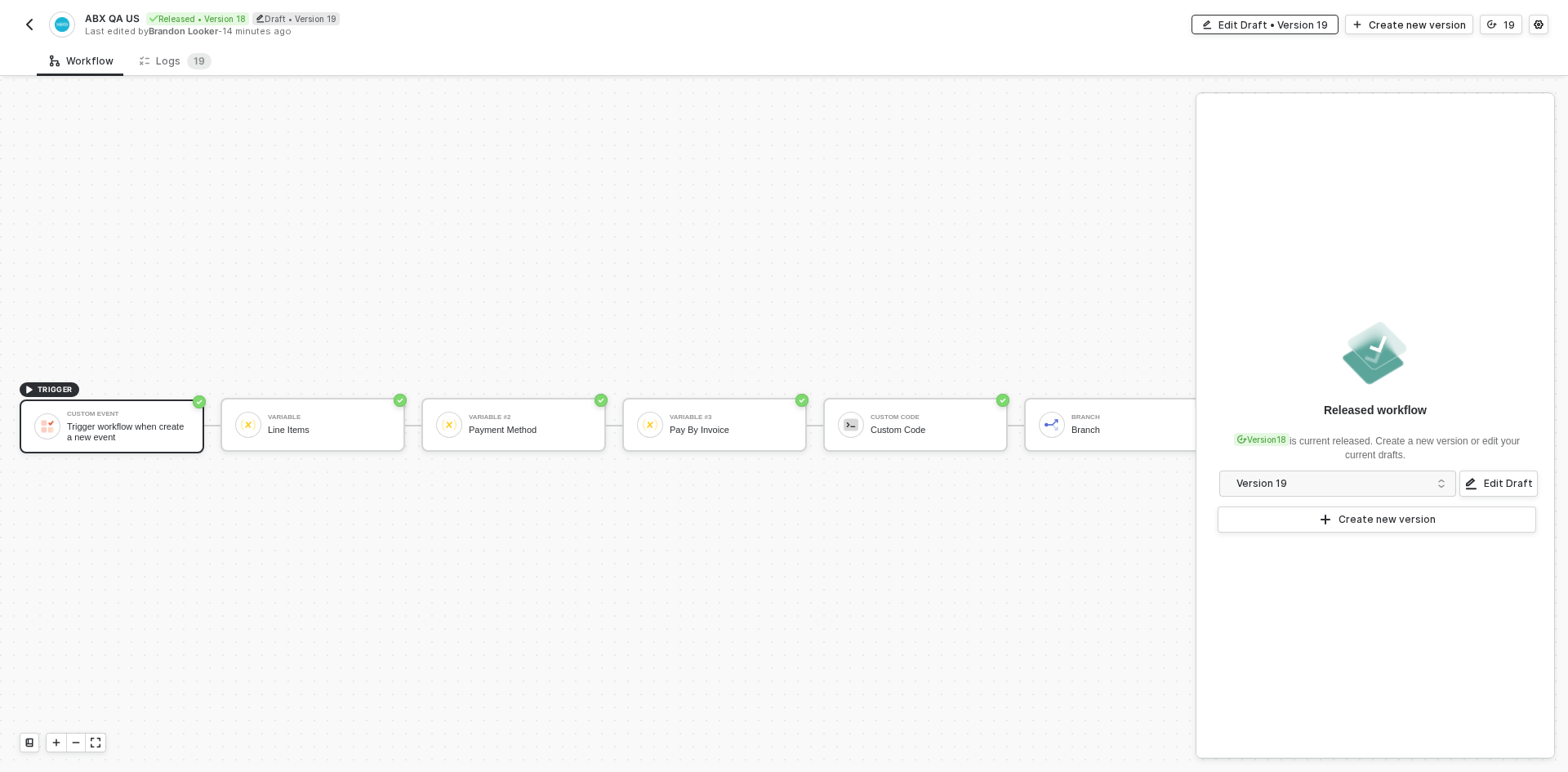 click on "Edit Draft • Version 19" at bounding box center (1273, 25) 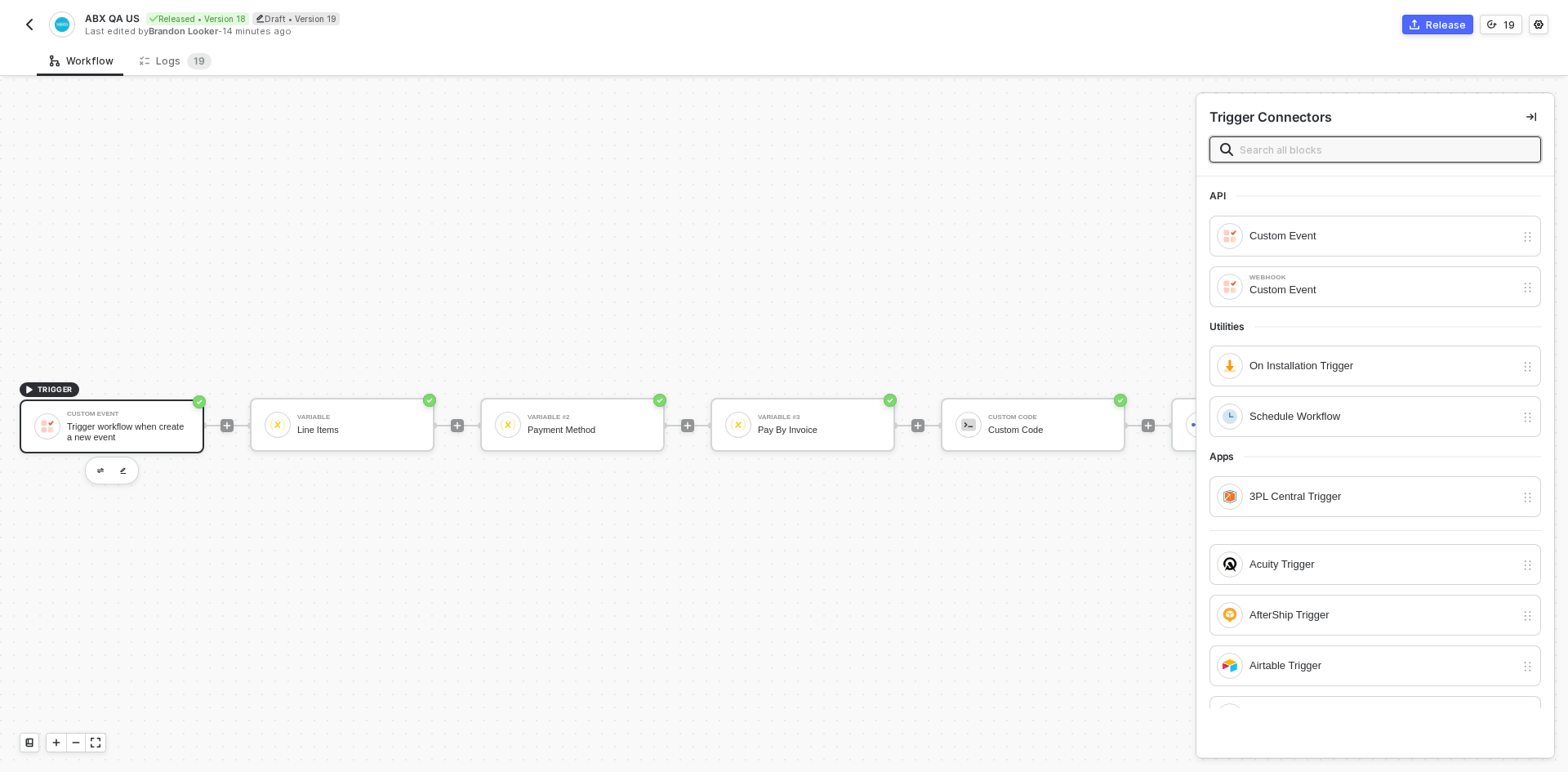 scroll, scrollTop: 0, scrollLeft: 666, axis: horizontal 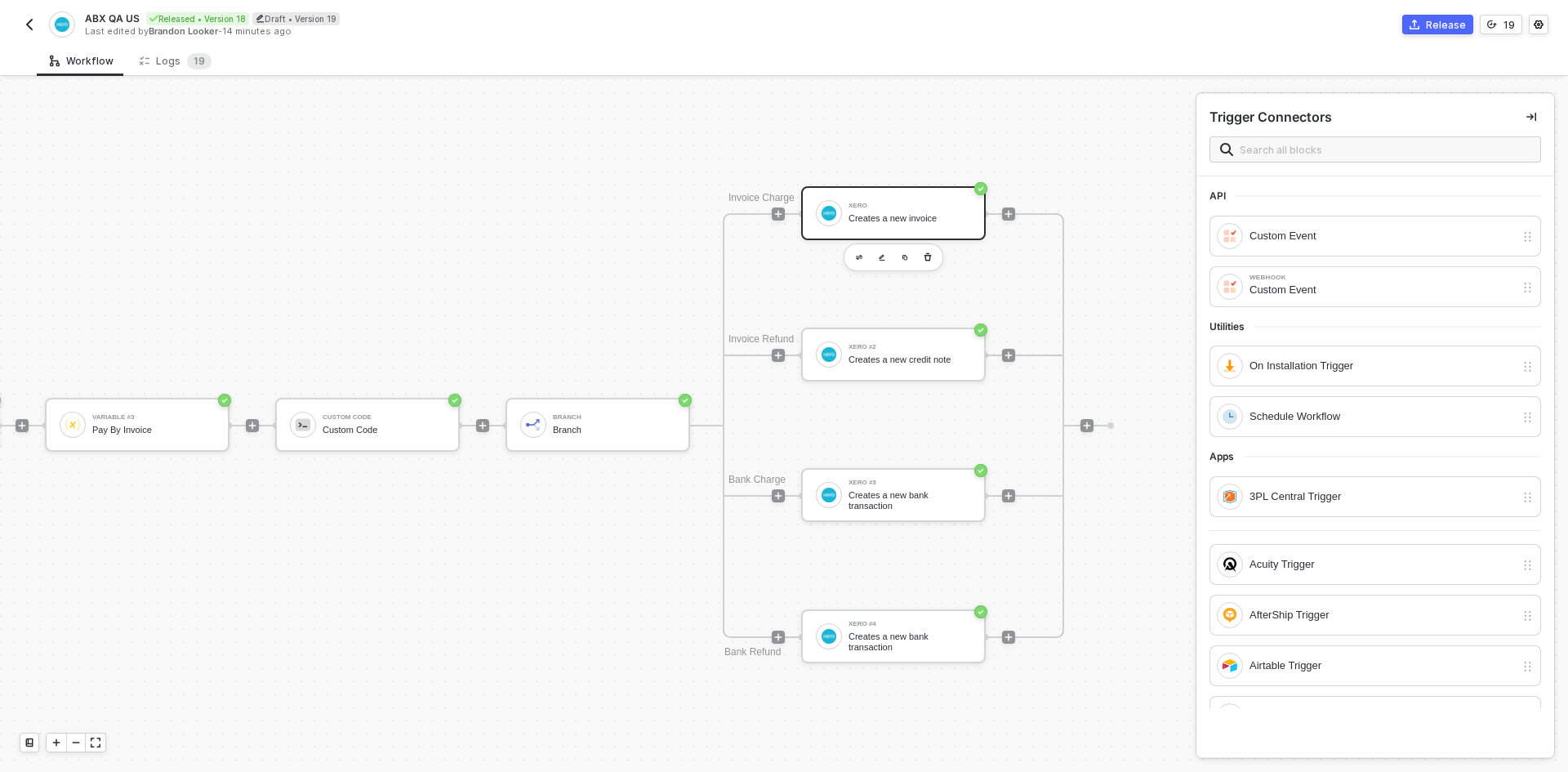 click on "Xero Creates a new invoice" at bounding box center (910, 213) 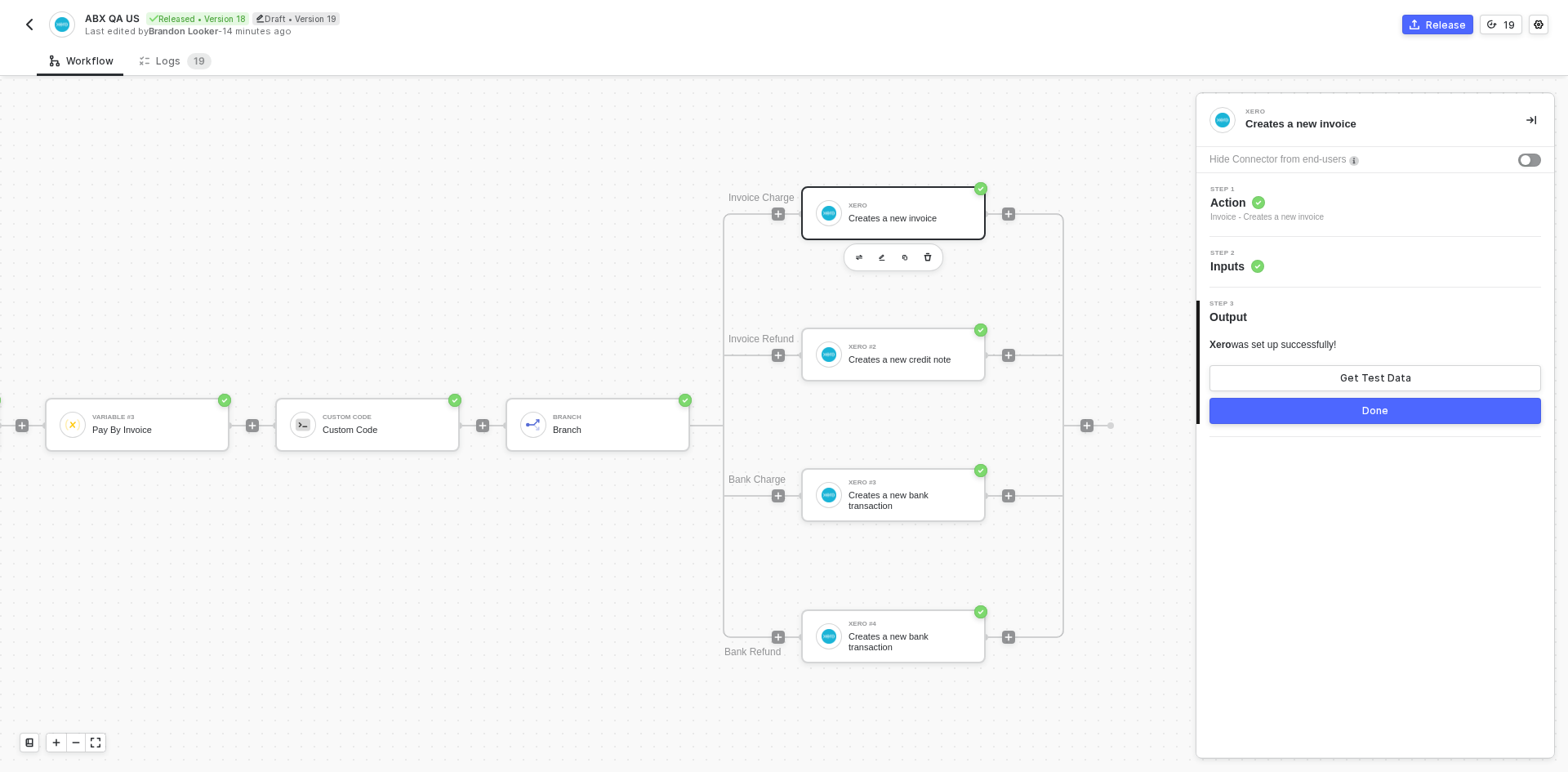 click on "Step 1 Action    Invoice - Creates a new invoice" at bounding box center (1375, 205) 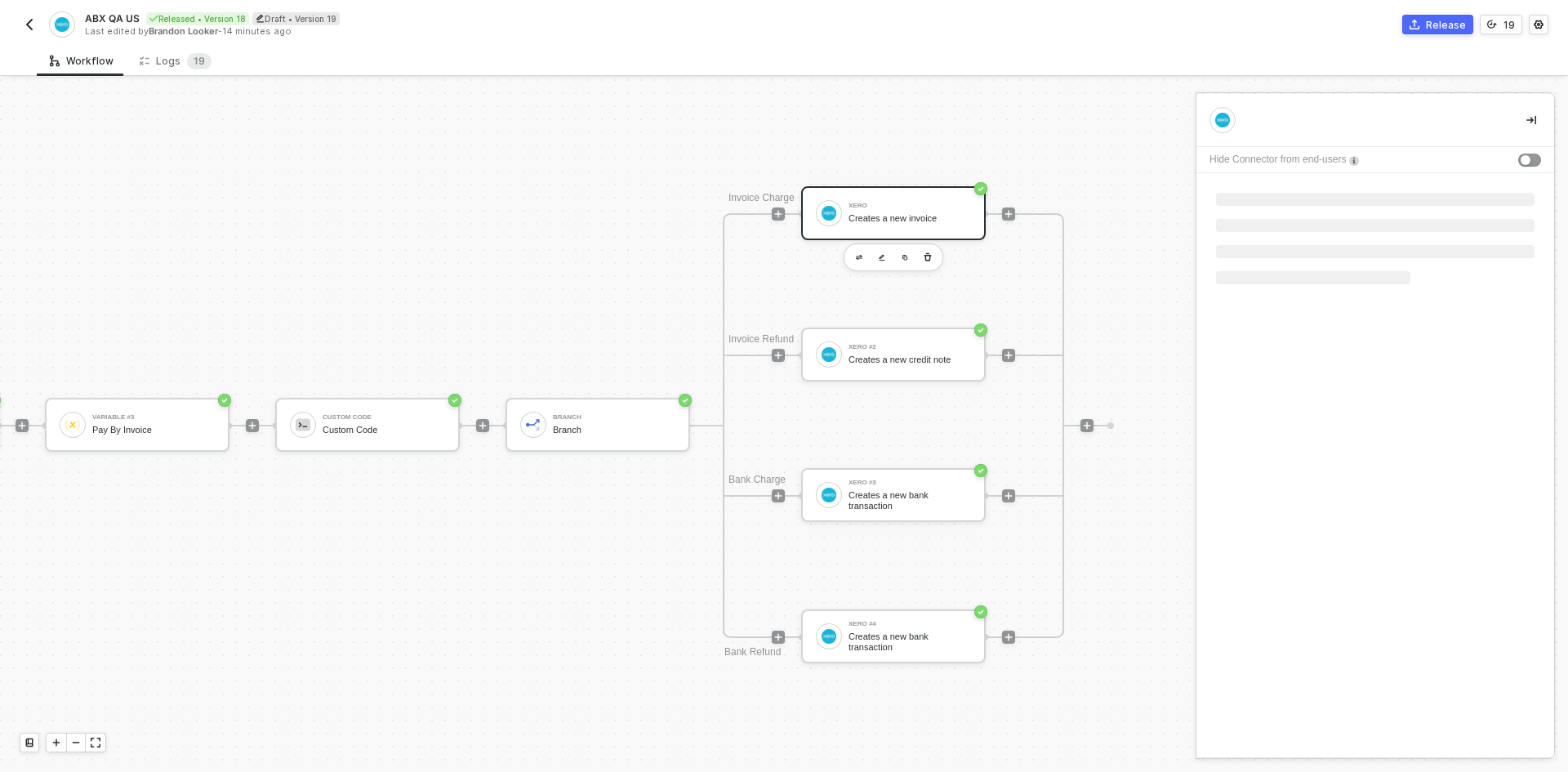 scroll, scrollTop: 0, scrollLeft: 0, axis: both 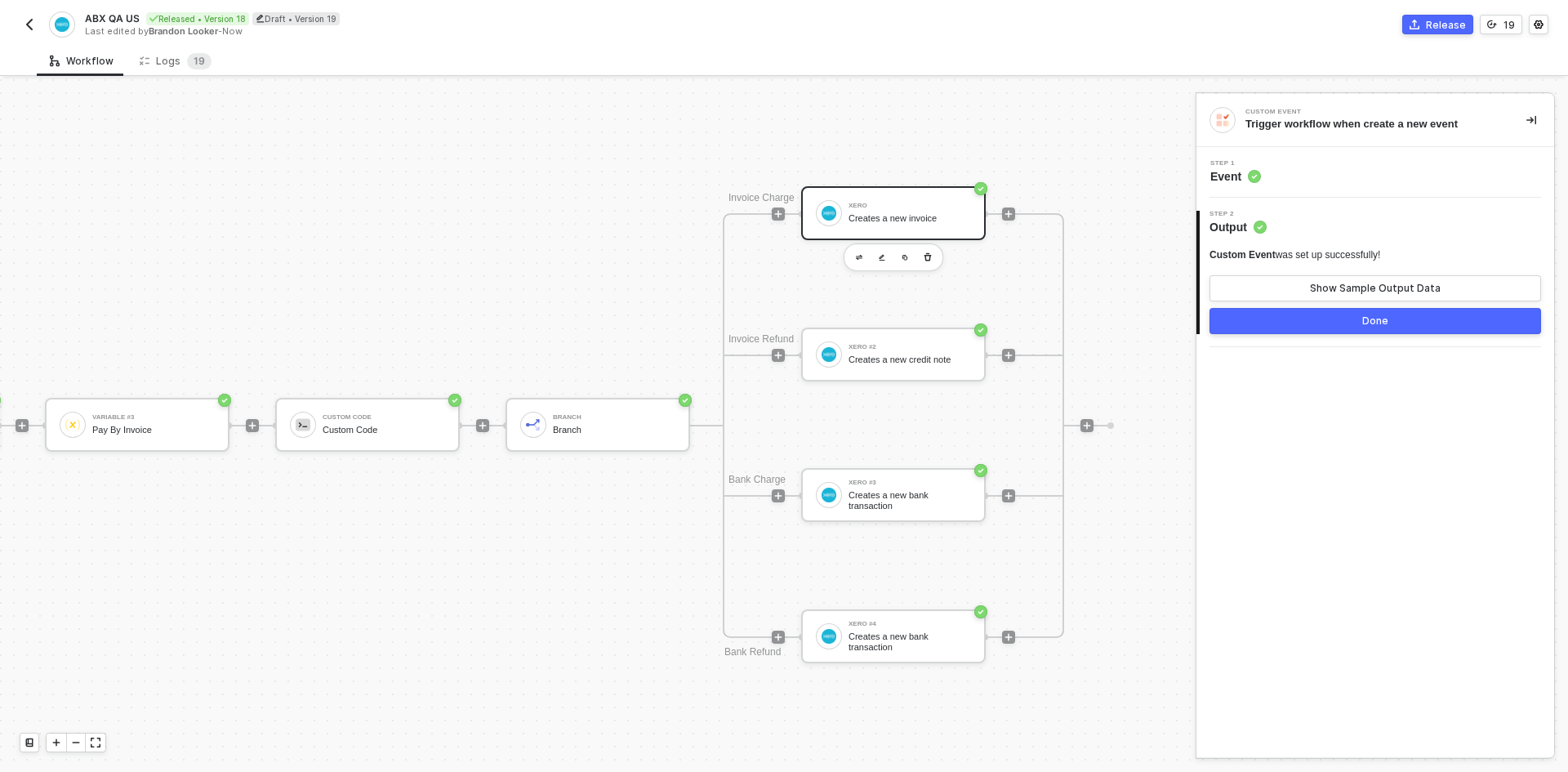 click on "Xero Creates a new invoice" at bounding box center (893, 213) 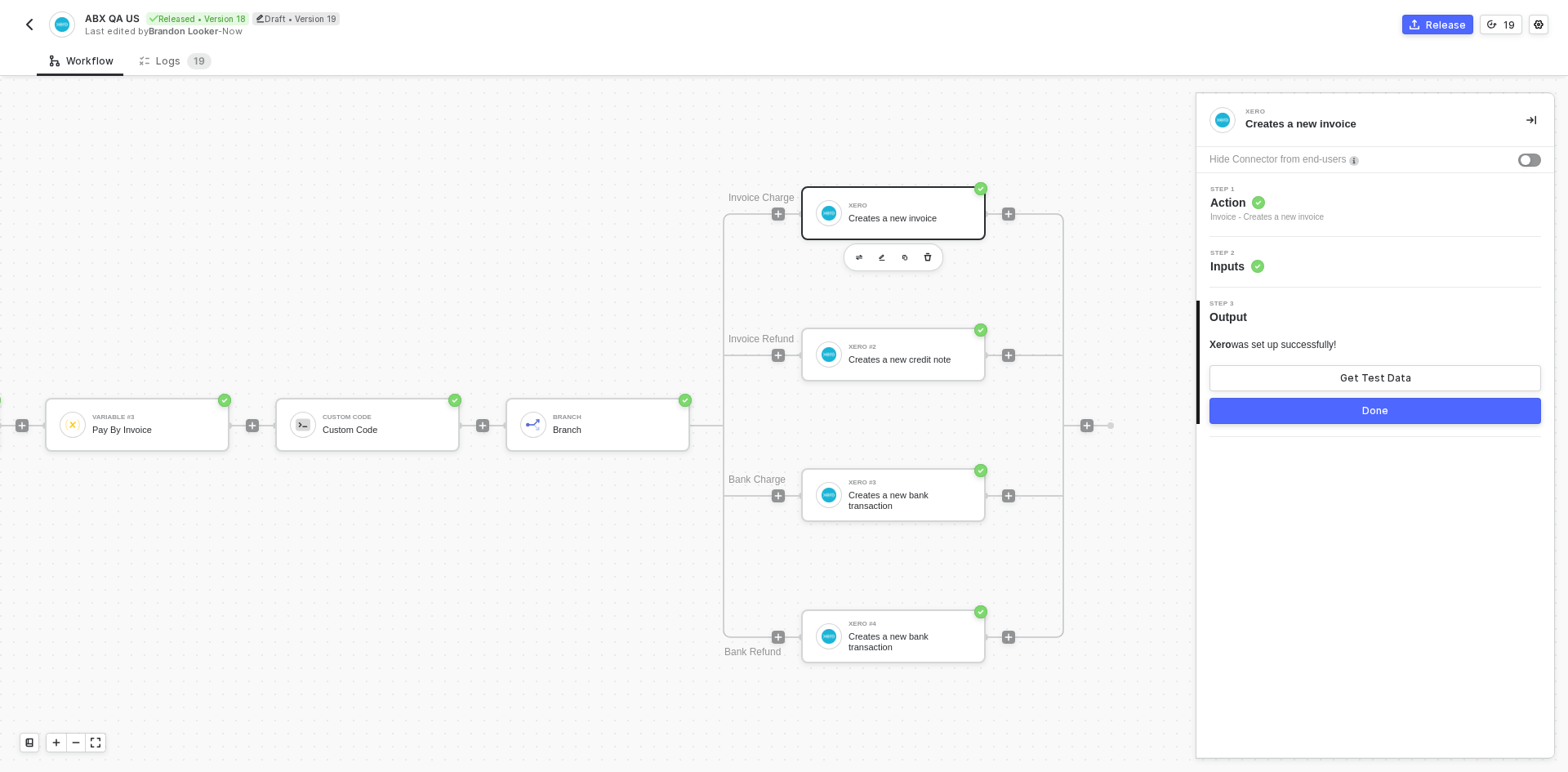 click on "Step 2 Inputs" at bounding box center (1375, 262) 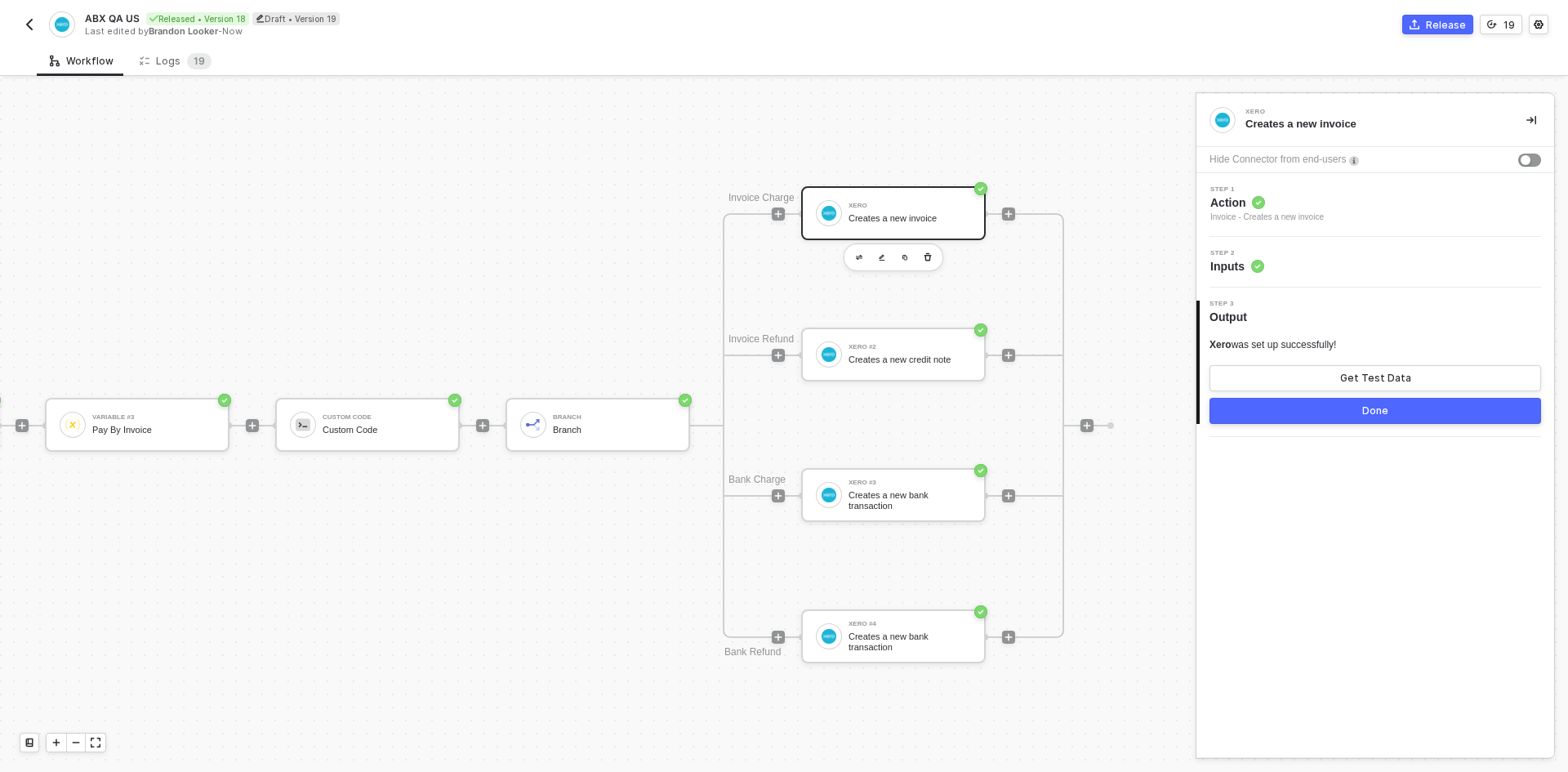 click on "Step 2 Inputs" at bounding box center (1377, 205) 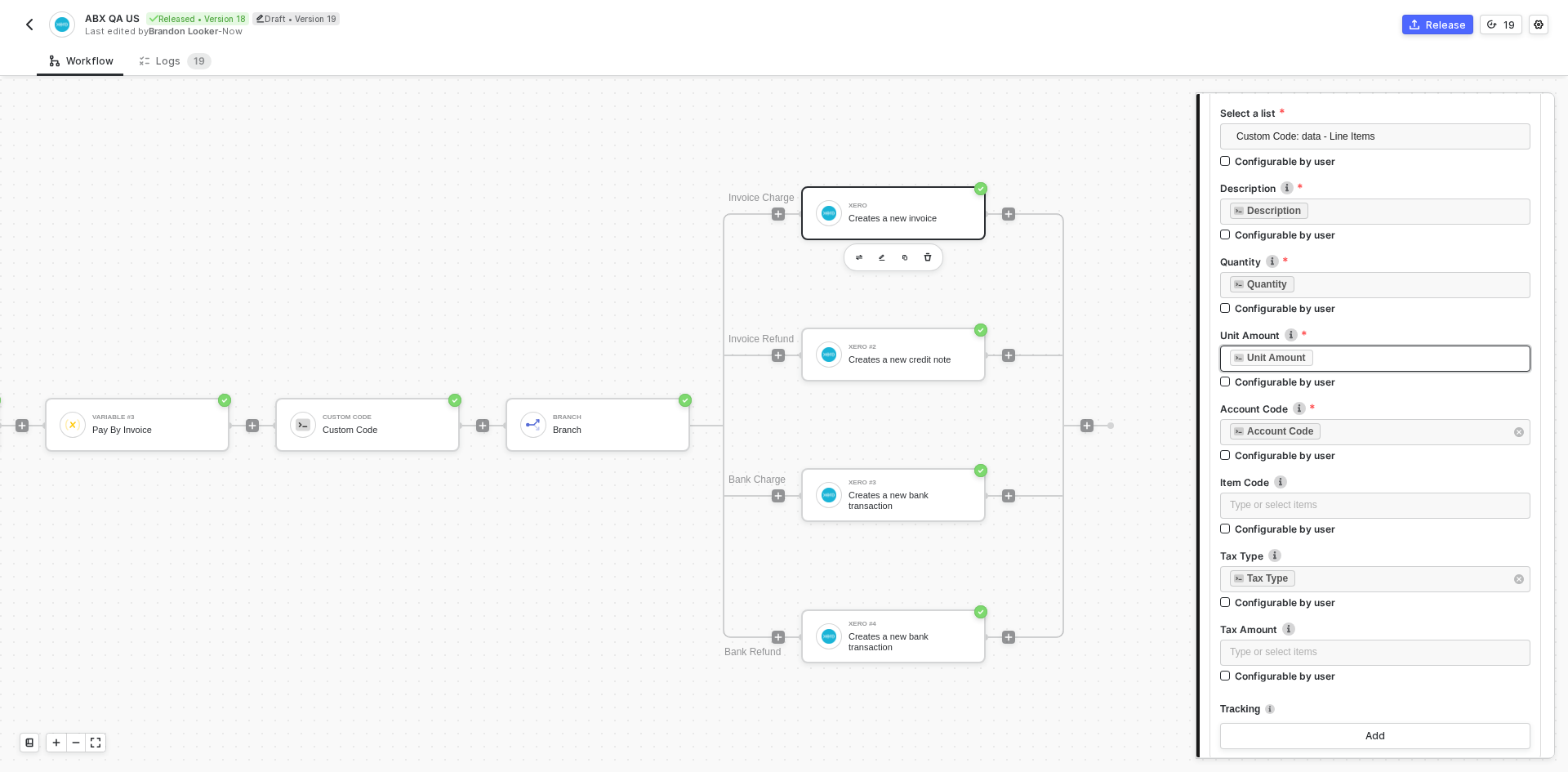 scroll, scrollTop: 490, scrollLeft: 0, axis: vertical 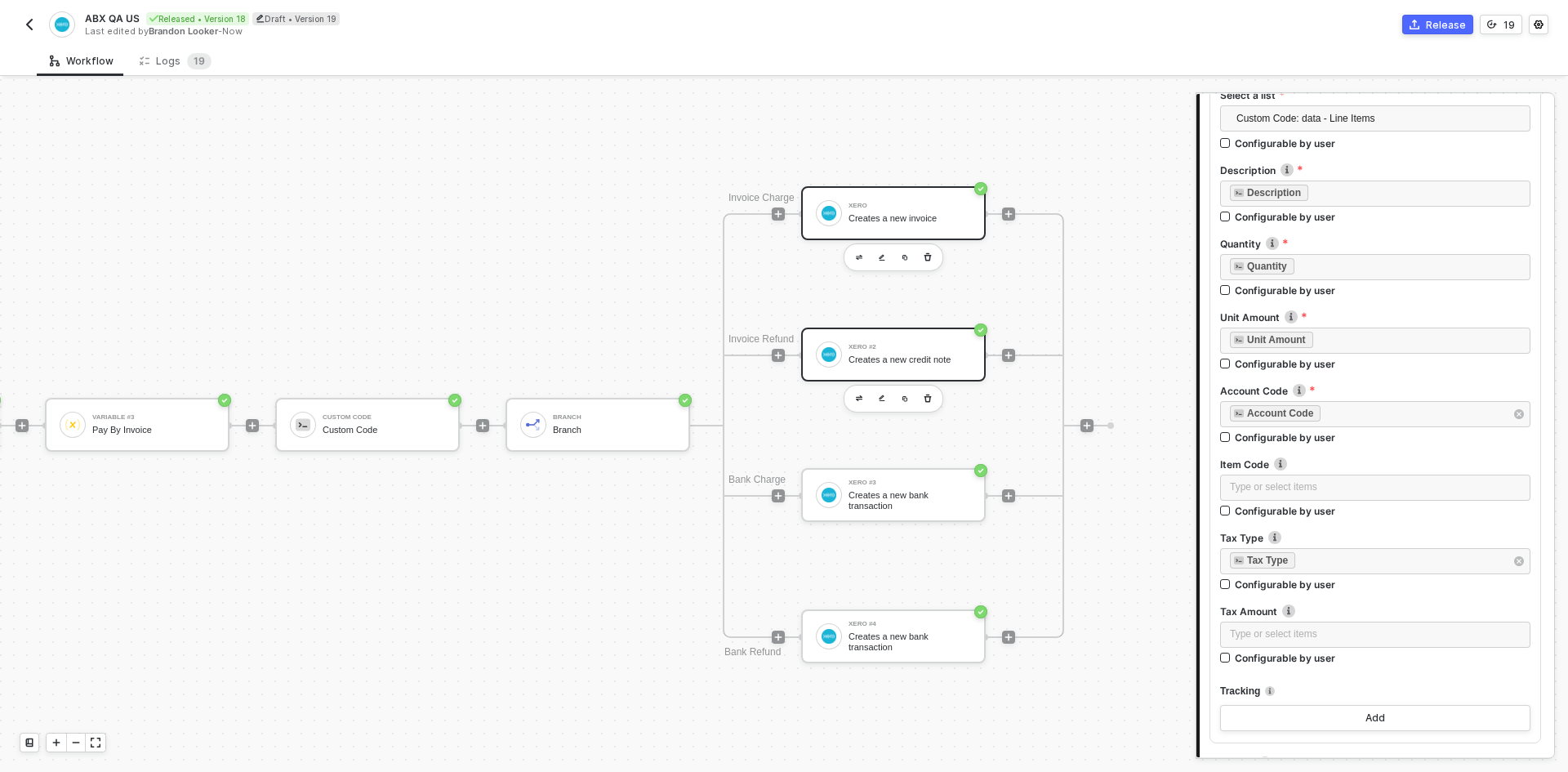 click on "Xero #2 Creates a new credit note" at bounding box center [893, 355] 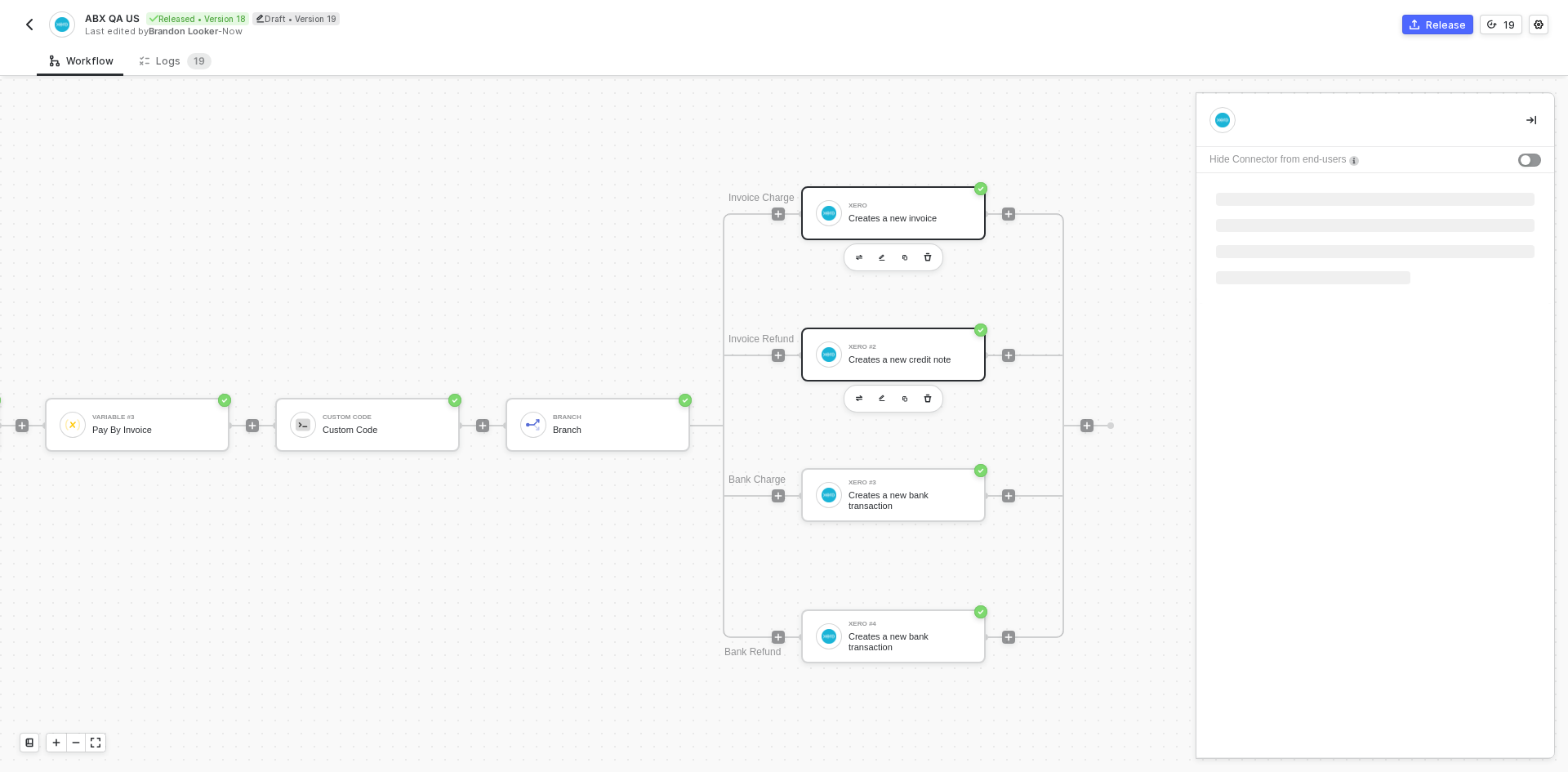 scroll, scrollTop: 0, scrollLeft: 0, axis: both 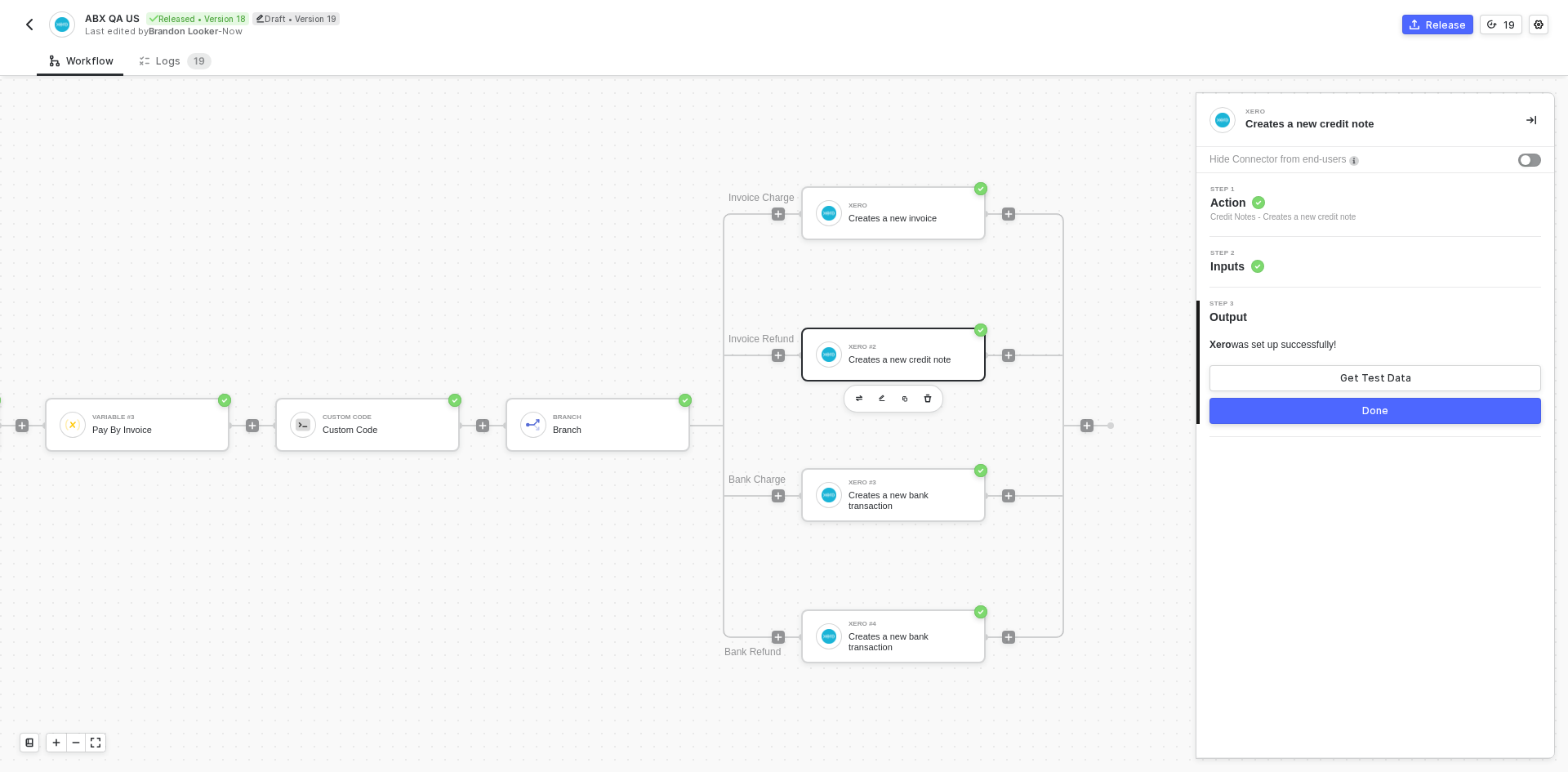 click on "Step 2 Inputs" at bounding box center [1377, 205] 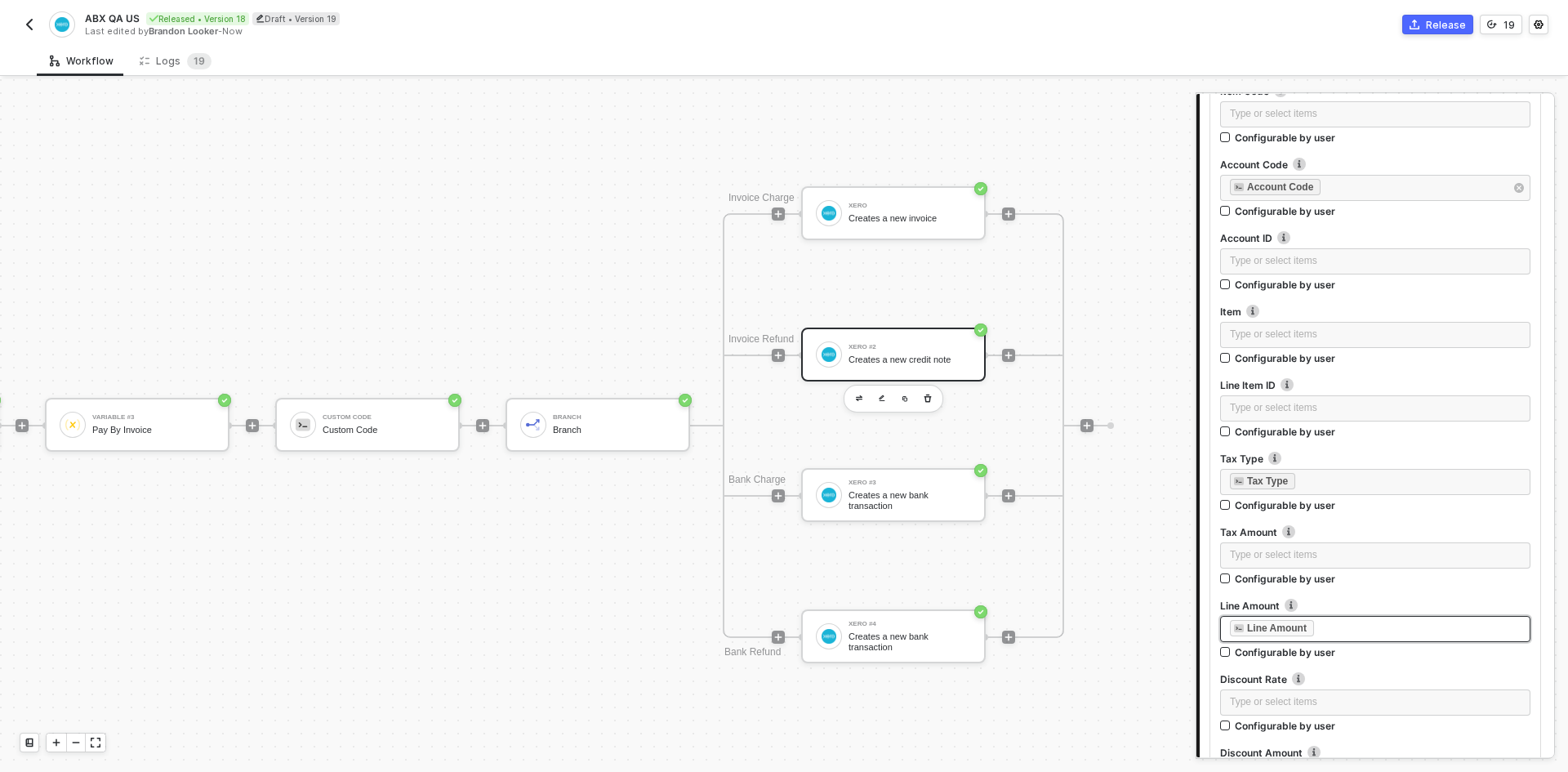 scroll, scrollTop: 817, scrollLeft: 0, axis: vertical 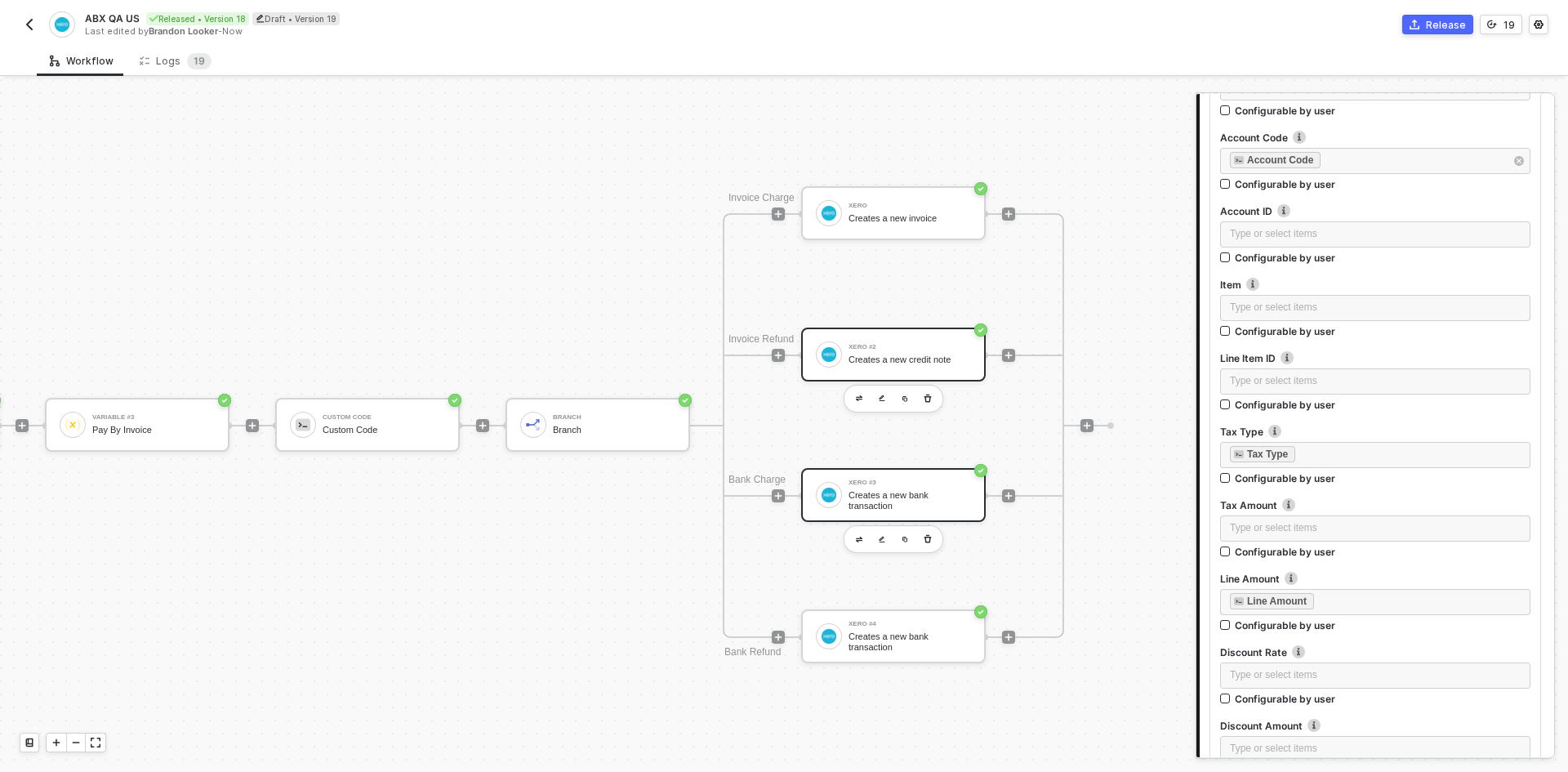 click on "Xero #3 Creates a new bank transaction" at bounding box center (893, 495) 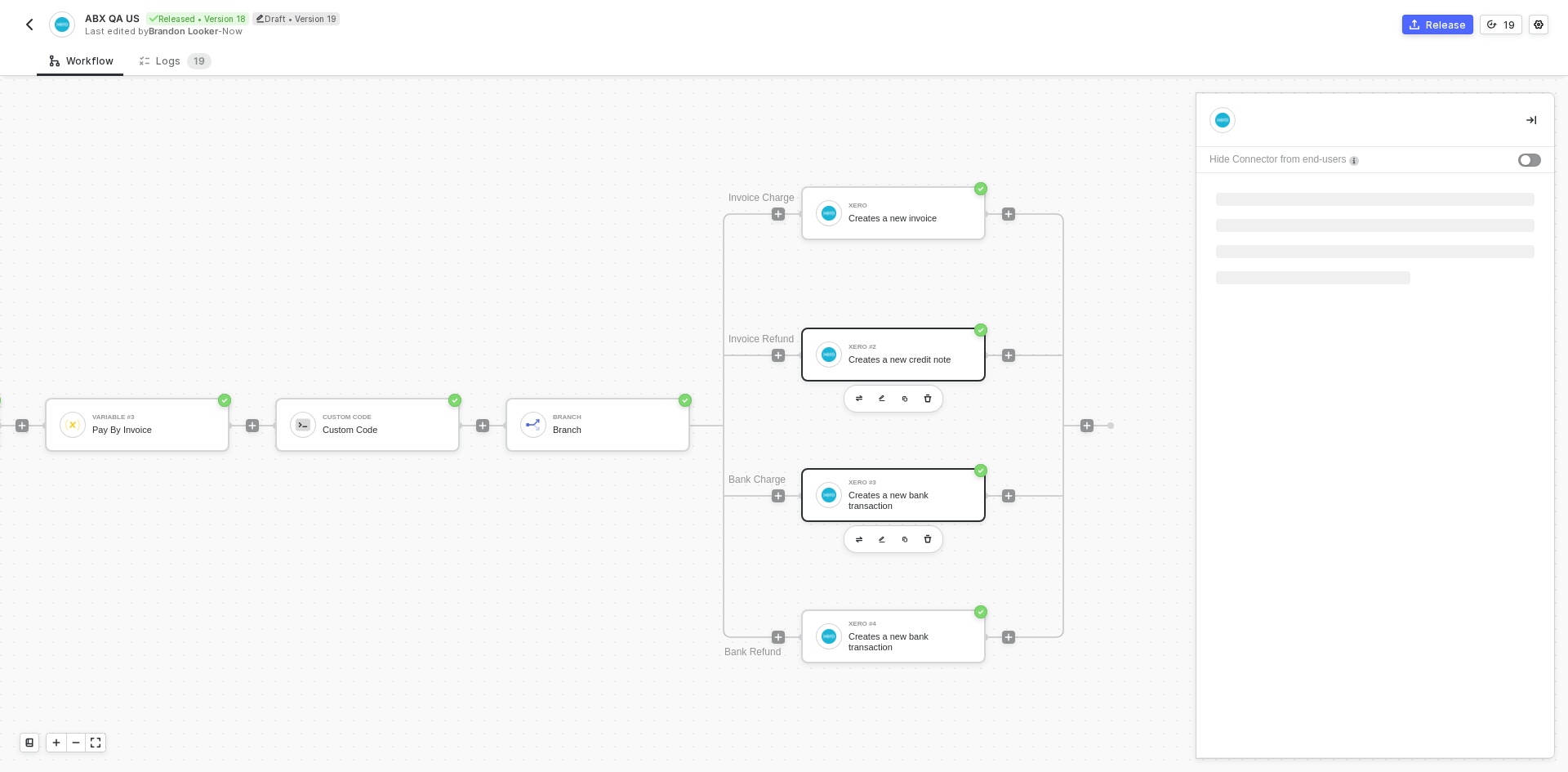 scroll, scrollTop: 0, scrollLeft: 0, axis: both 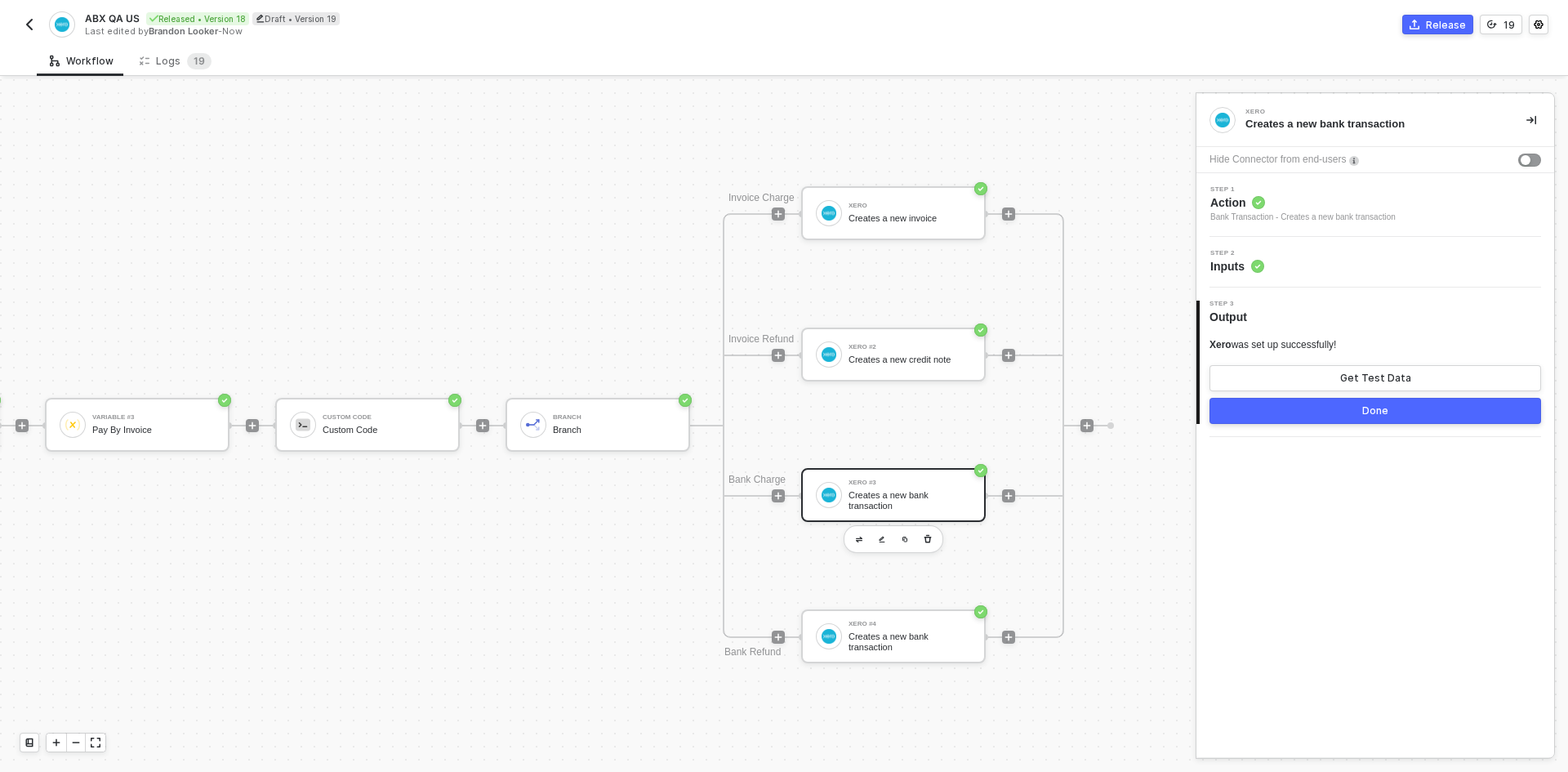 click on "Step 2 Inputs" at bounding box center [1377, 205] 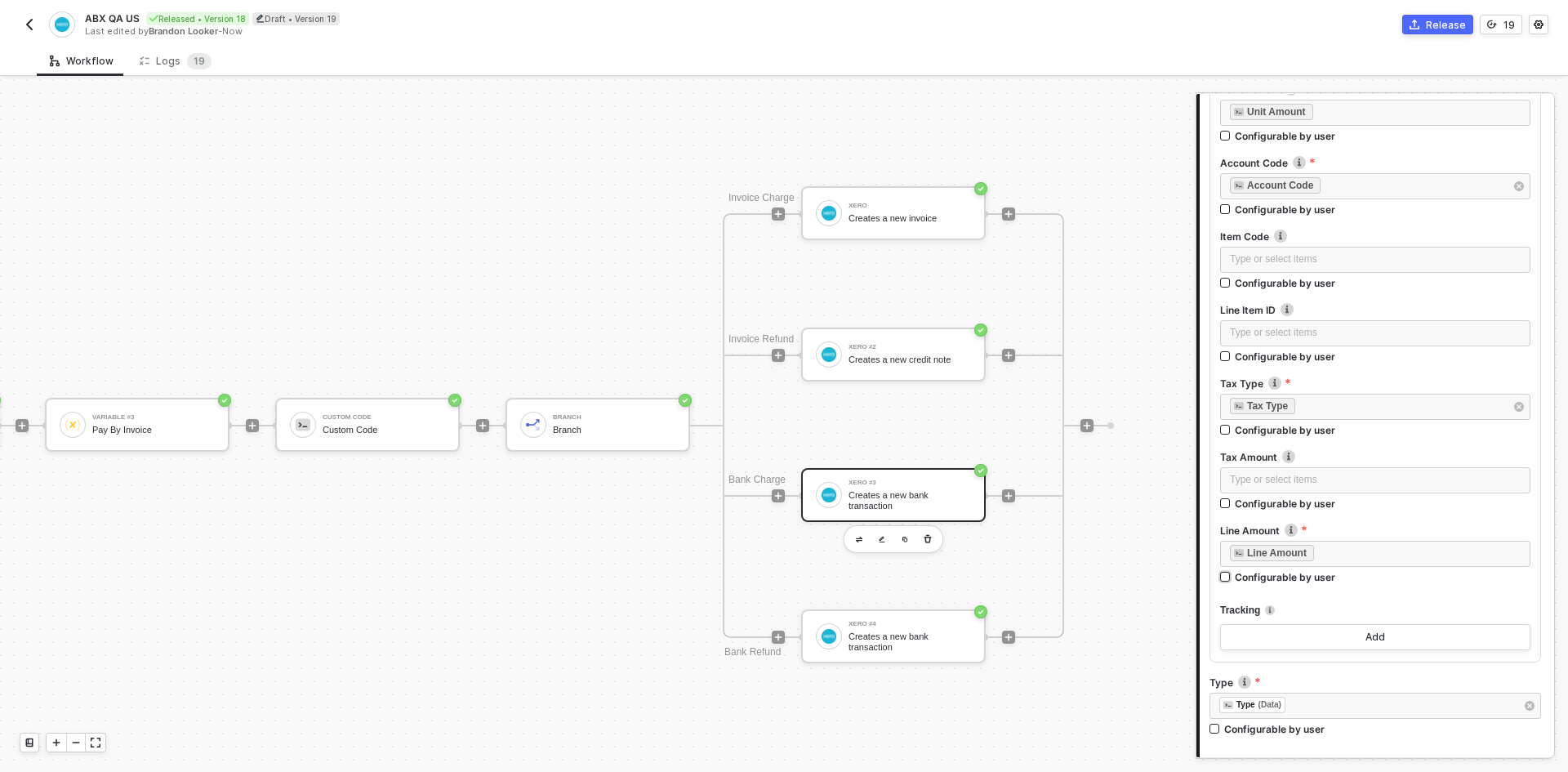 scroll, scrollTop: 572, scrollLeft: 0, axis: vertical 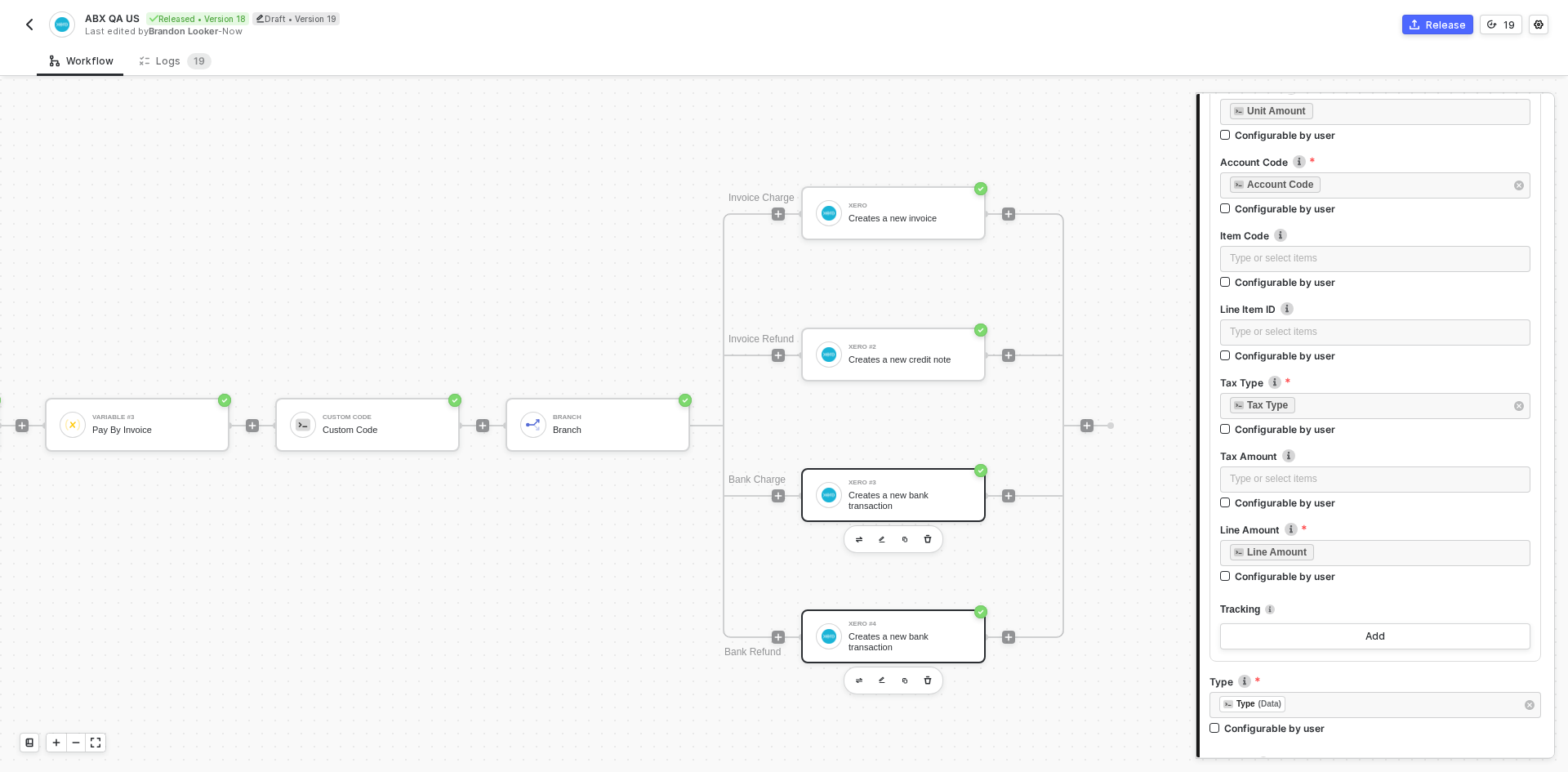 click on "Creates a new bank transaction" at bounding box center (910, 641) 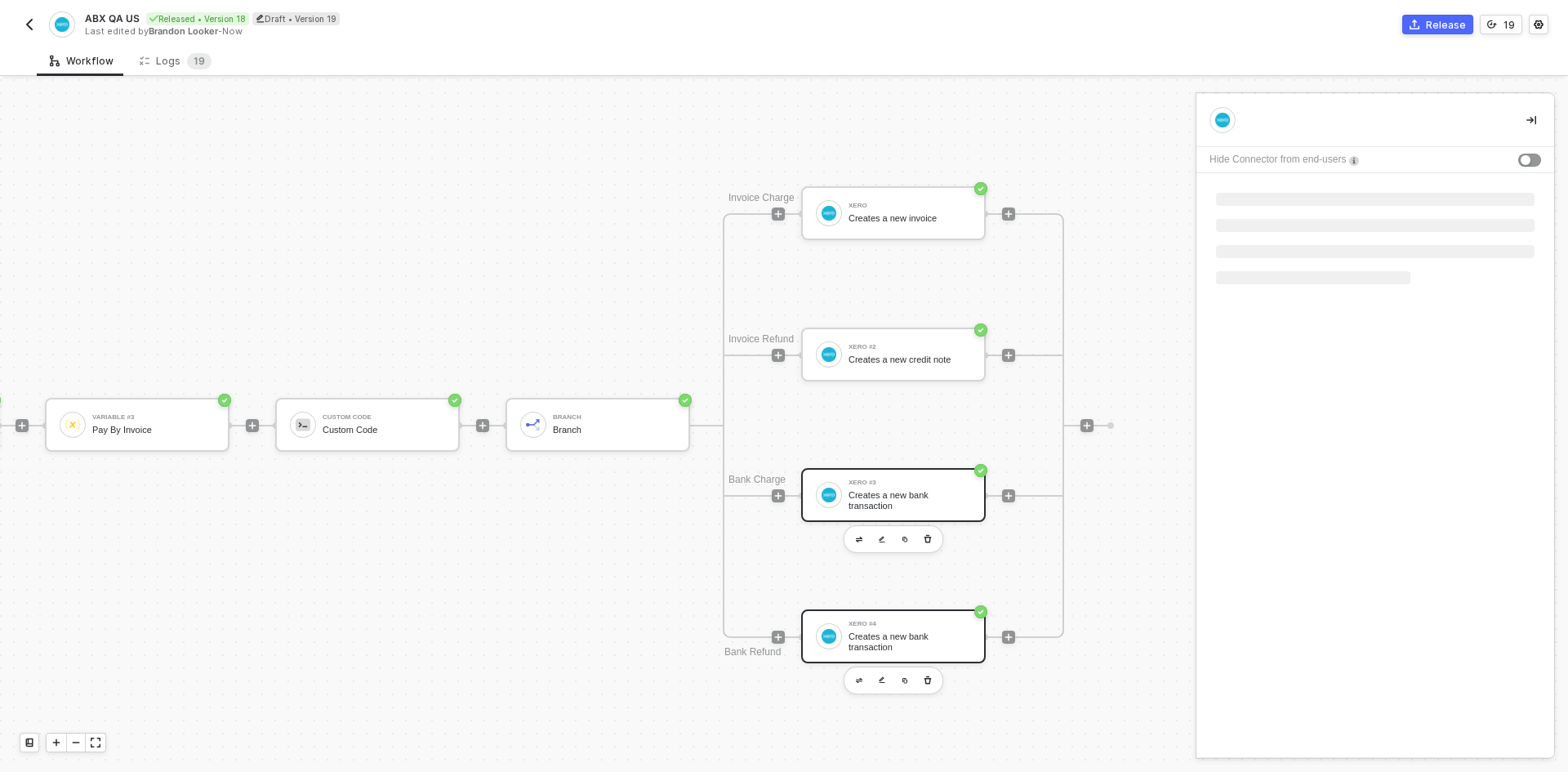 scroll, scrollTop: 0, scrollLeft: 0, axis: both 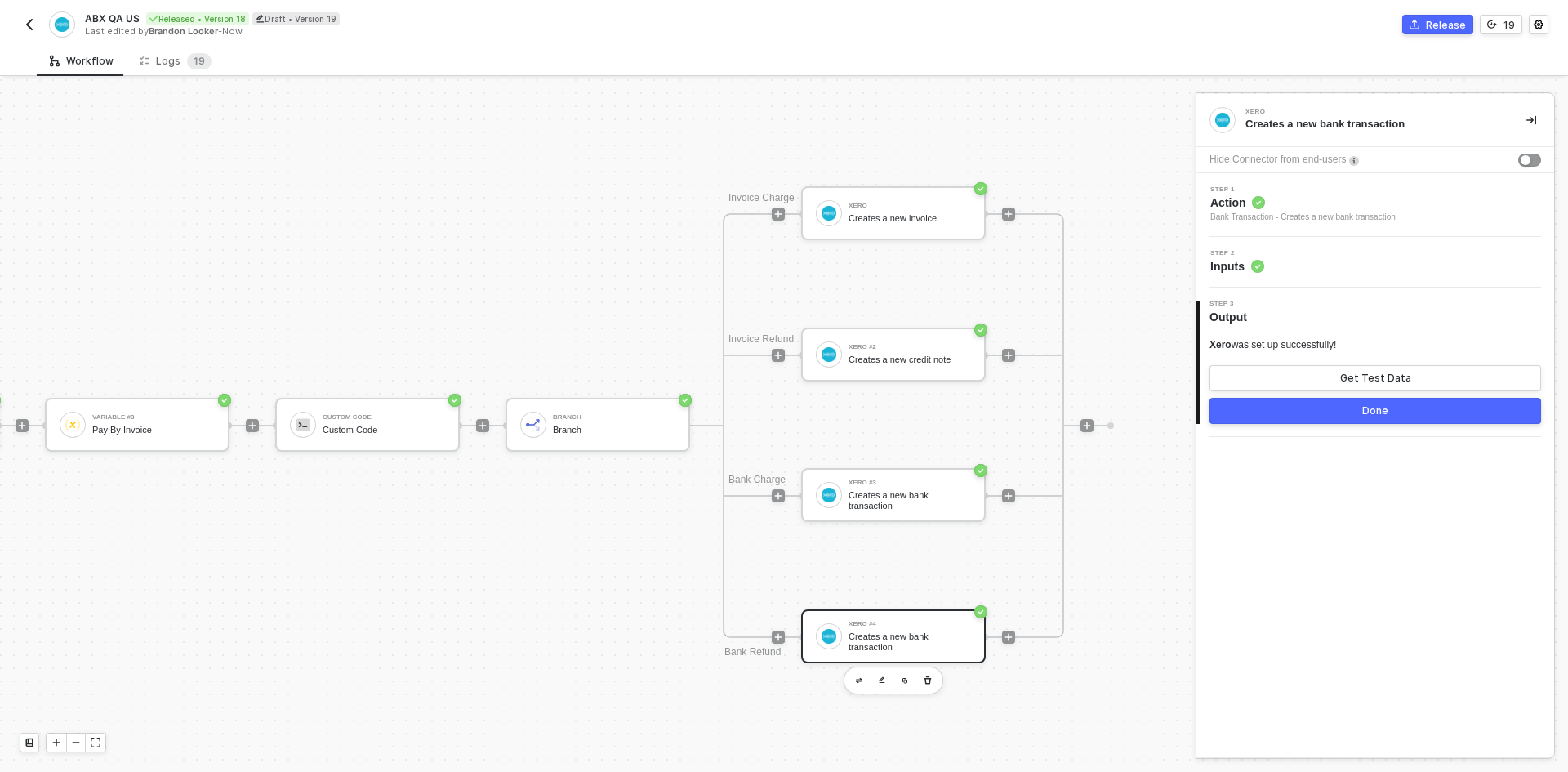 click on "Step 2 Inputs" at bounding box center (1377, 205) 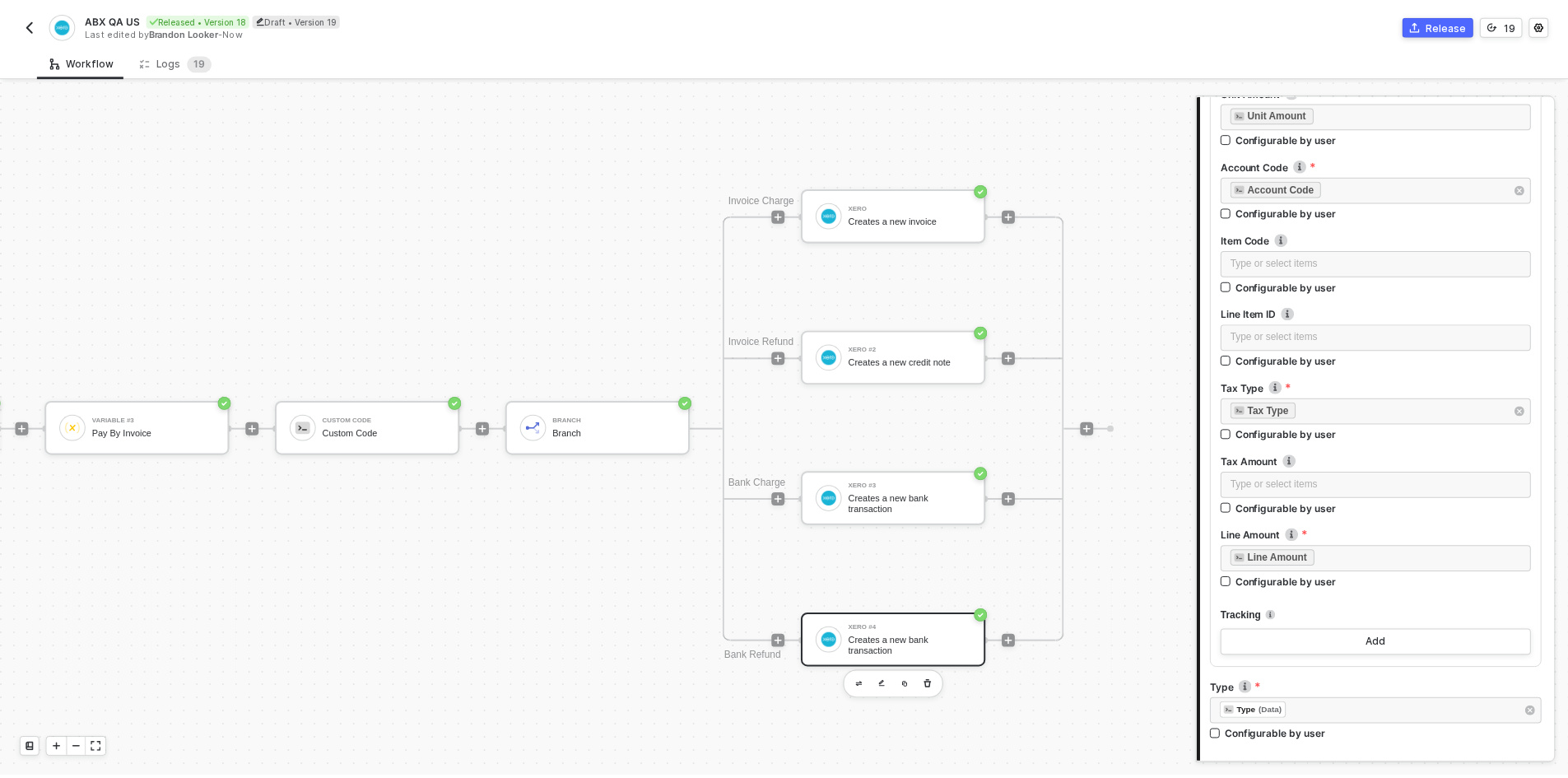 scroll, scrollTop: 576, scrollLeft: 0, axis: vertical 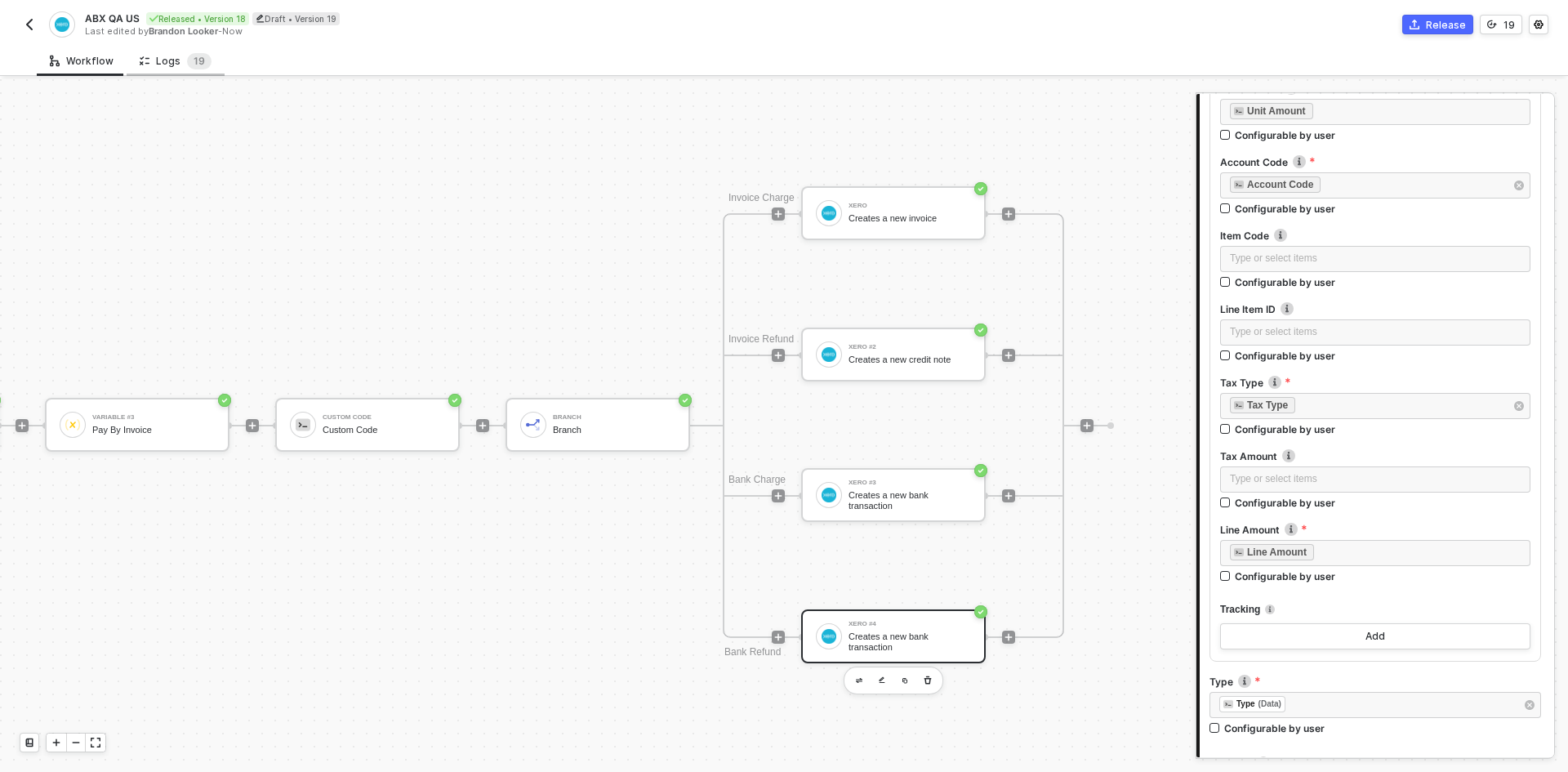 click on "Logs 1 9" at bounding box center [176, 61] 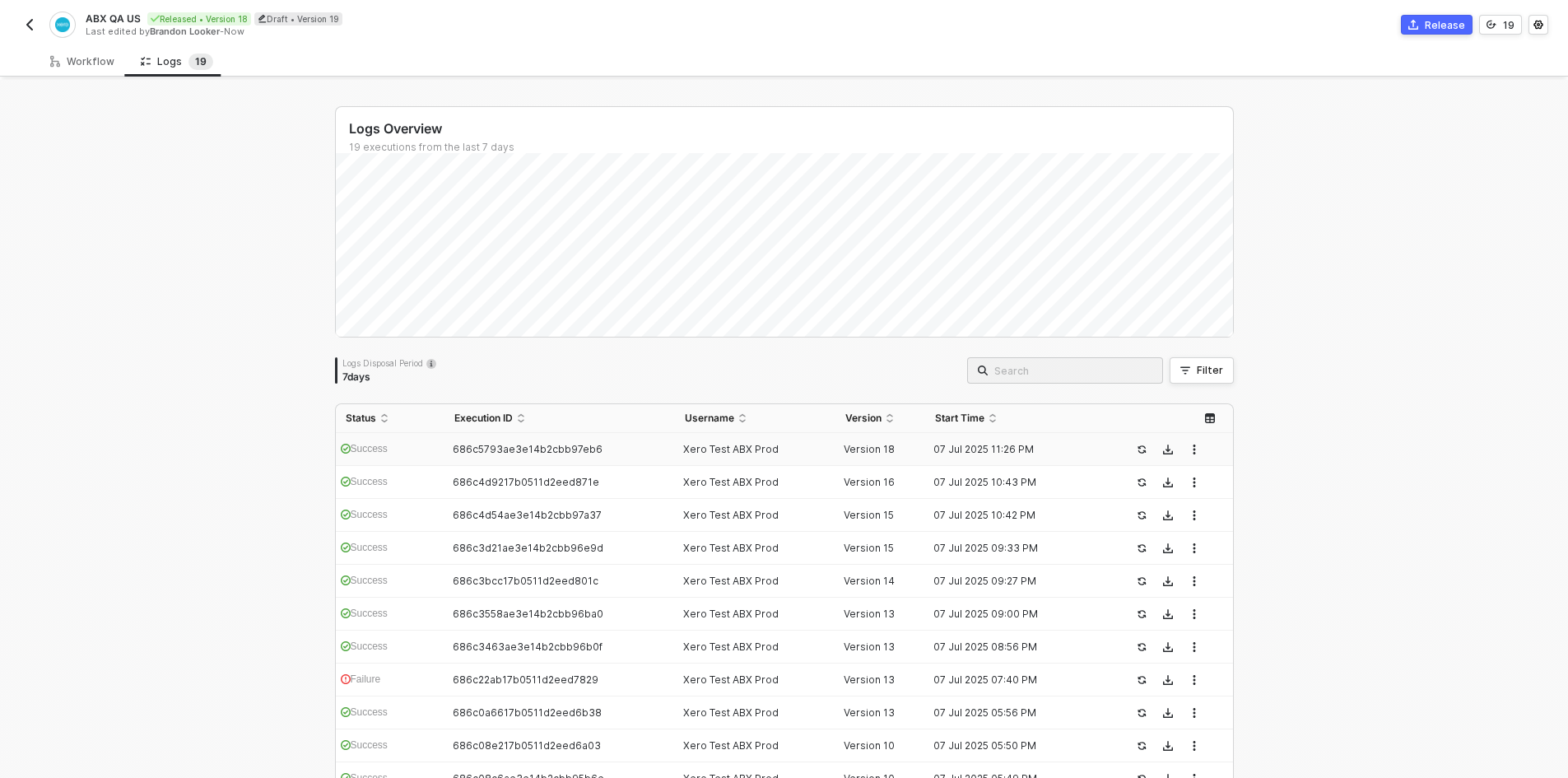 click on "[ALPHANUMERIC_ID]" at bounding box center [560, 450] 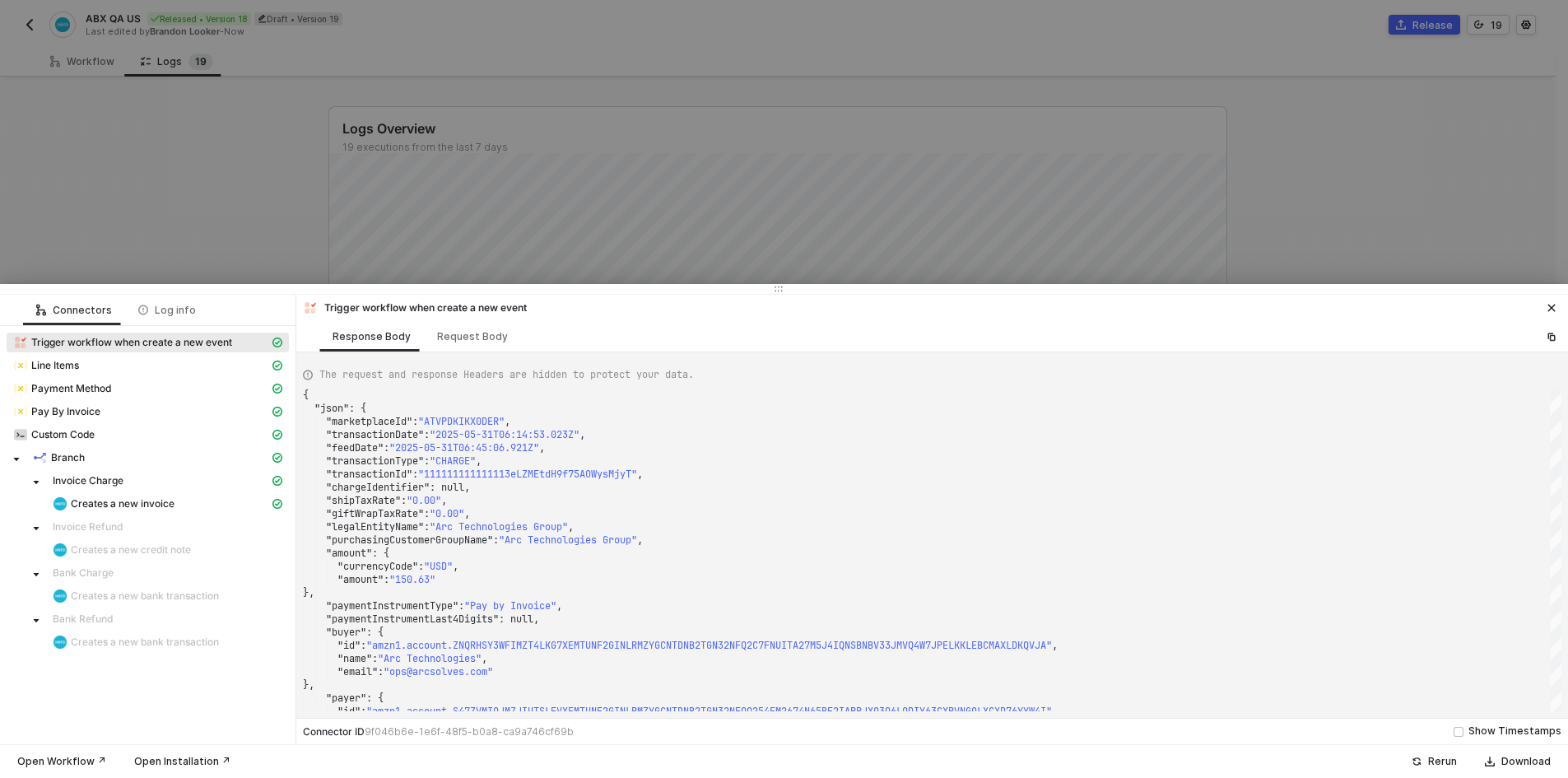 click at bounding box center [784, 389] 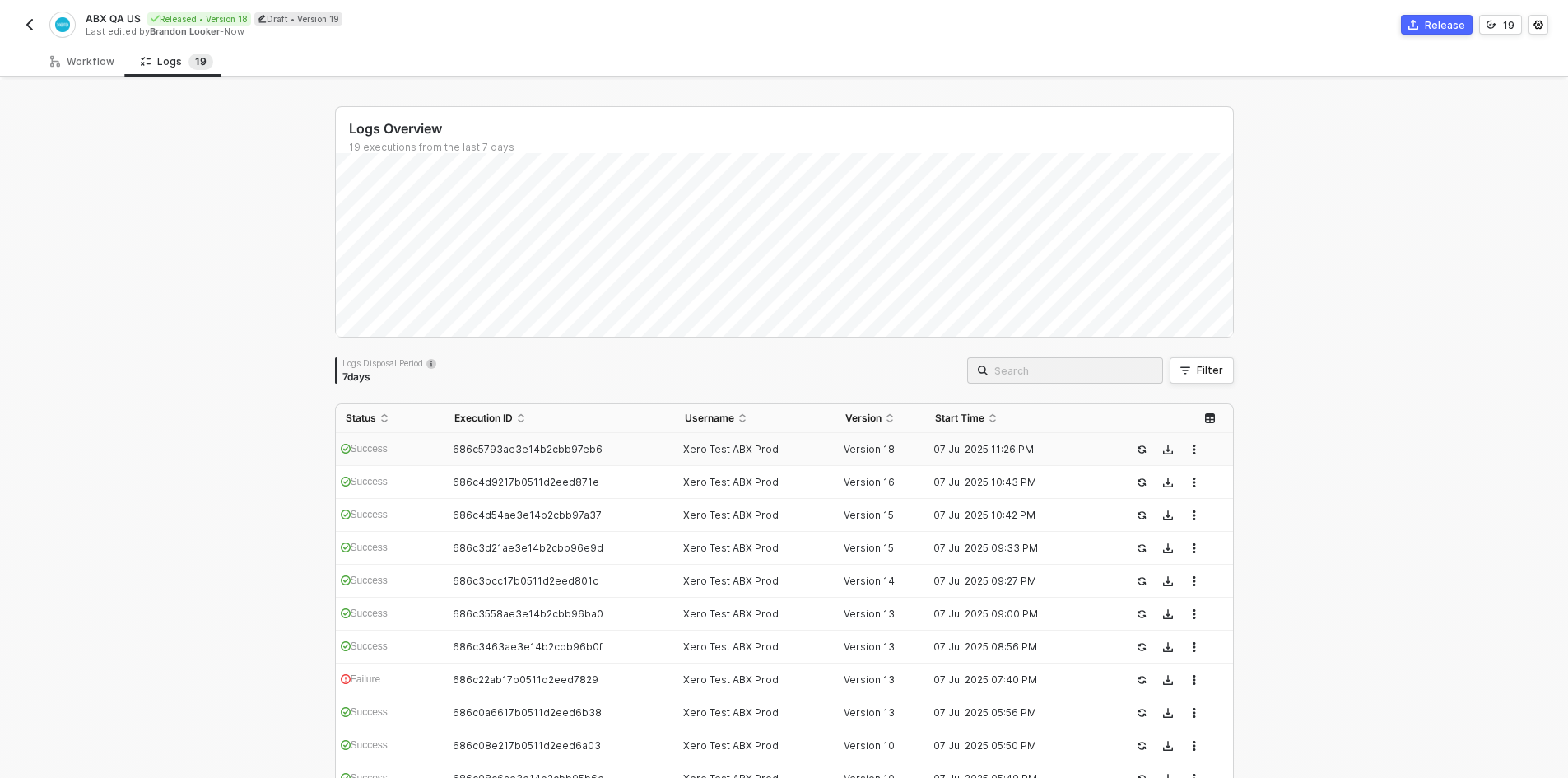 click at bounding box center (30, 25) 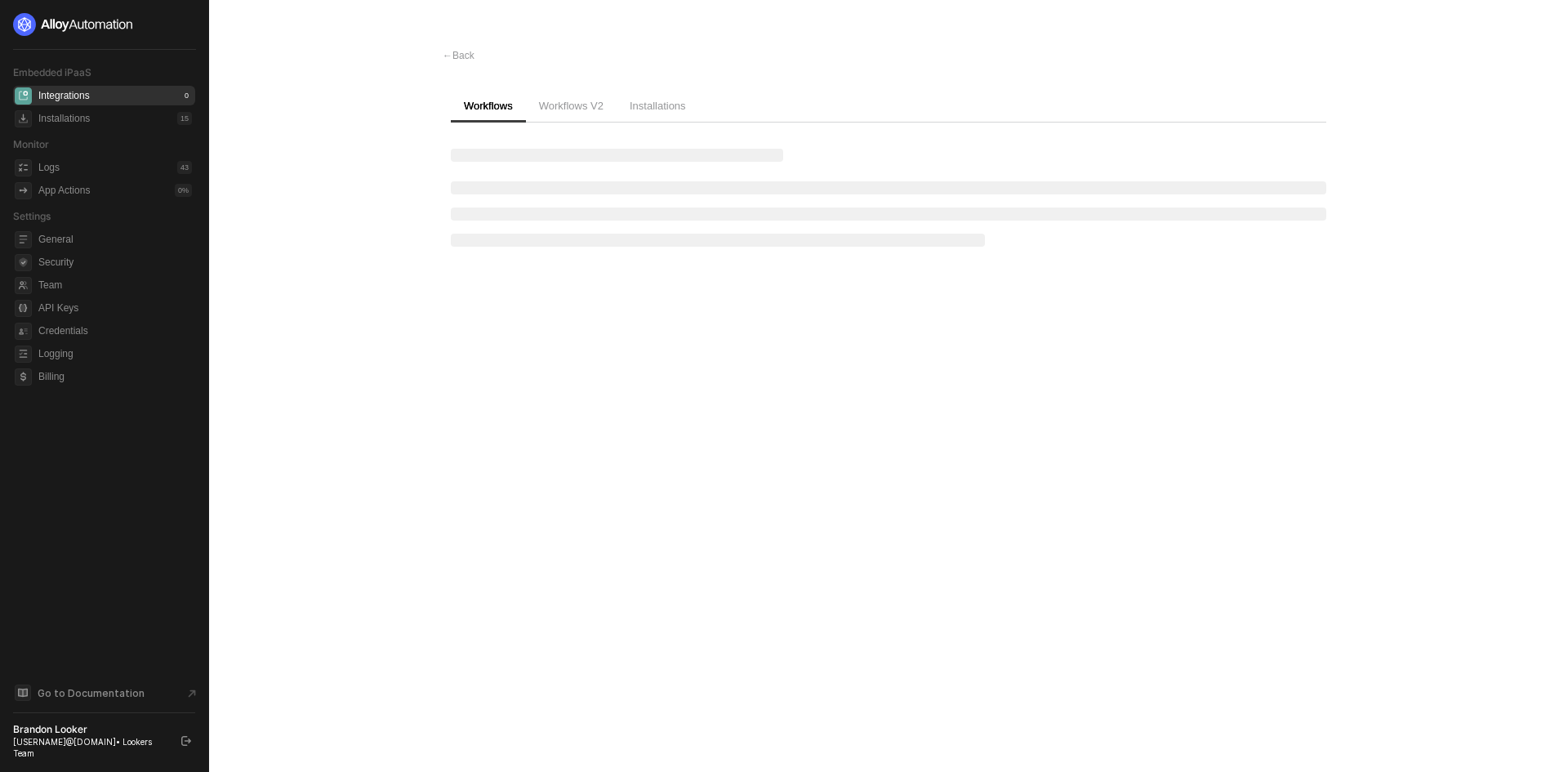 scroll, scrollTop: 0, scrollLeft: 0, axis: both 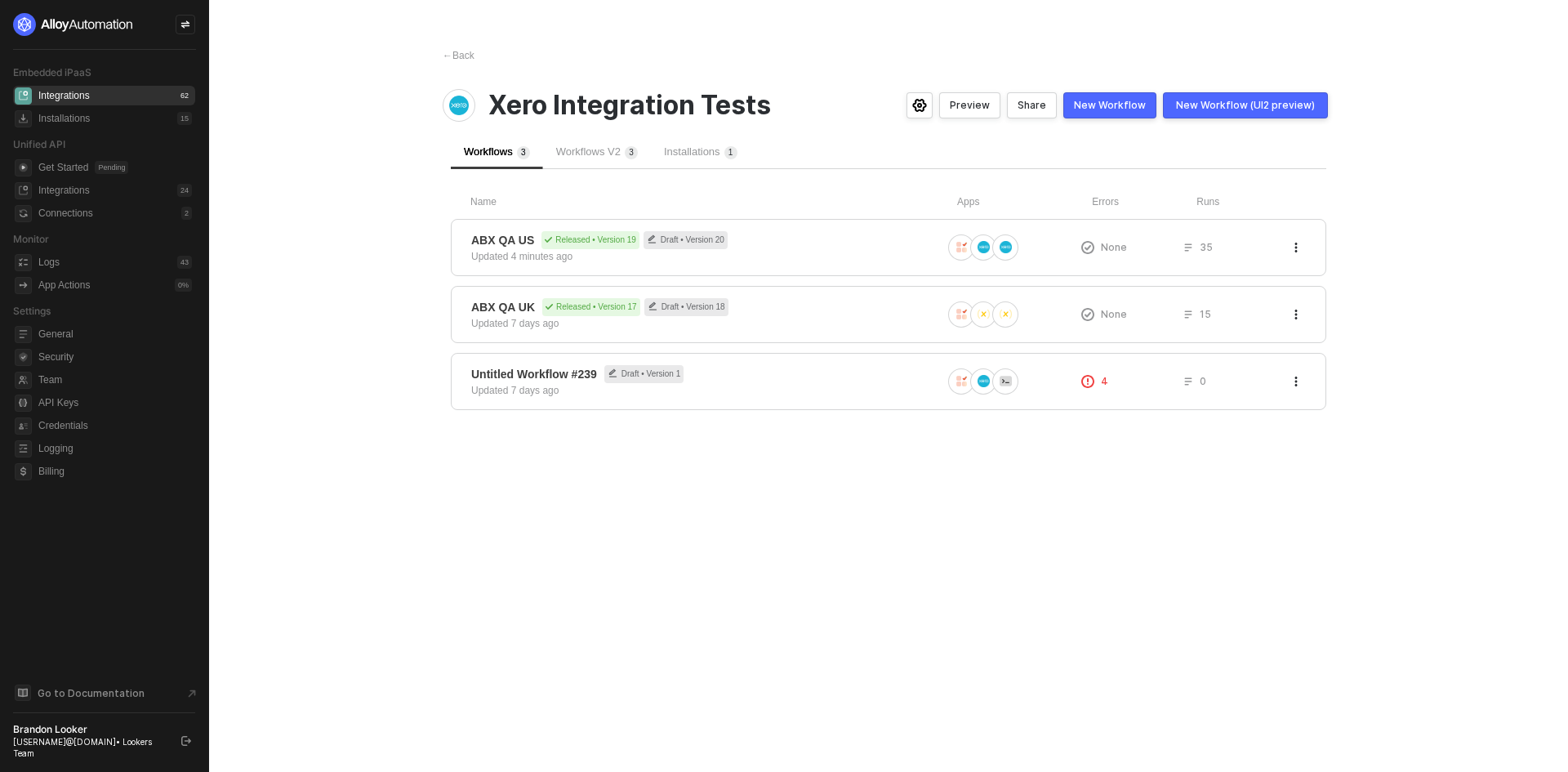 click on "Integrations 62" at bounding box center (115, 96) 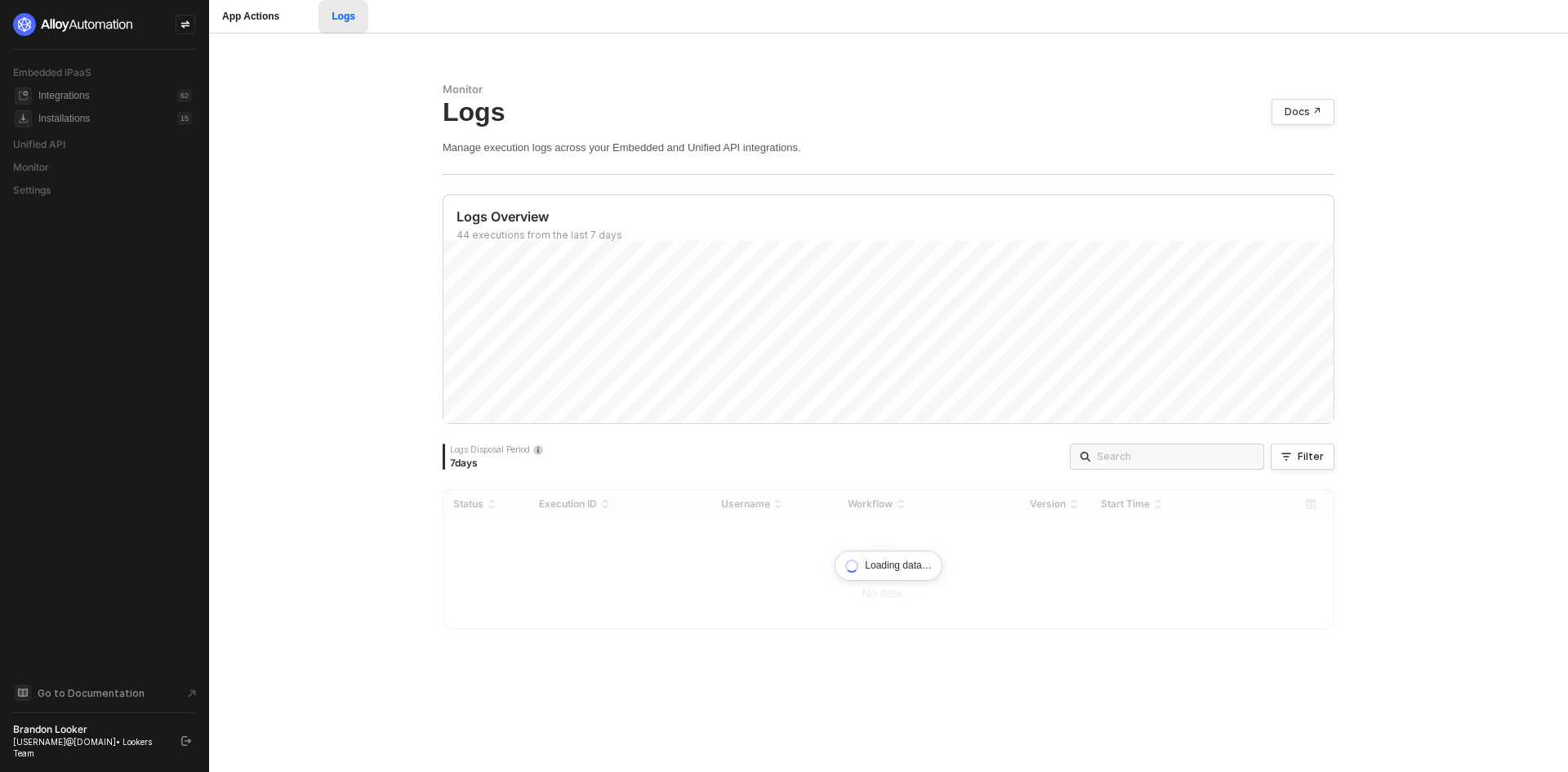 scroll, scrollTop: 0, scrollLeft: 0, axis: both 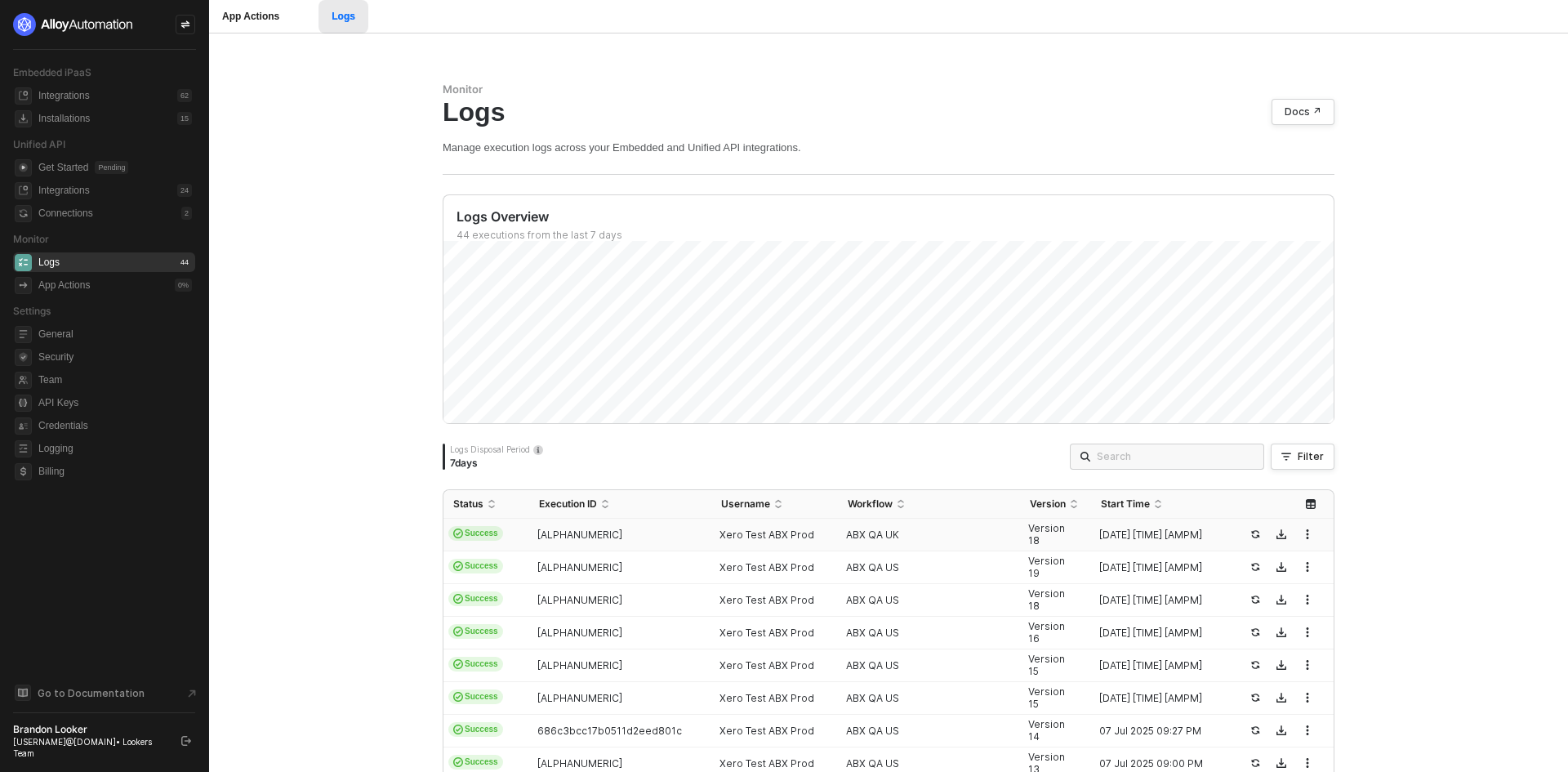 click on "Success" at bounding box center (486, 535) 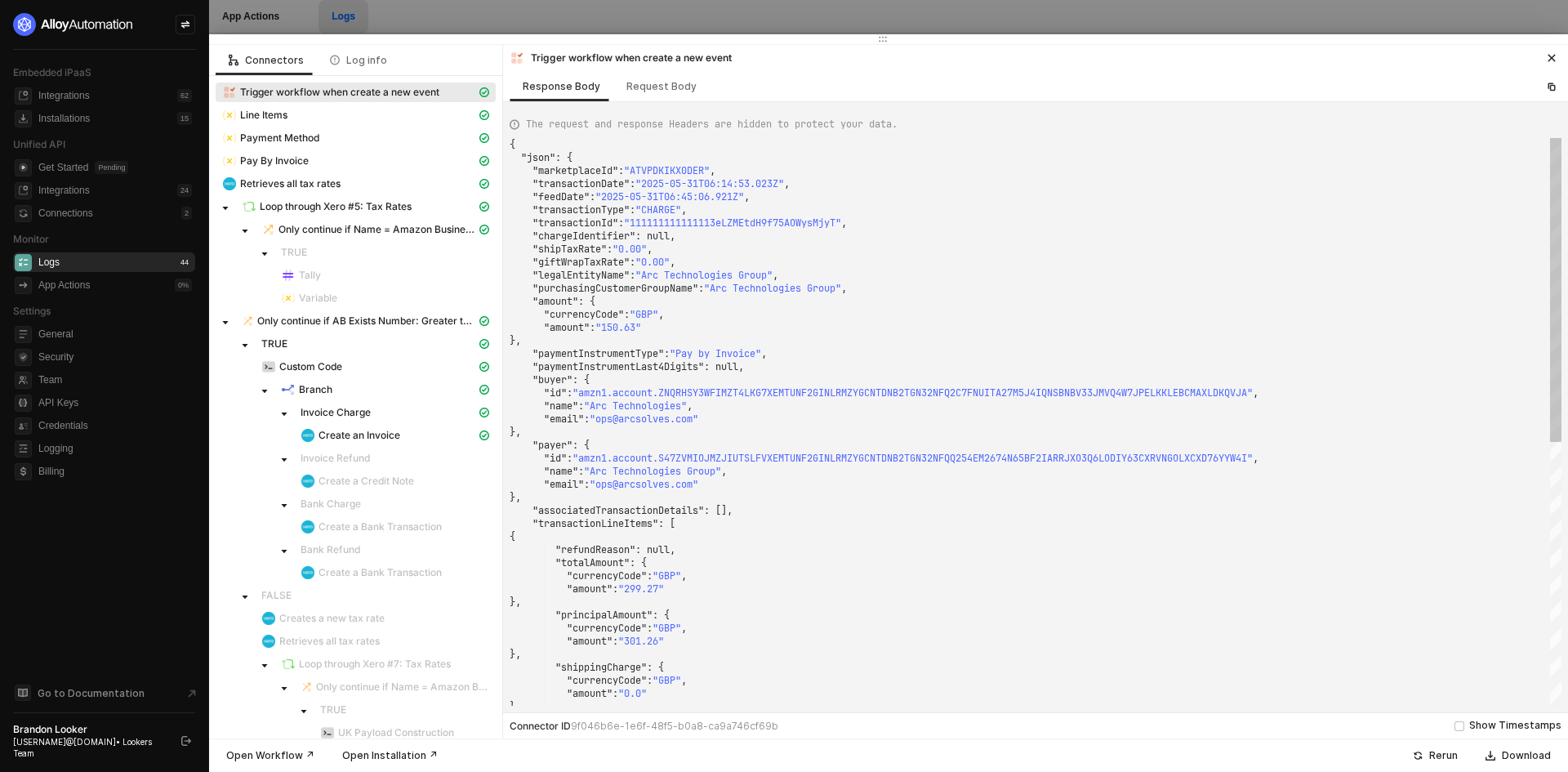 drag, startPoint x: 466, startPoint y: 282, endPoint x: 483, endPoint y: 5, distance: 277.5212 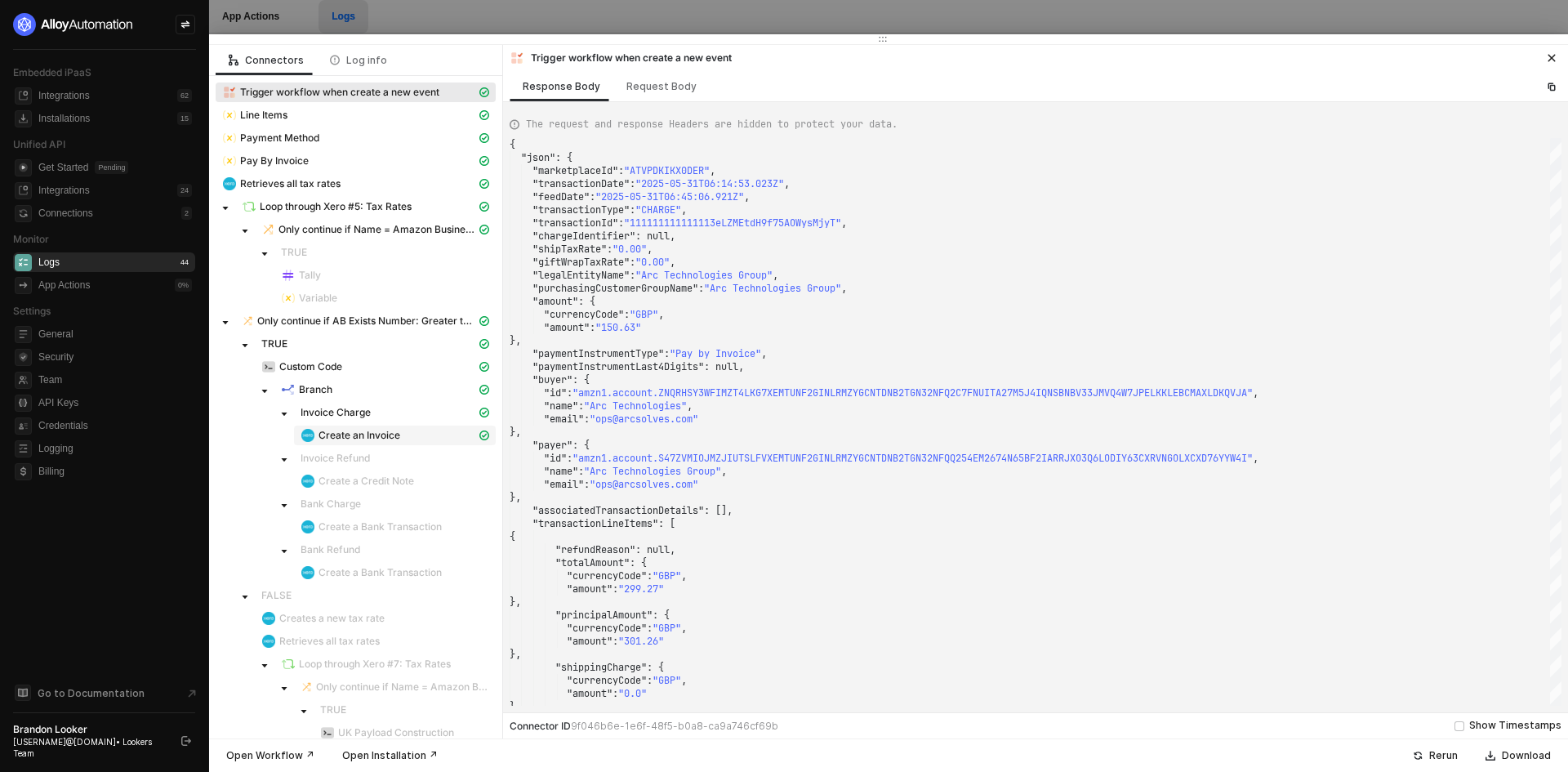 click on "Create an Invoice" at bounding box center (385, 298) 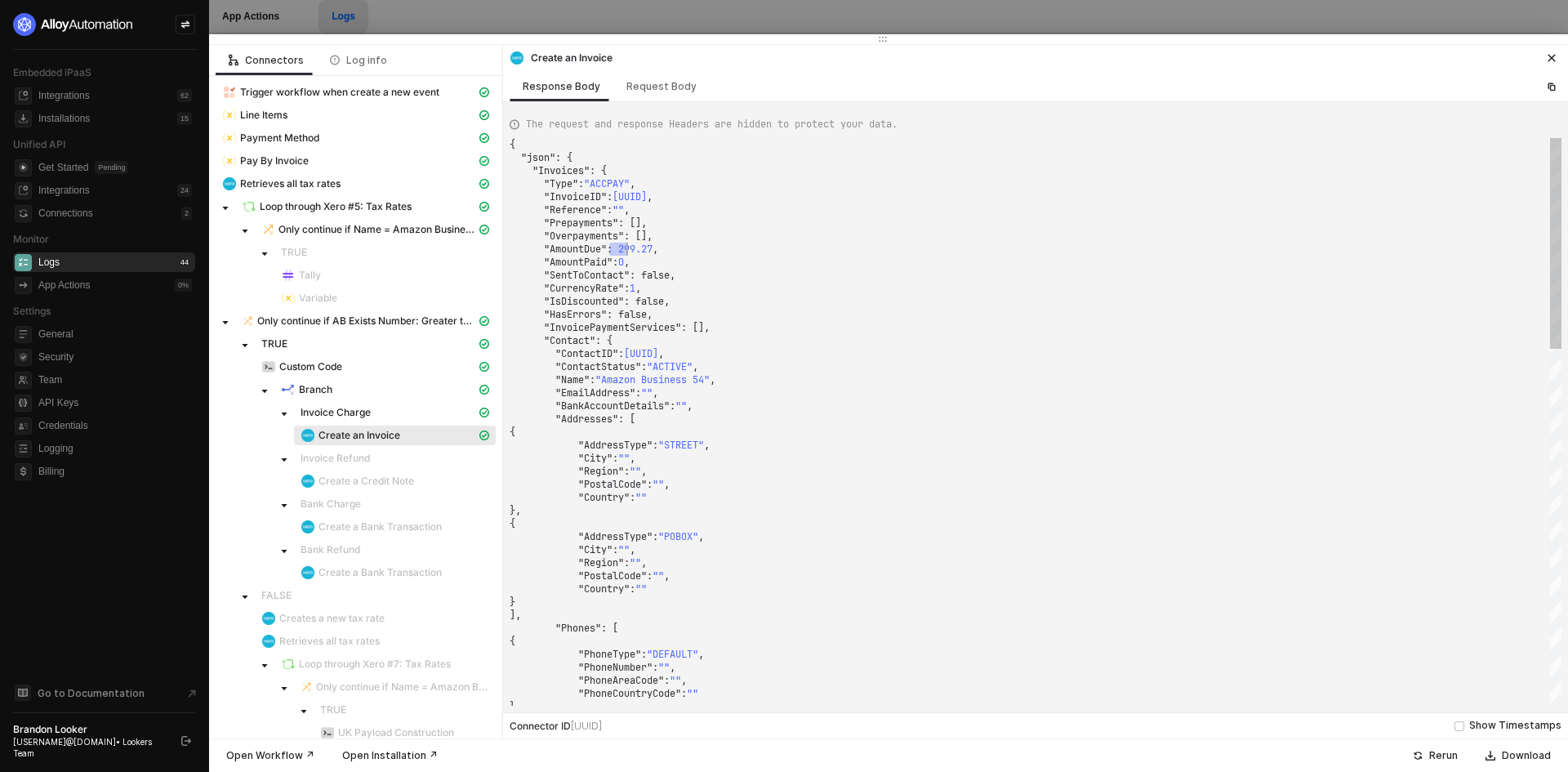 scroll, scrollTop: 0, scrollLeft: 0, axis: both 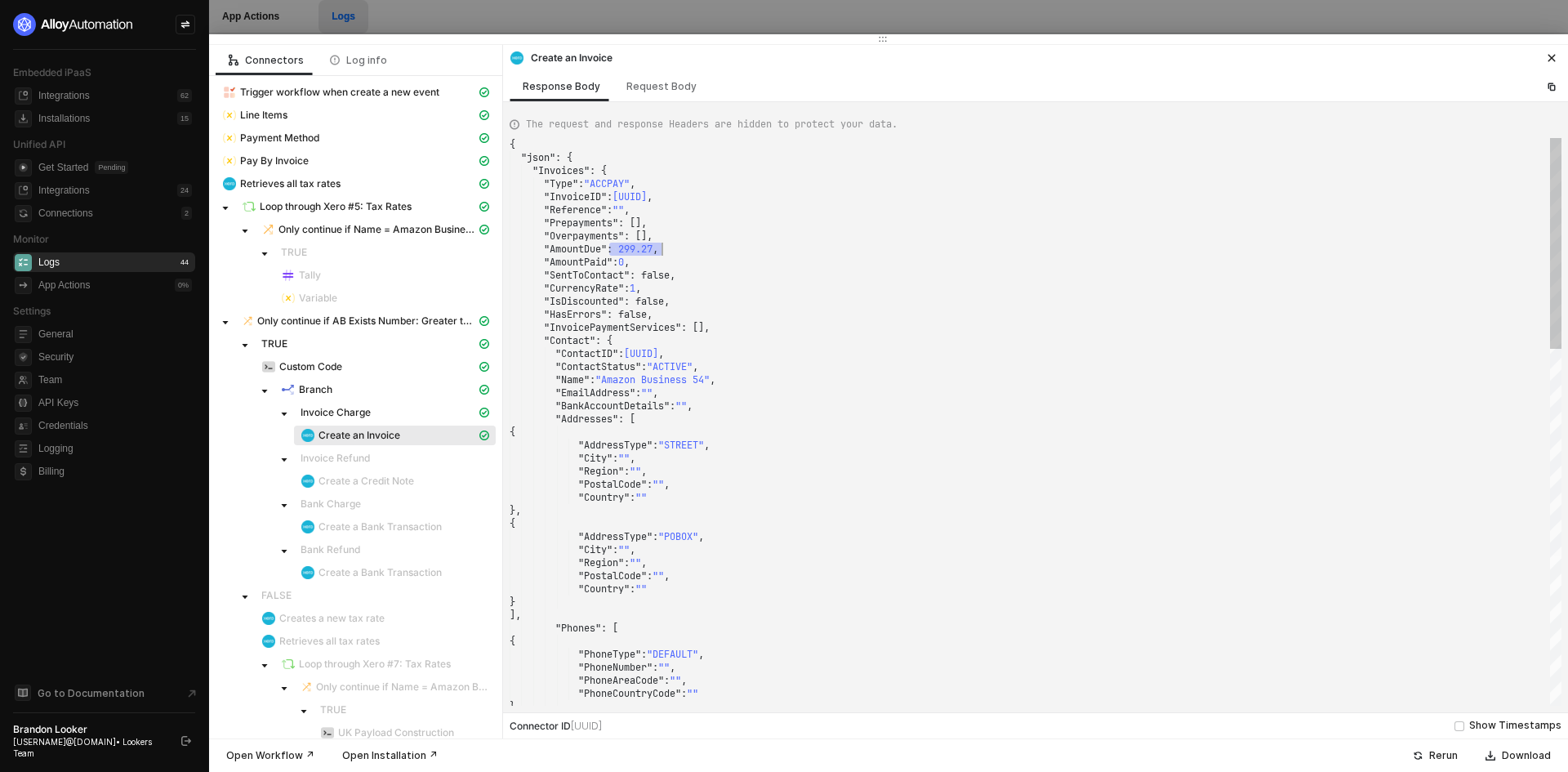 drag, startPoint x: 611, startPoint y: 252, endPoint x: 670, endPoint y: 252, distance: 59 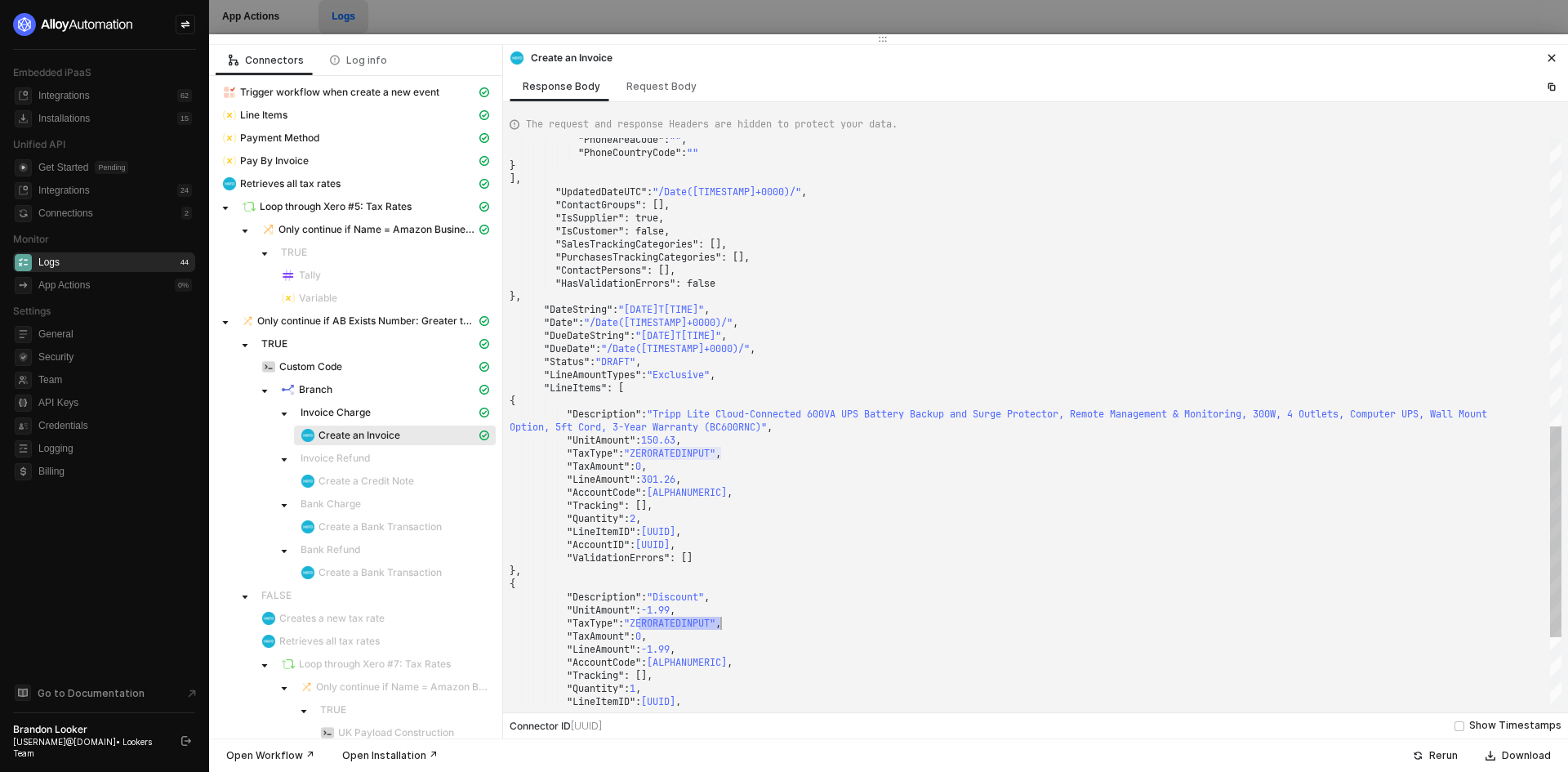 drag, startPoint x: 640, startPoint y: 623, endPoint x: 721, endPoint y: 618, distance: 81.15417 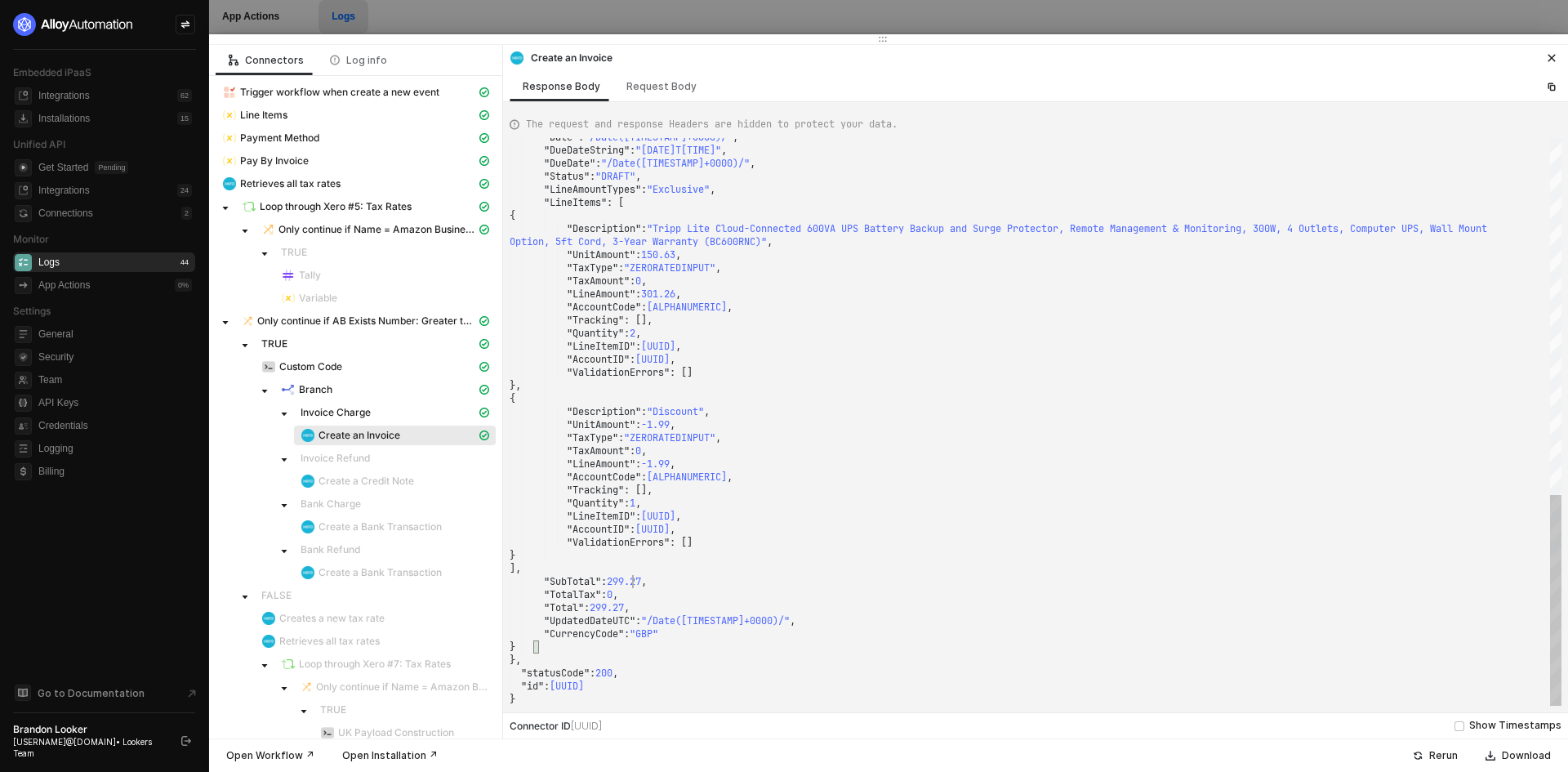 click on "299.27" at bounding box center (658, 137) 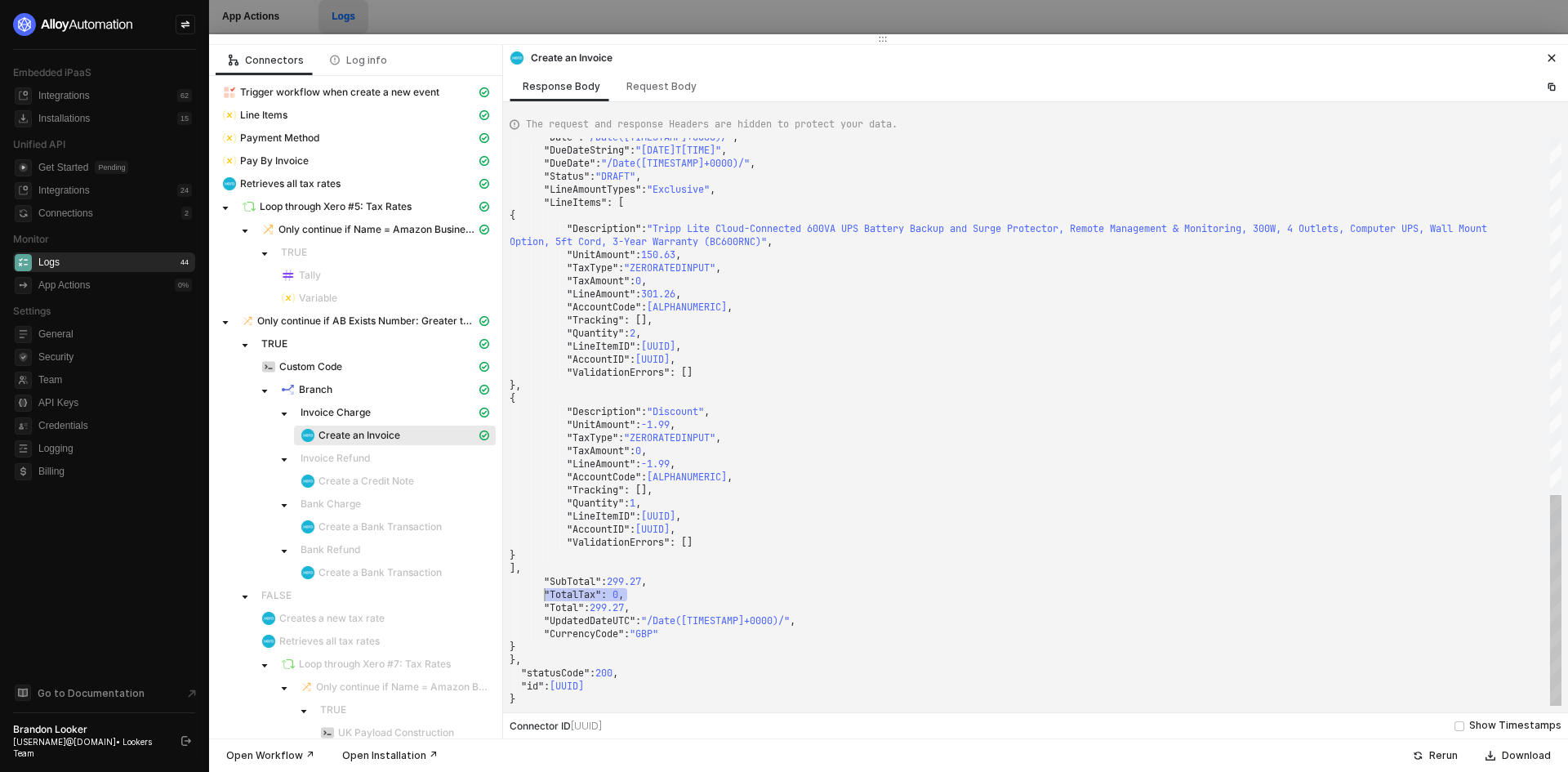 drag, startPoint x: 633, startPoint y: 591, endPoint x: 545, endPoint y: 598, distance: 88.27797 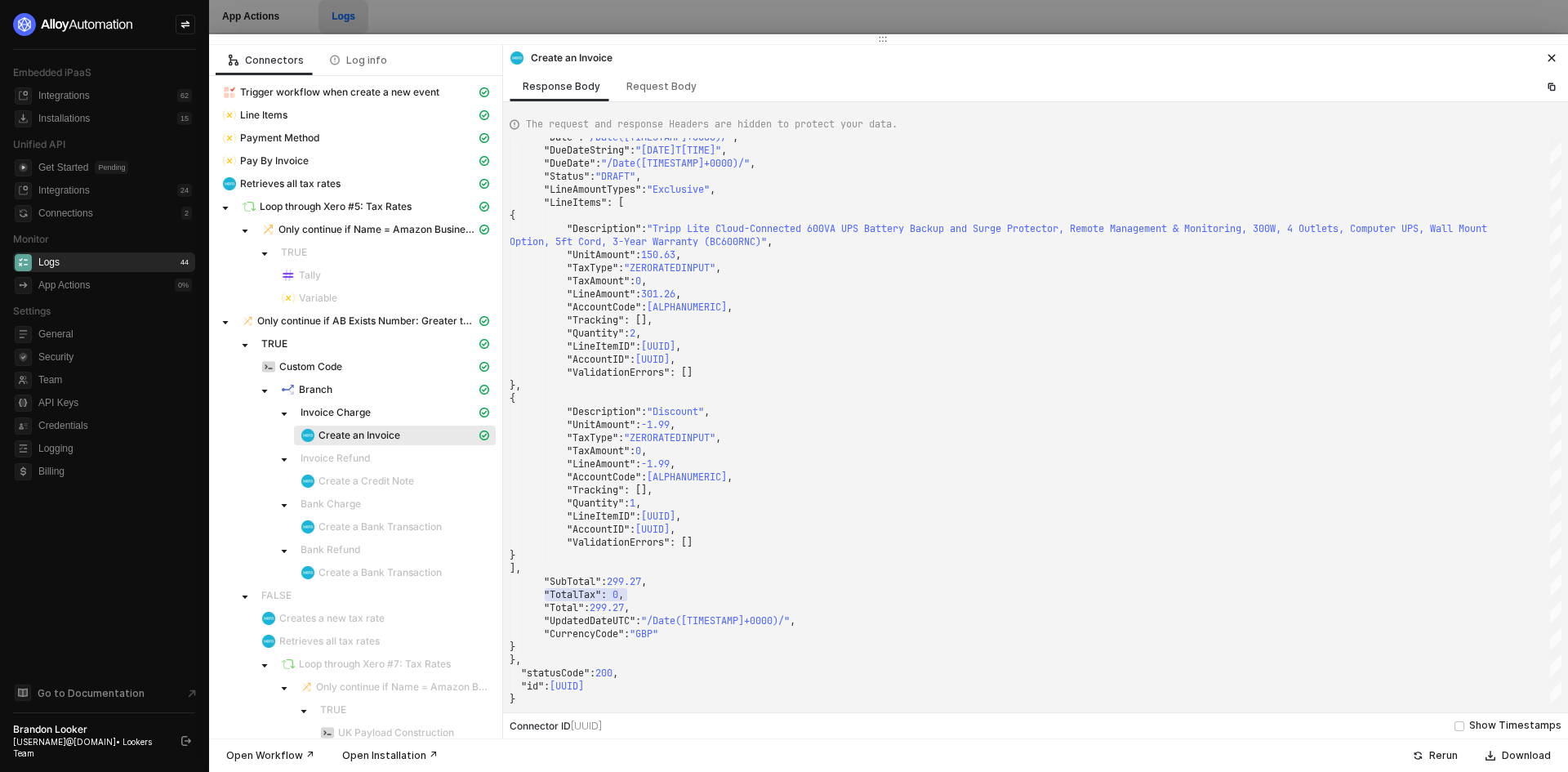 drag, startPoint x: 268, startPoint y: 10, endPoint x: 220, endPoint y: 52, distance: 63.78087 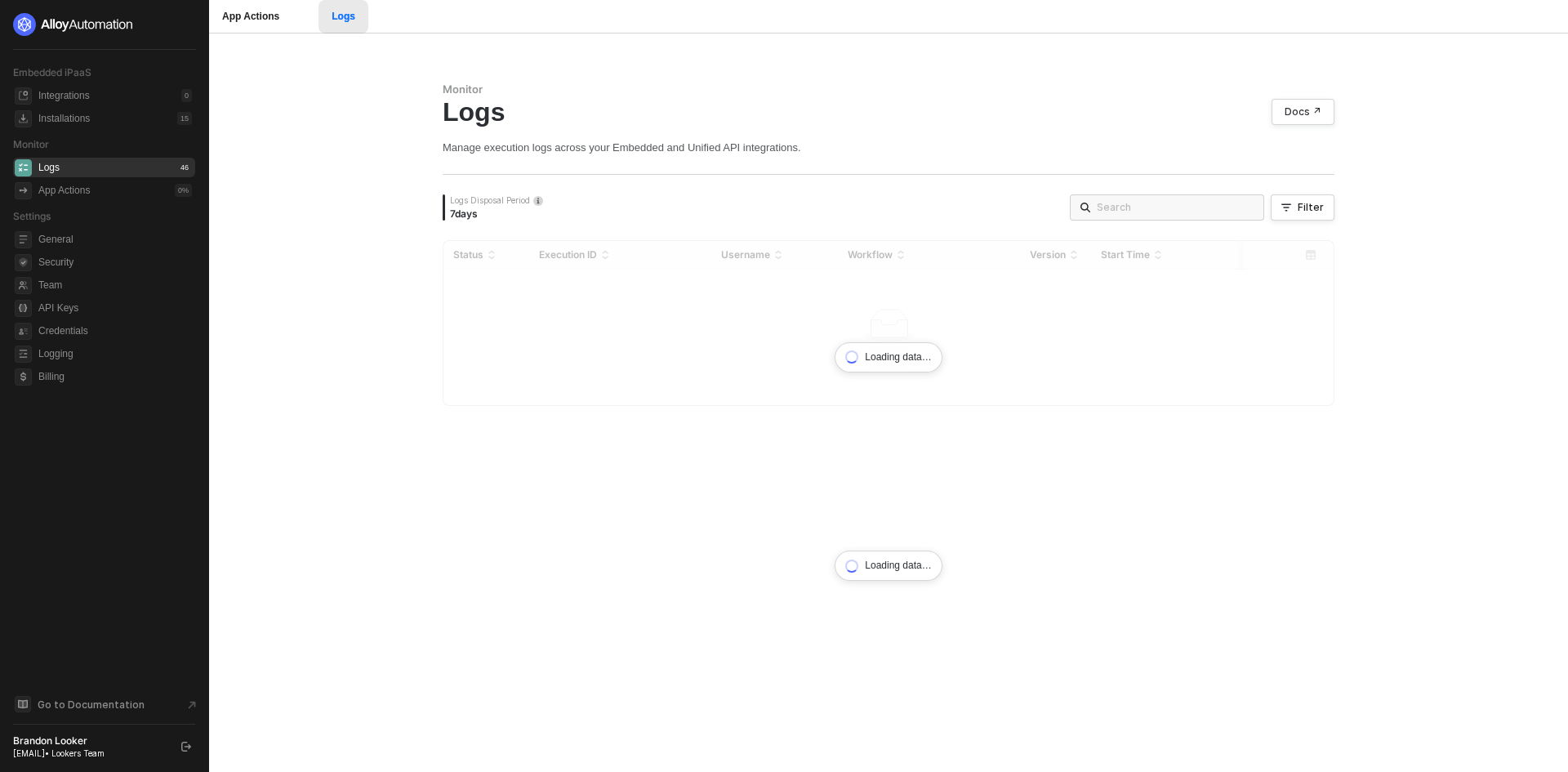 scroll, scrollTop: 0, scrollLeft: 0, axis: both 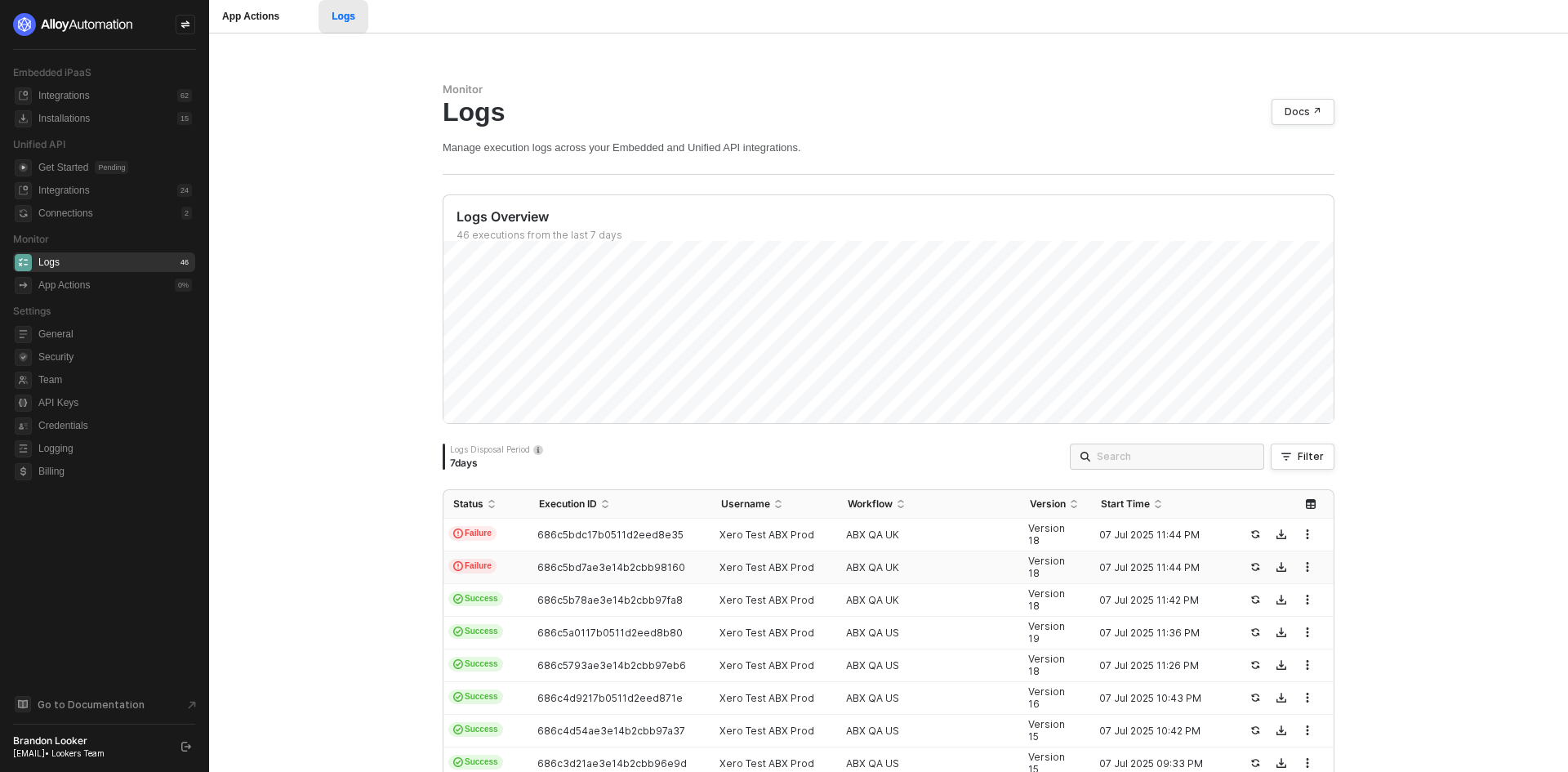 click on "686c5bd7ae3e14b2cbb98160" at bounding box center (620, 568) 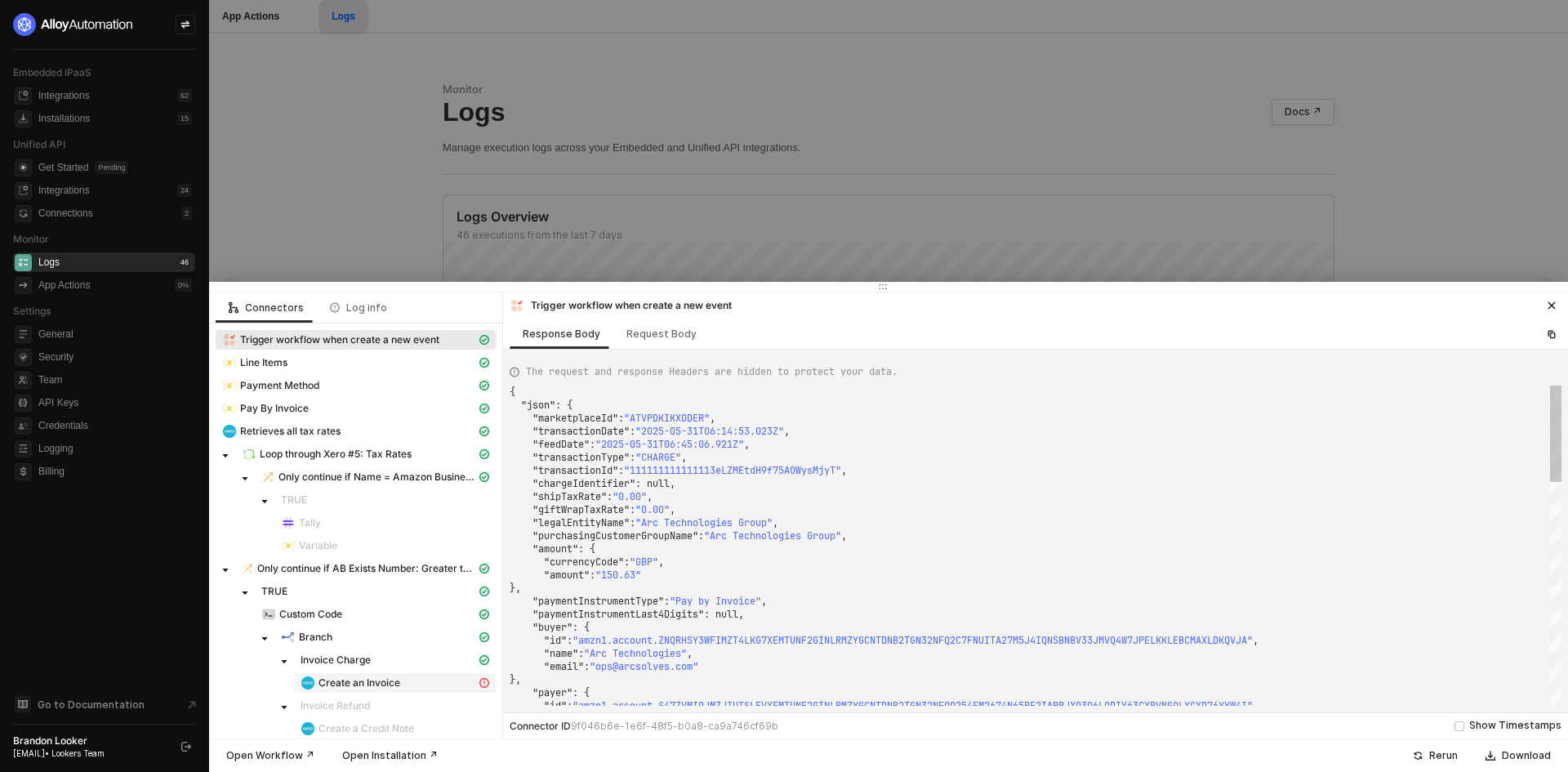 click on "Create an Invoice" at bounding box center (318, 546) 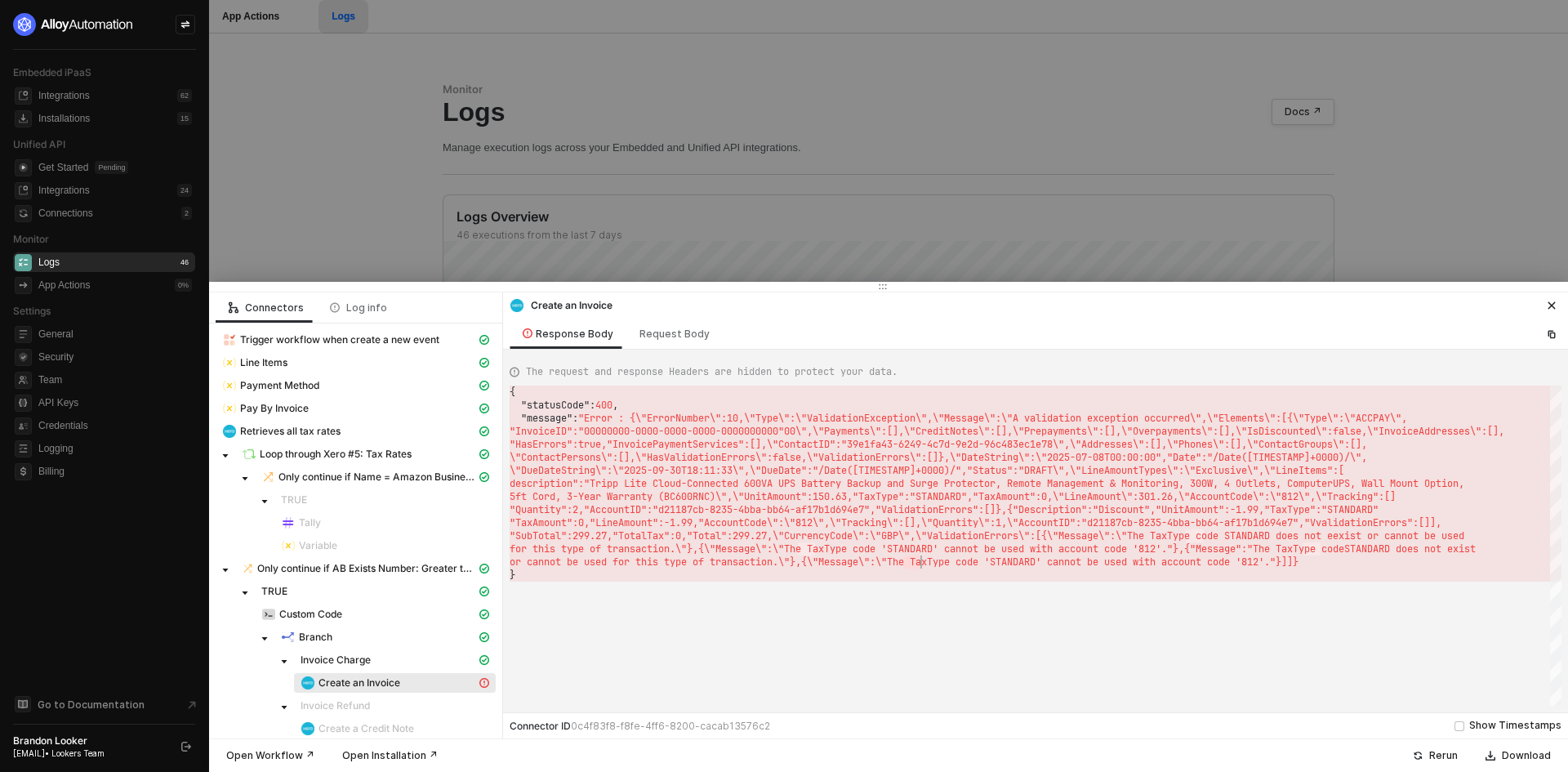 scroll, scrollTop: 0, scrollLeft: 2804, axis: horizontal 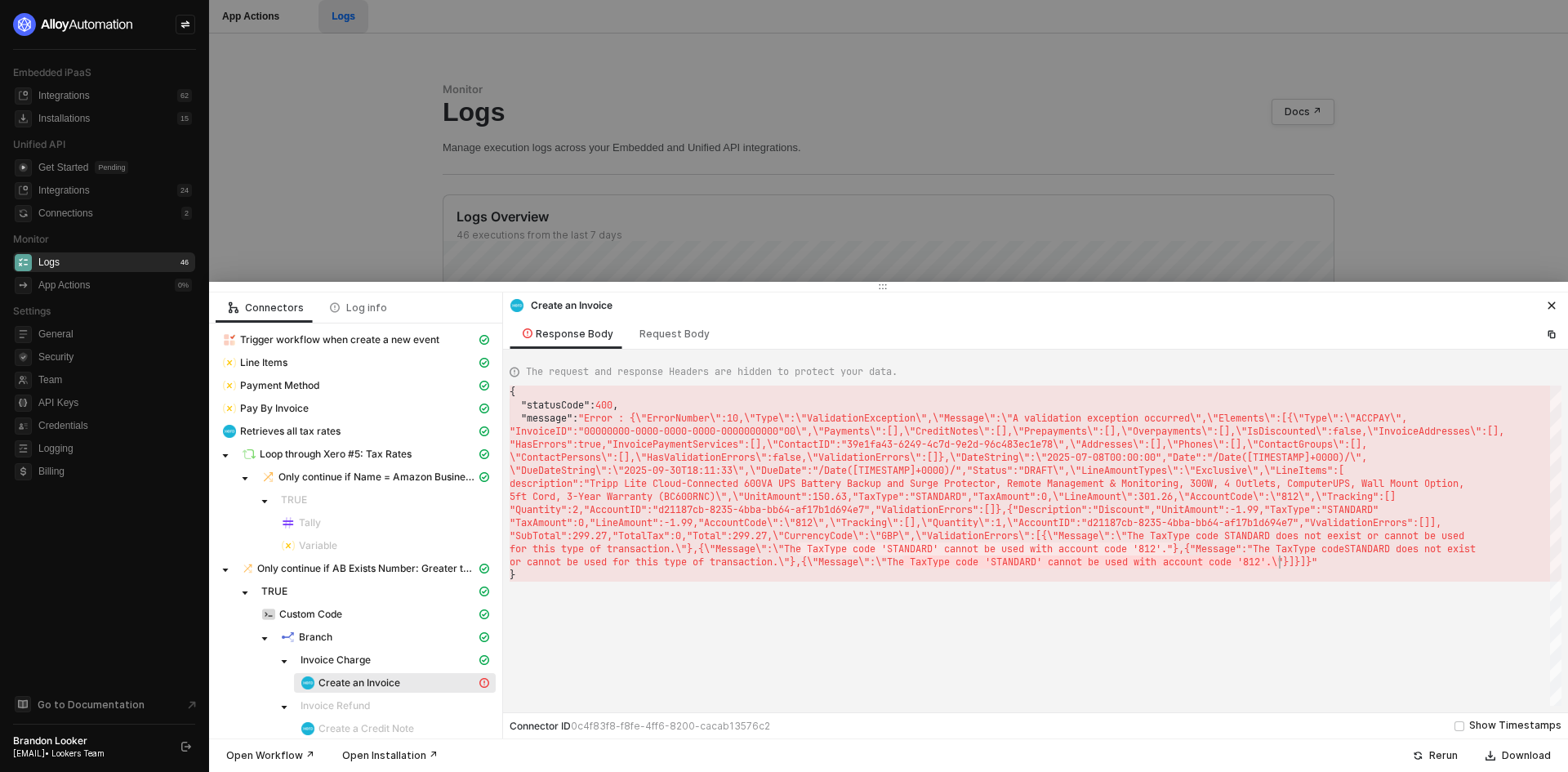 drag, startPoint x: 903, startPoint y: 560, endPoint x: 1280, endPoint y: 566, distance: 377.0477 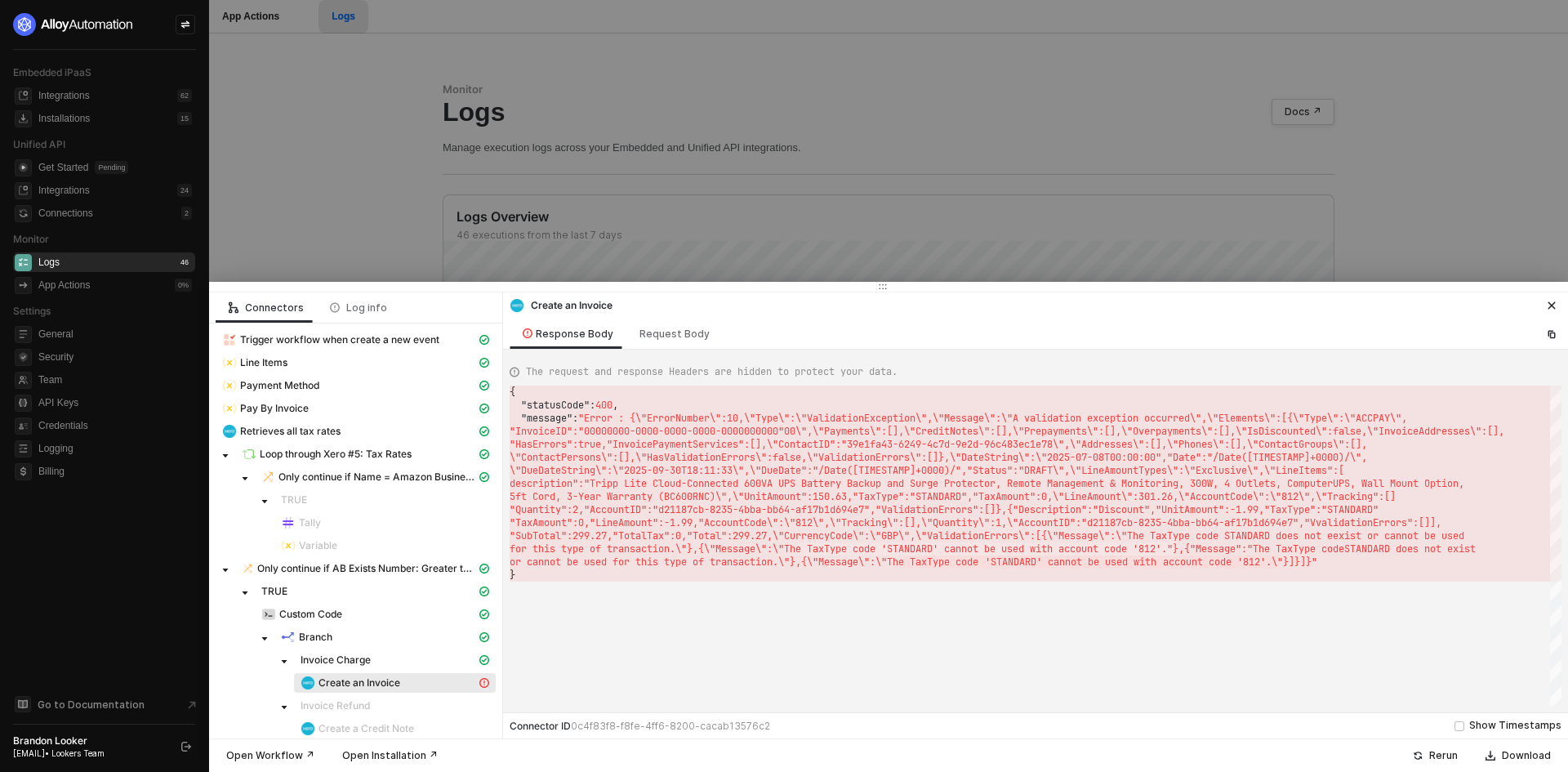click at bounding box center (784, 386) 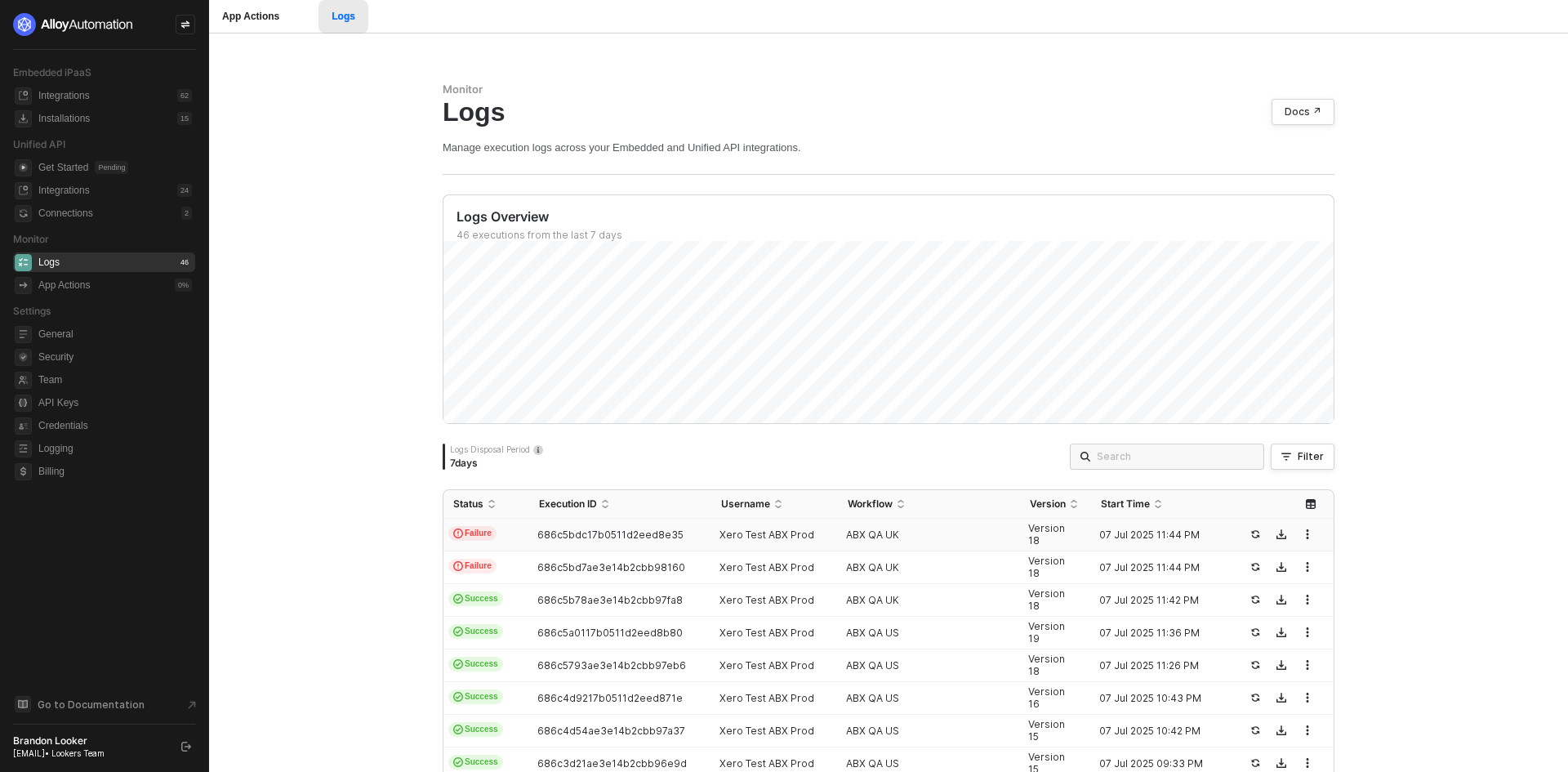 click on "[ALPHANUMERIC_ID]" at bounding box center [586, 534] 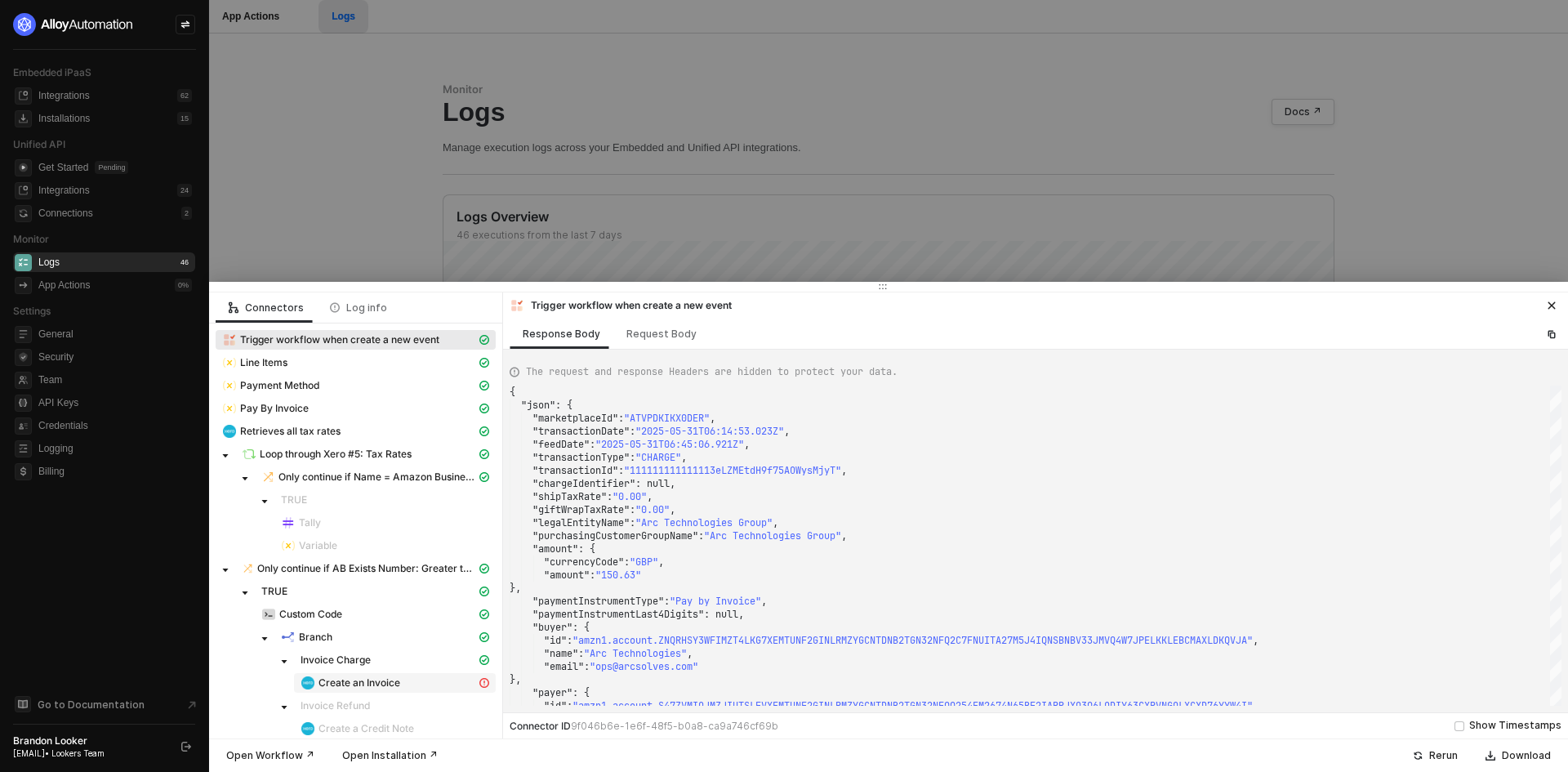 click on "Create an Invoice" at bounding box center (385, 546) 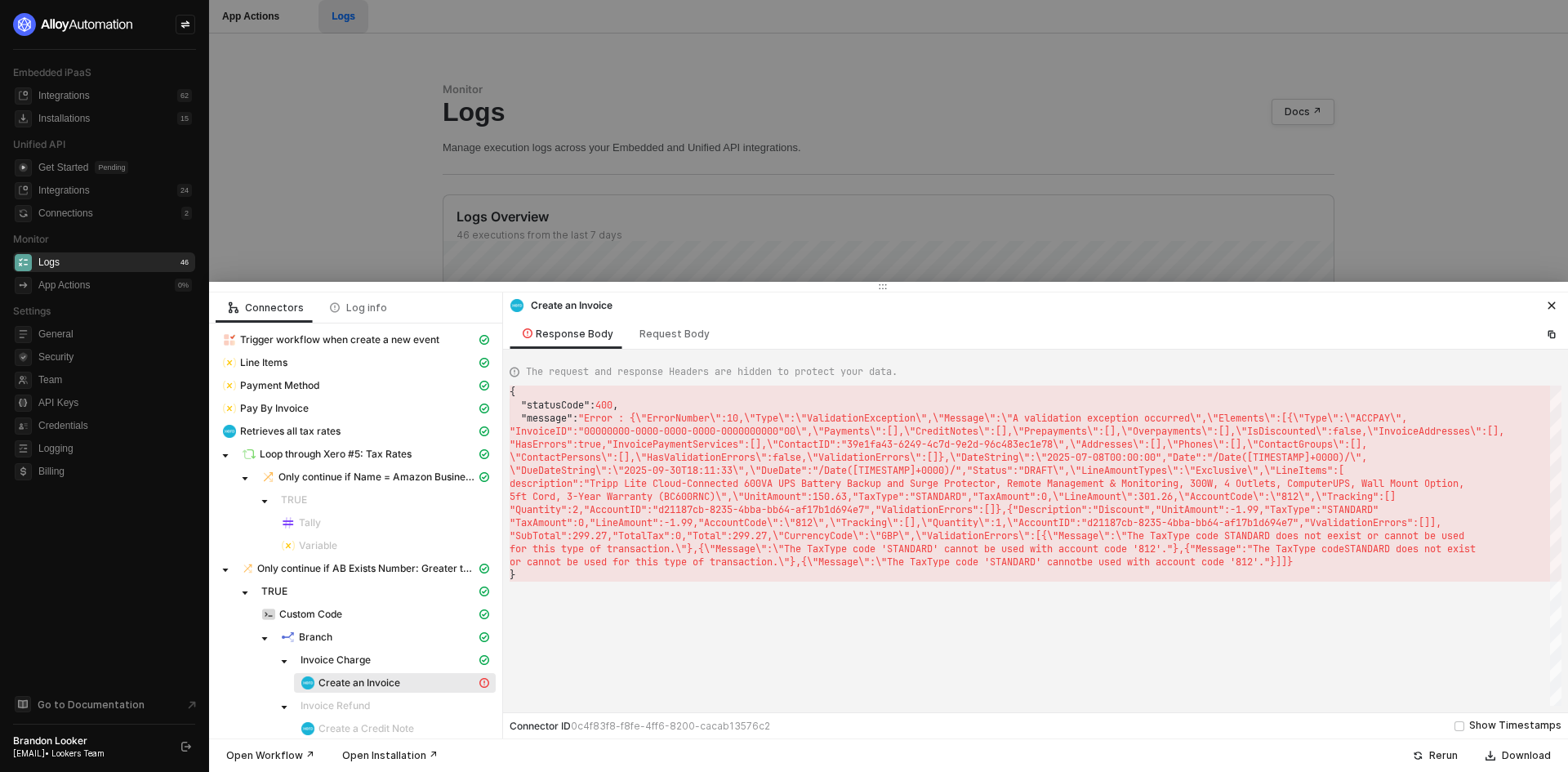 scroll, scrollTop: 0, scrollLeft: 2804, axis: horizontal 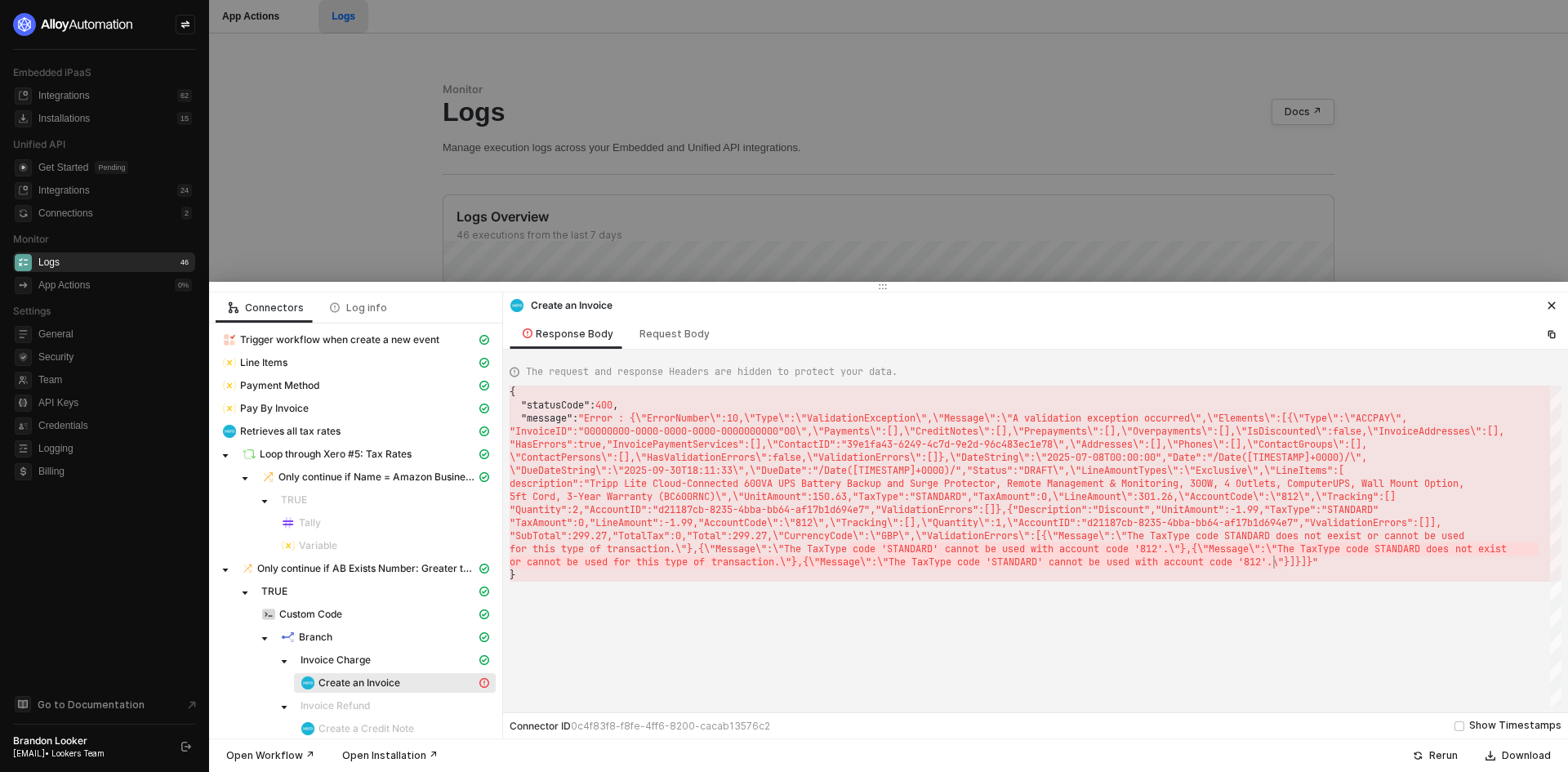 drag, startPoint x: 868, startPoint y: 554, endPoint x: 1276, endPoint y: 562, distance: 408.07842 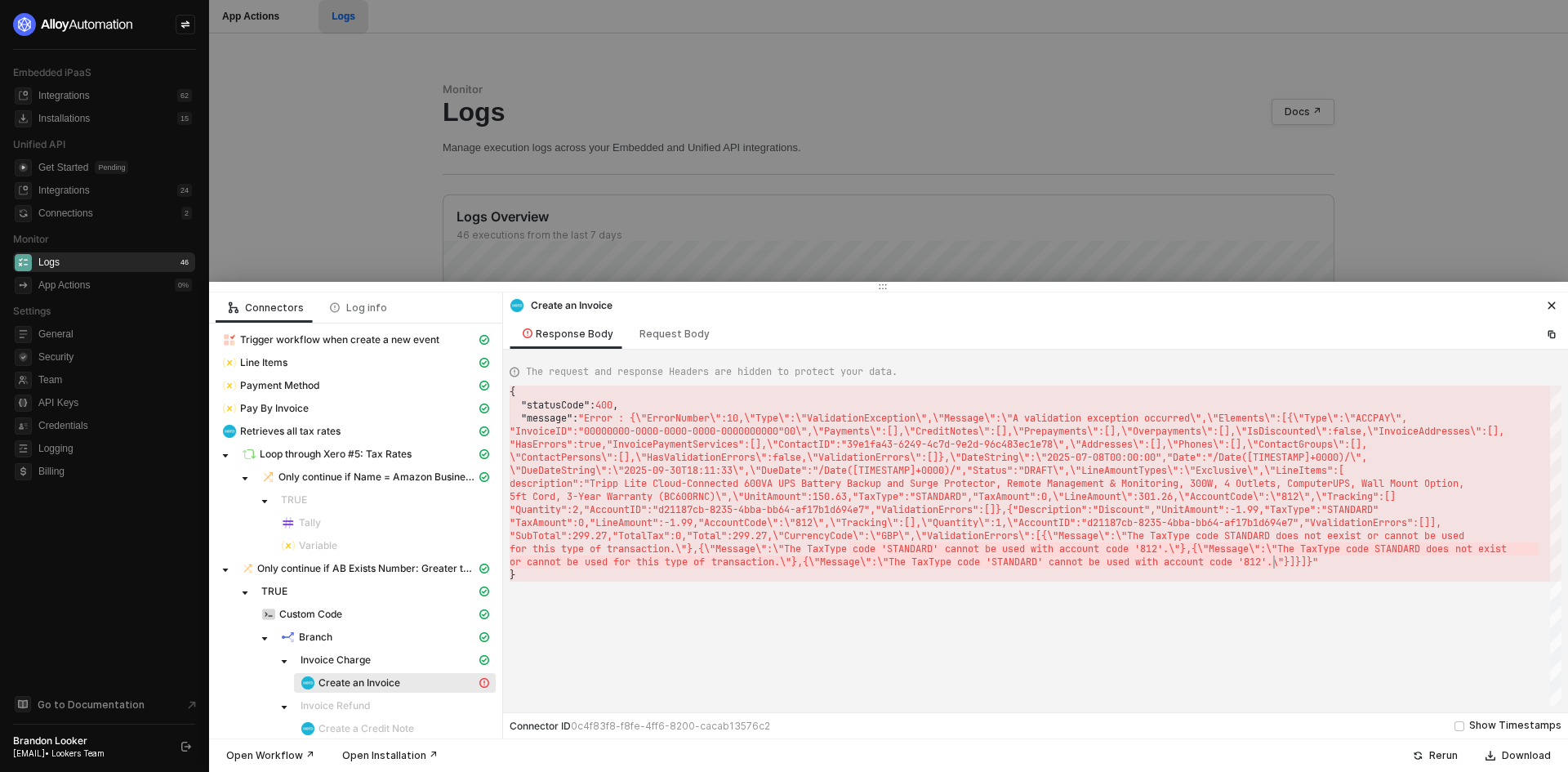 click at bounding box center [784, 386] 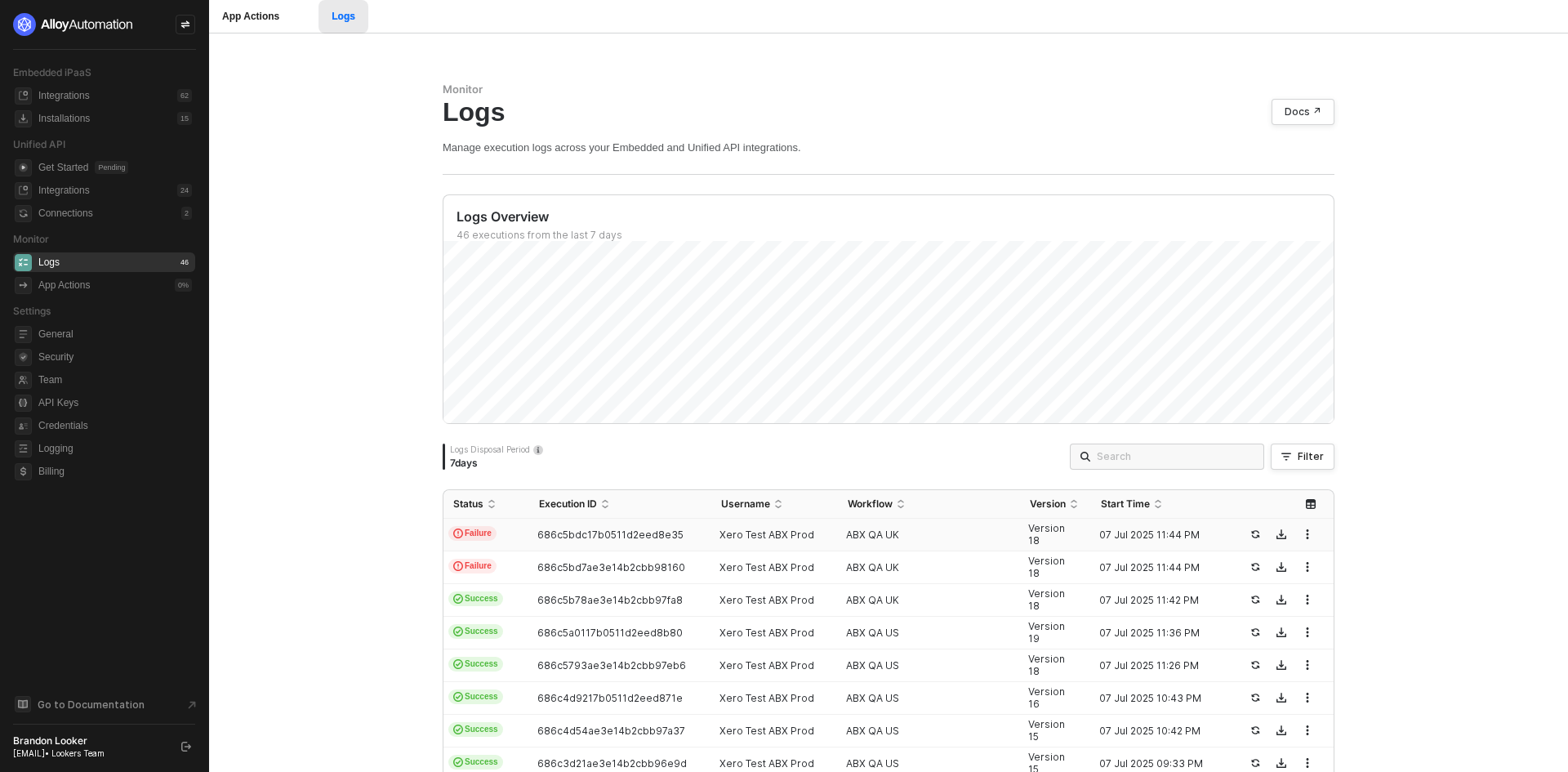 click on "[ALPHANUMERIC_ID]" at bounding box center [620, 535] 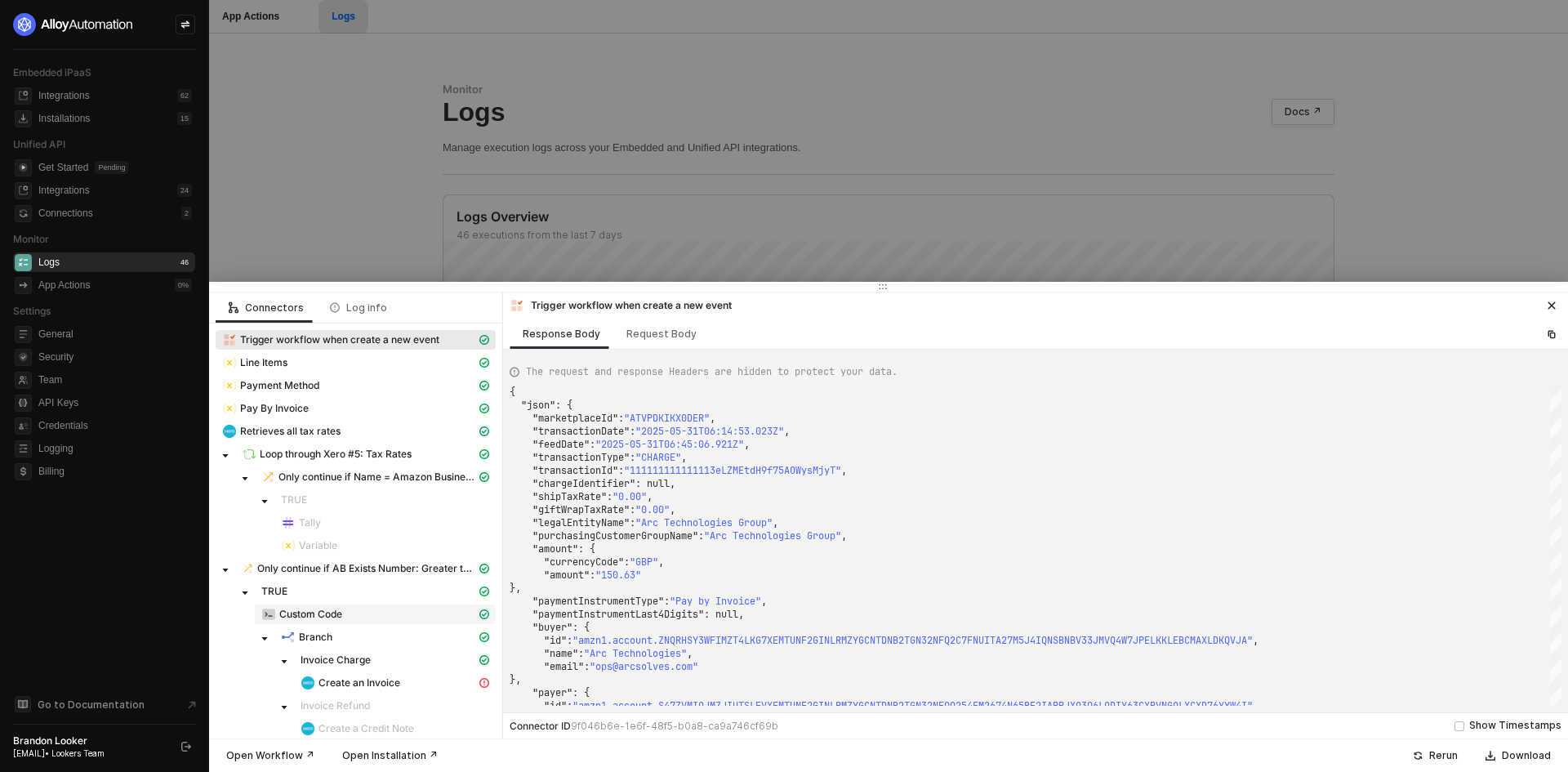 click on "Custom Code" at bounding box center [340, 340] 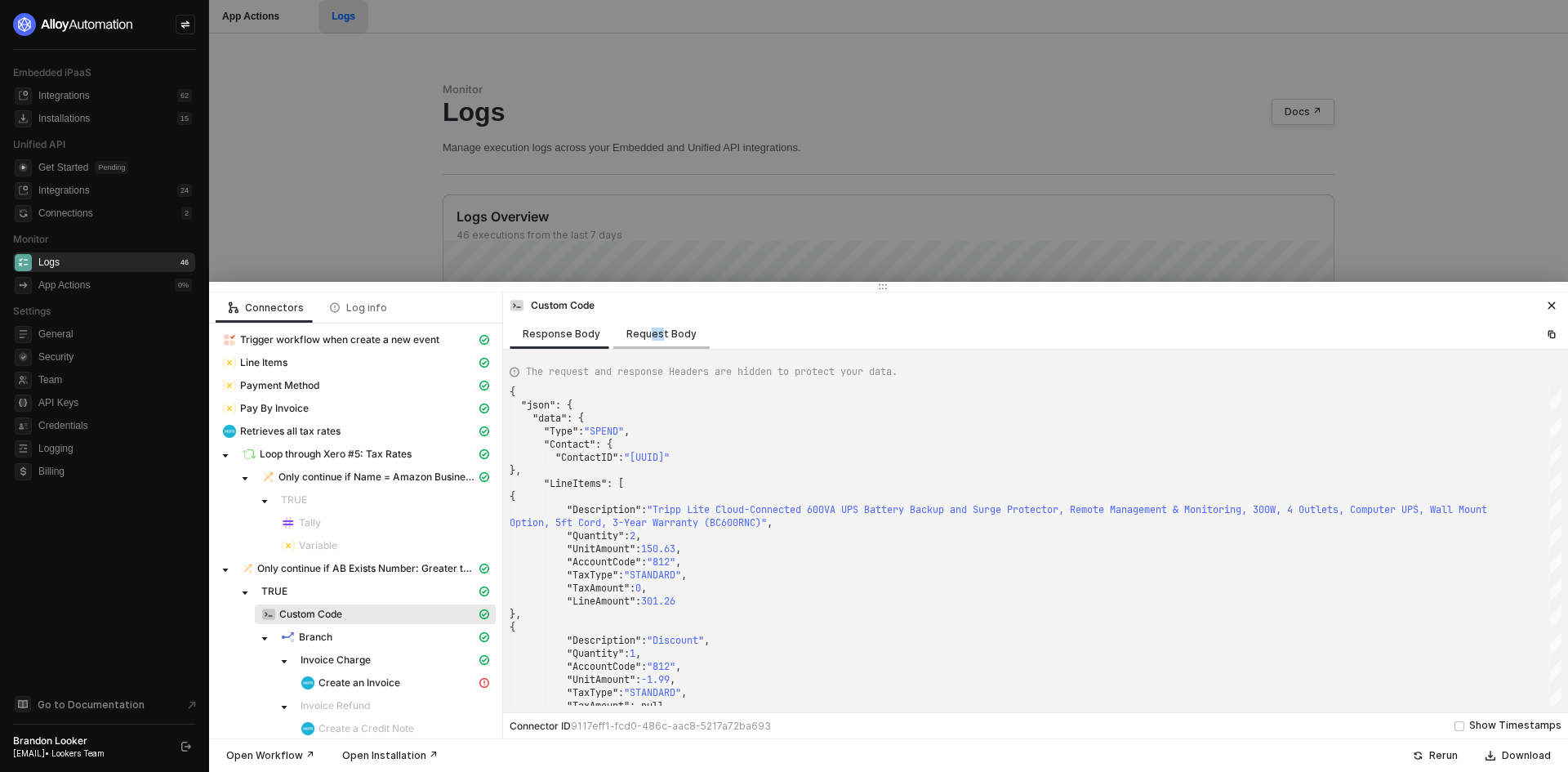 click on "Request Body" at bounding box center [662, 333] 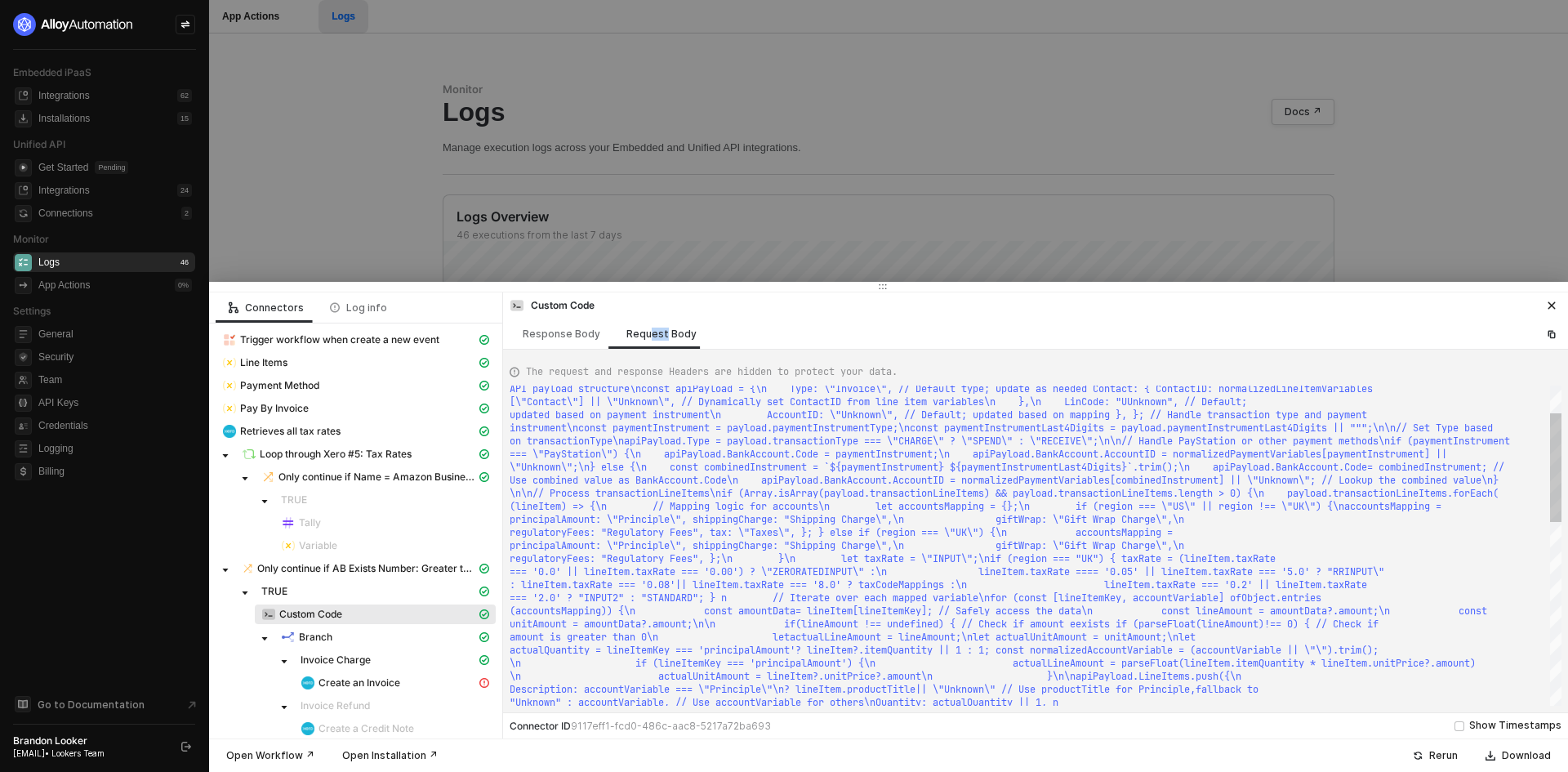 scroll, scrollTop: 0, scrollLeft: 2927, axis: horizontal 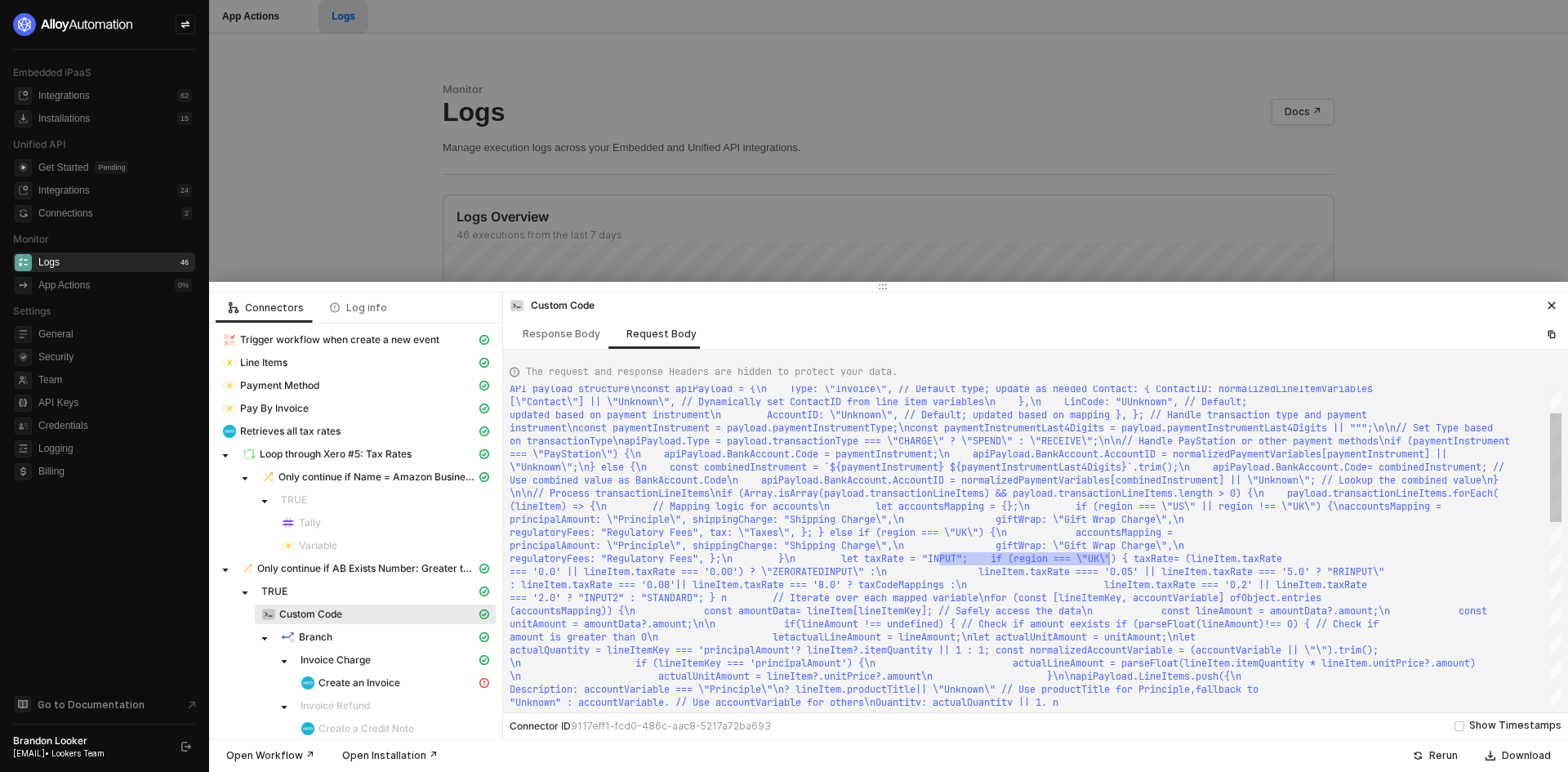 drag, startPoint x: 936, startPoint y: 552, endPoint x: 1107, endPoint y: 557, distance: 171.0731 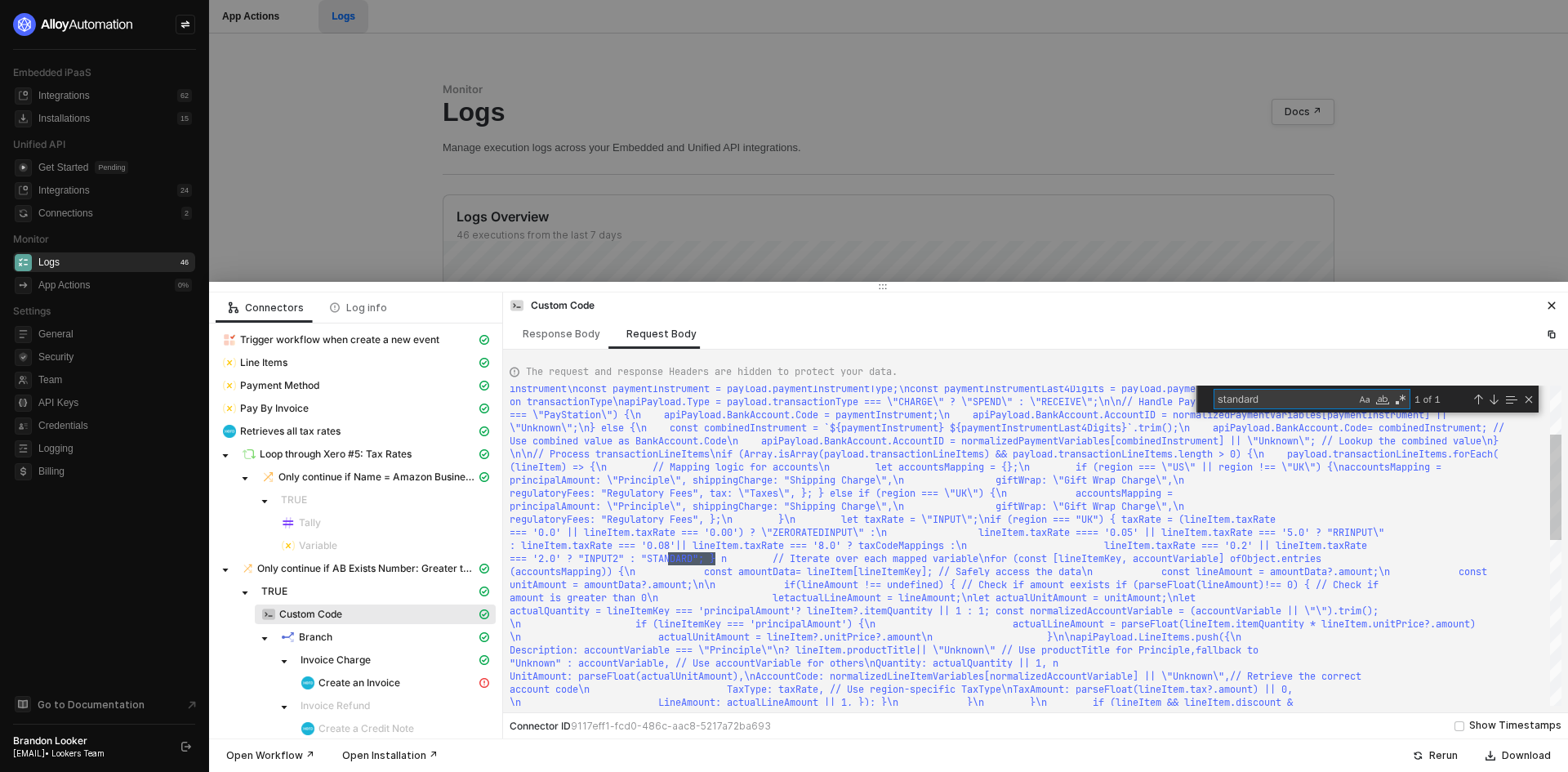 type on "standard" 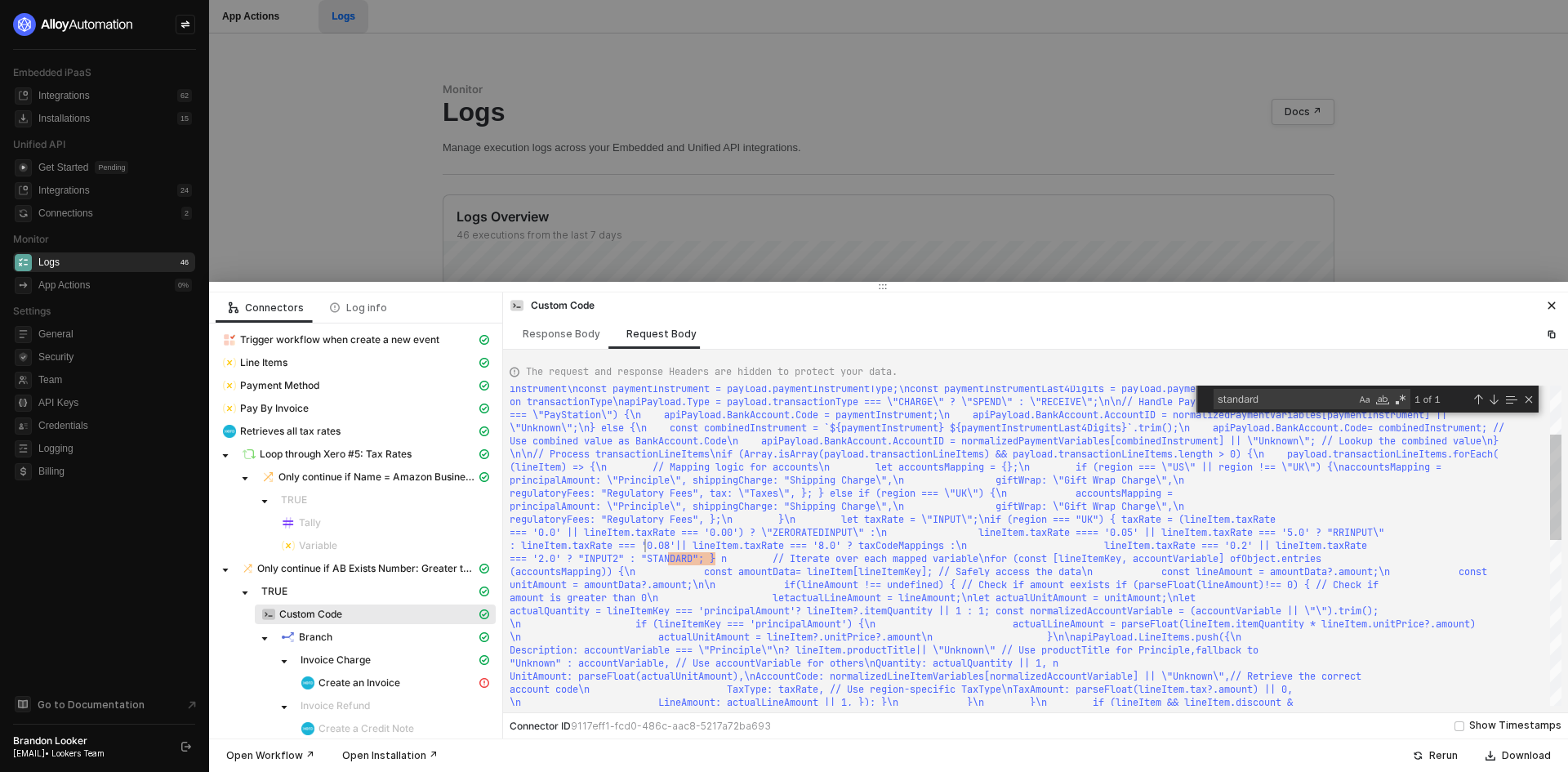 scroll, scrollTop: 0, scrollLeft: 3980, axis: horizontal 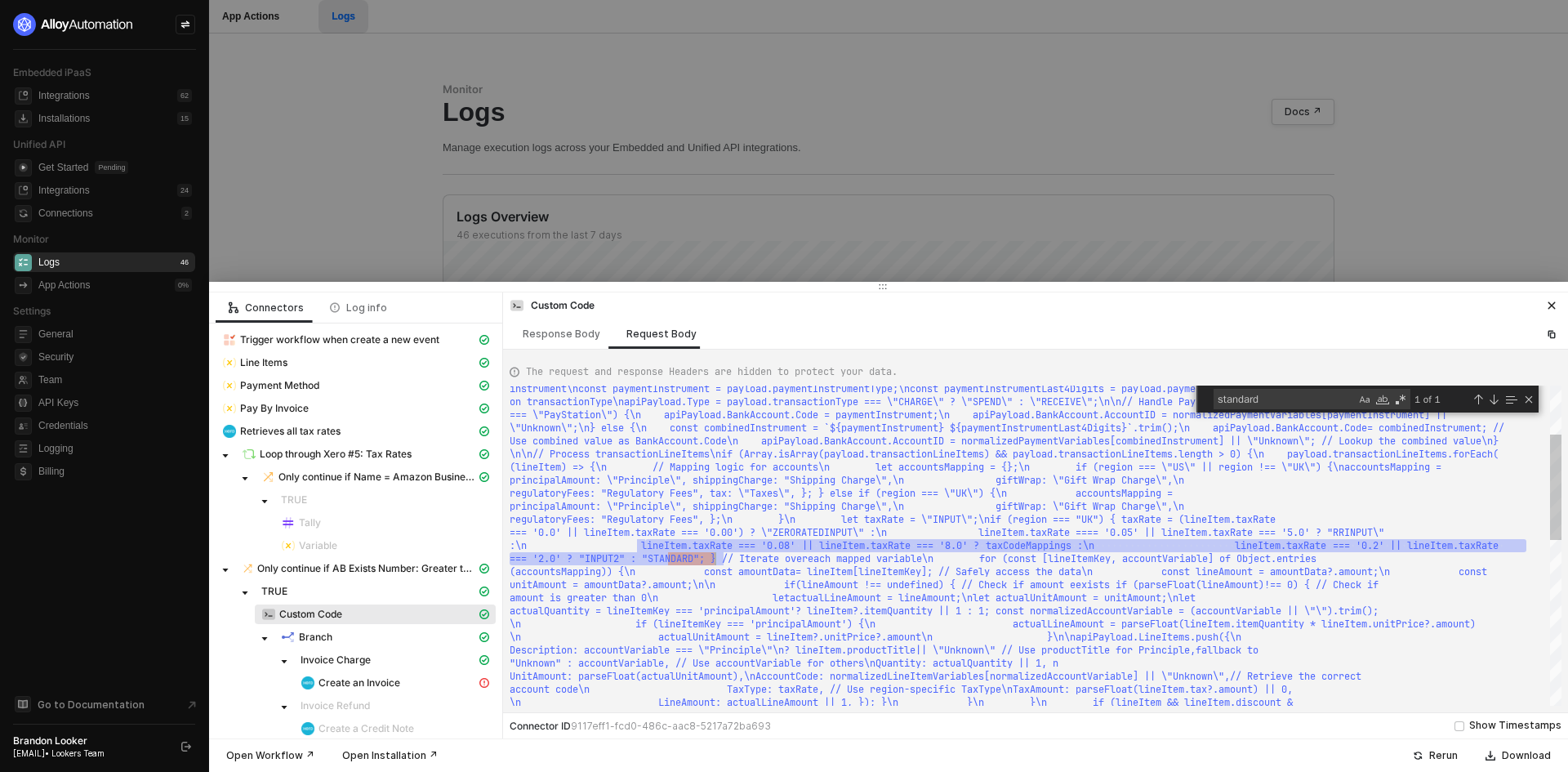 drag, startPoint x: 643, startPoint y: 544, endPoint x: 714, endPoint y: 564, distance: 73.76313 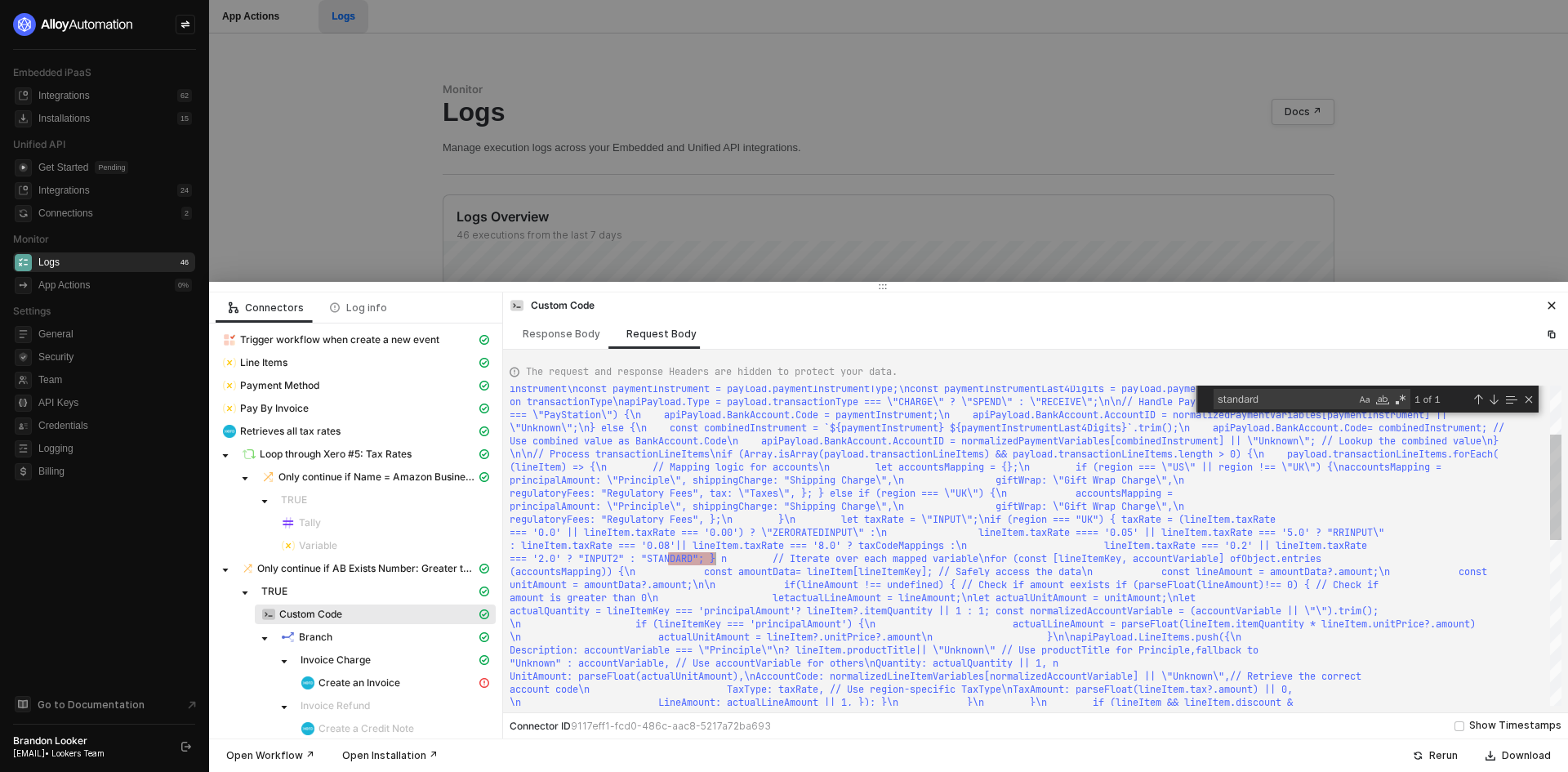 drag, startPoint x: 670, startPoint y: 559, endPoint x: 713, endPoint y: 556, distance: 43.10452 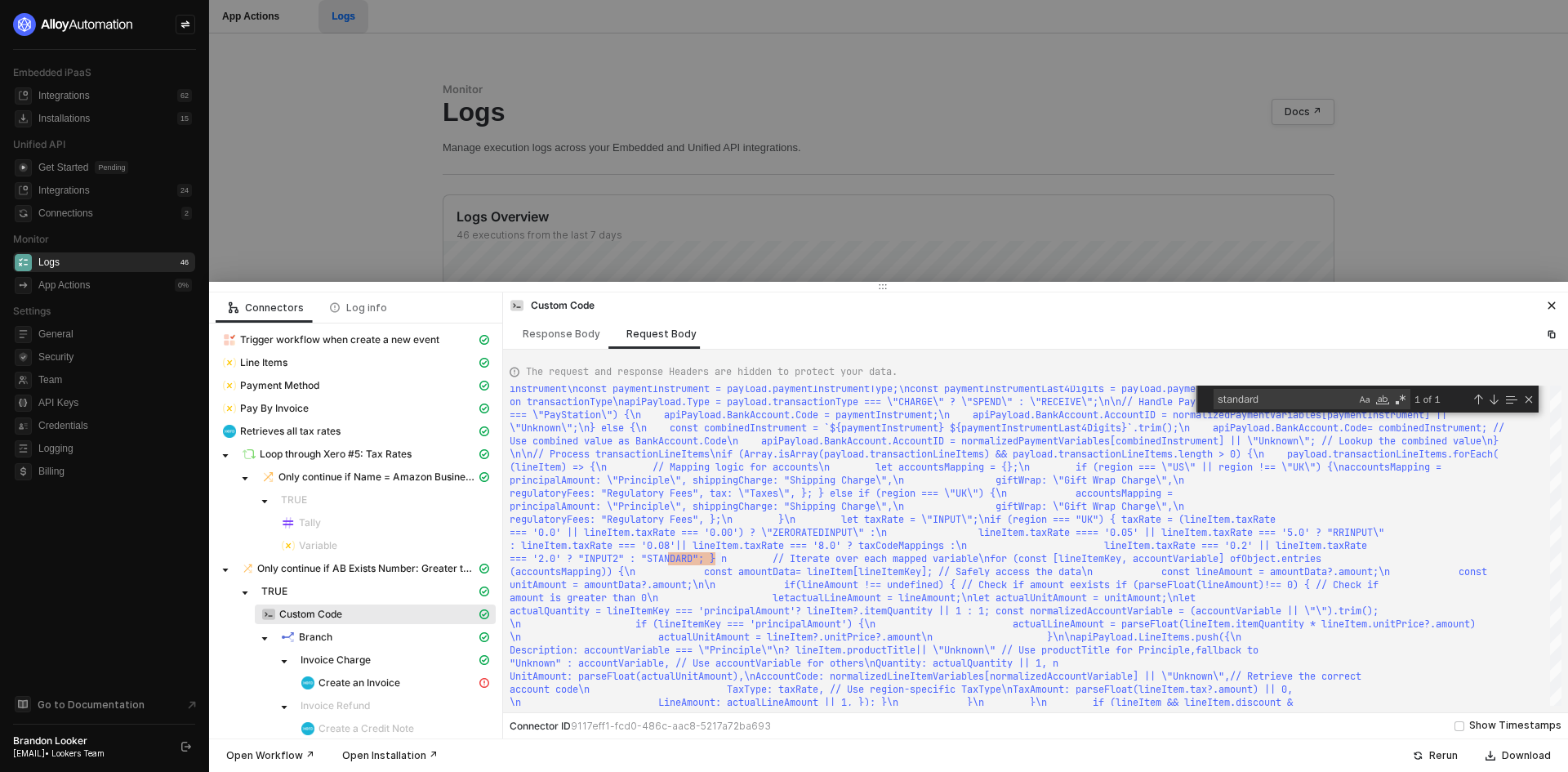 click at bounding box center (784, 386) 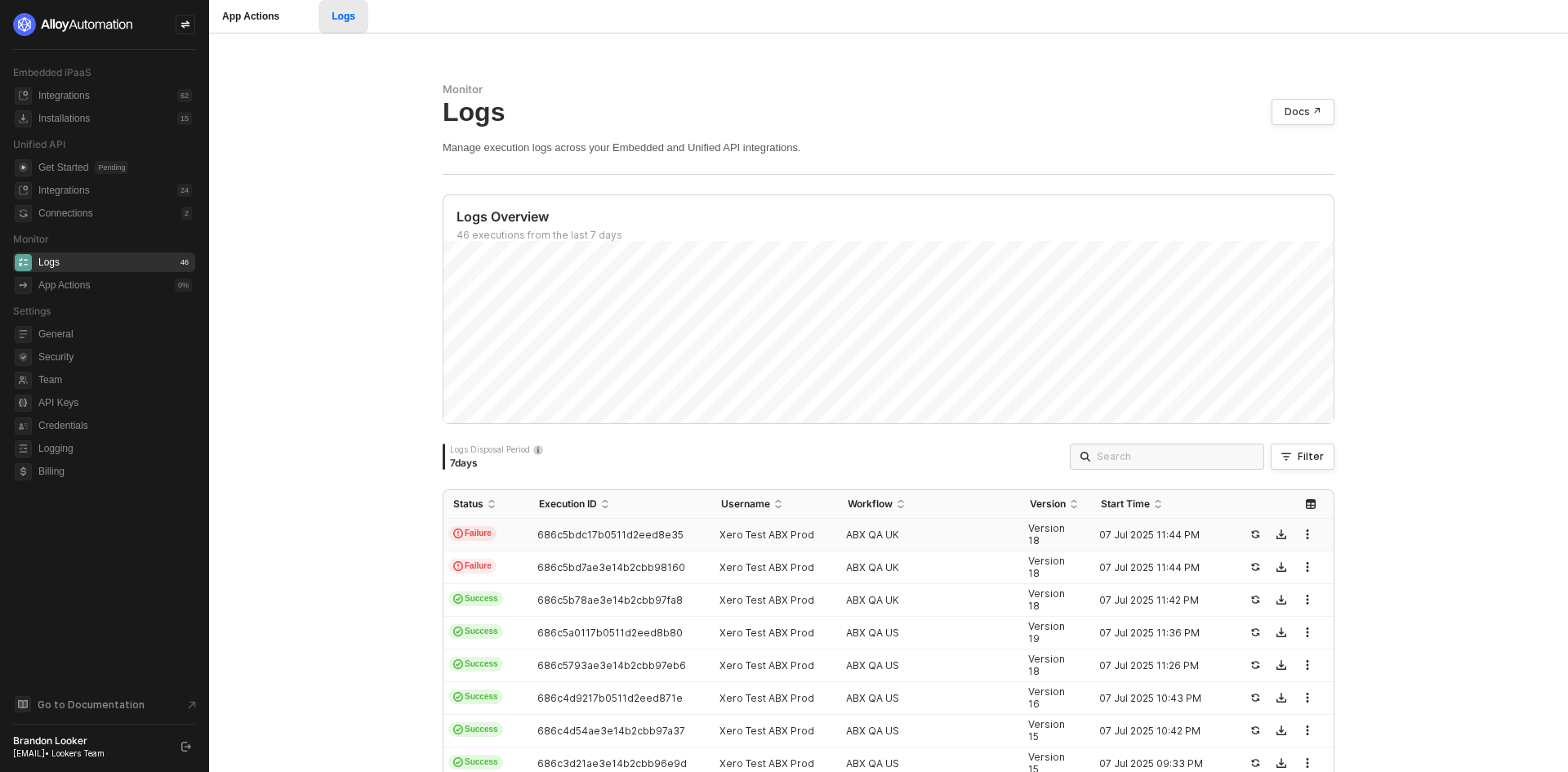 click on "[ALPHANUMERIC_ID]" at bounding box center (613, 535) 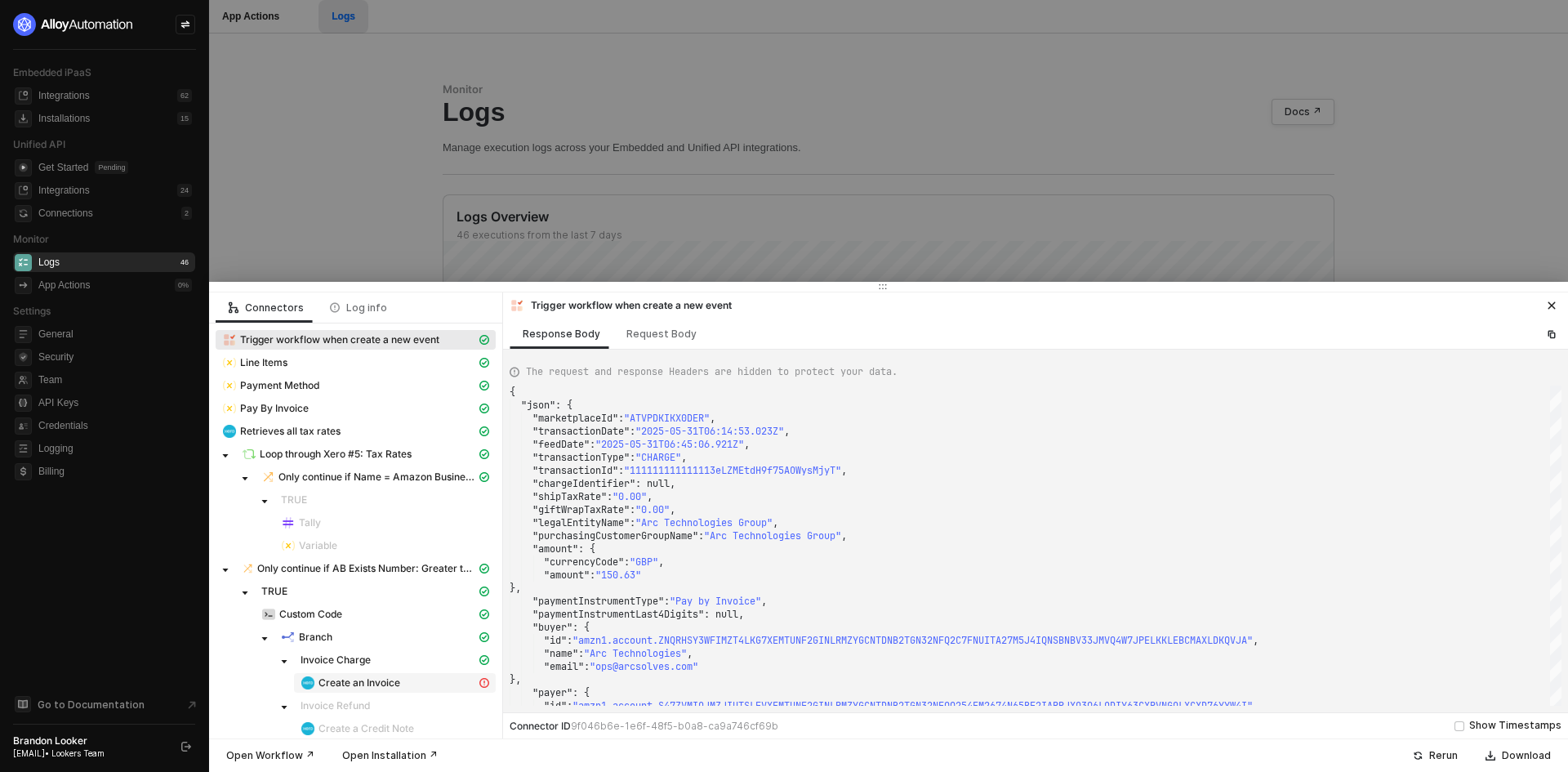 click on "Create an Invoice" at bounding box center [385, 546] 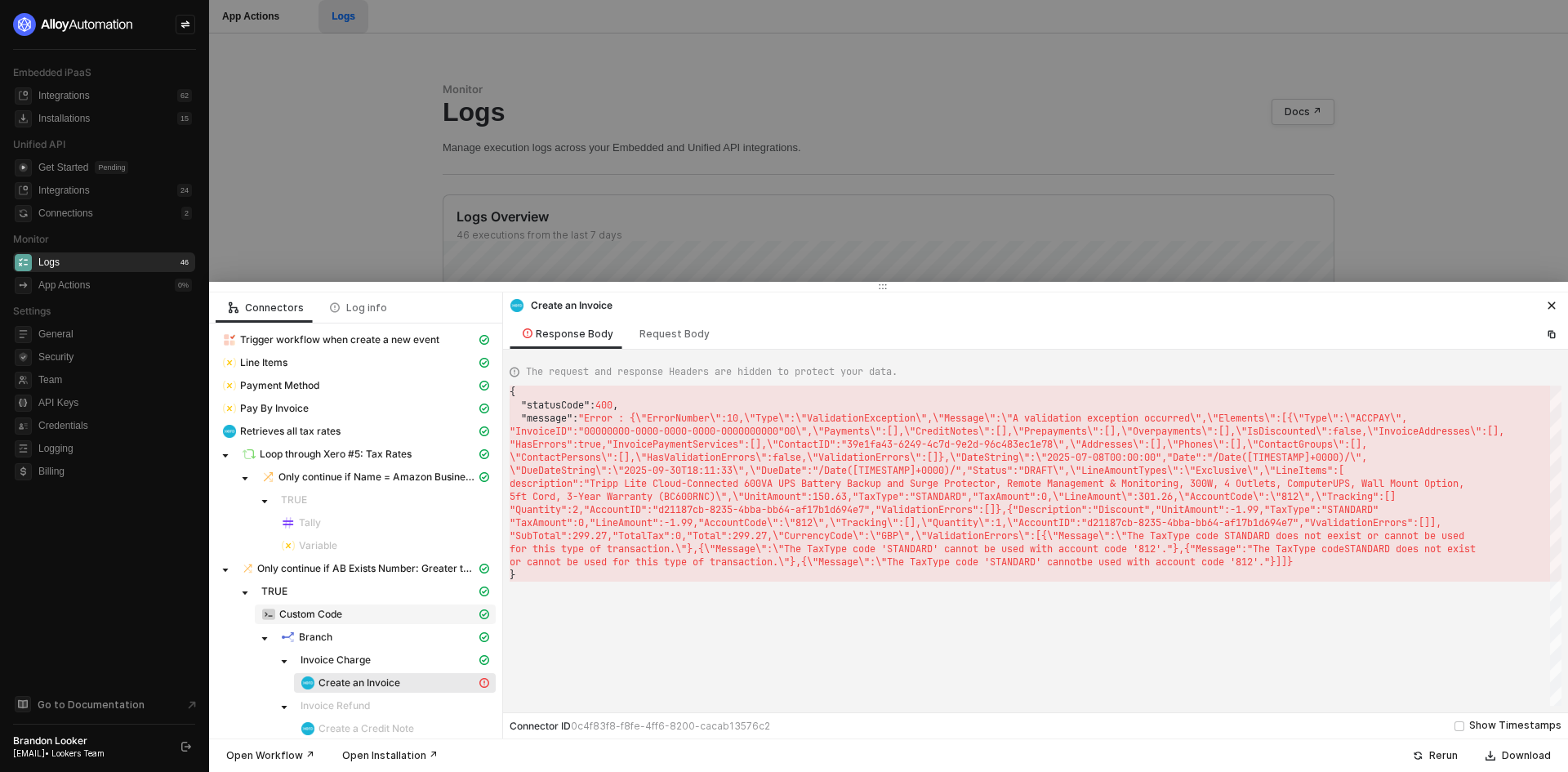 click on "Custom Code" at bounding box center [355, 340] 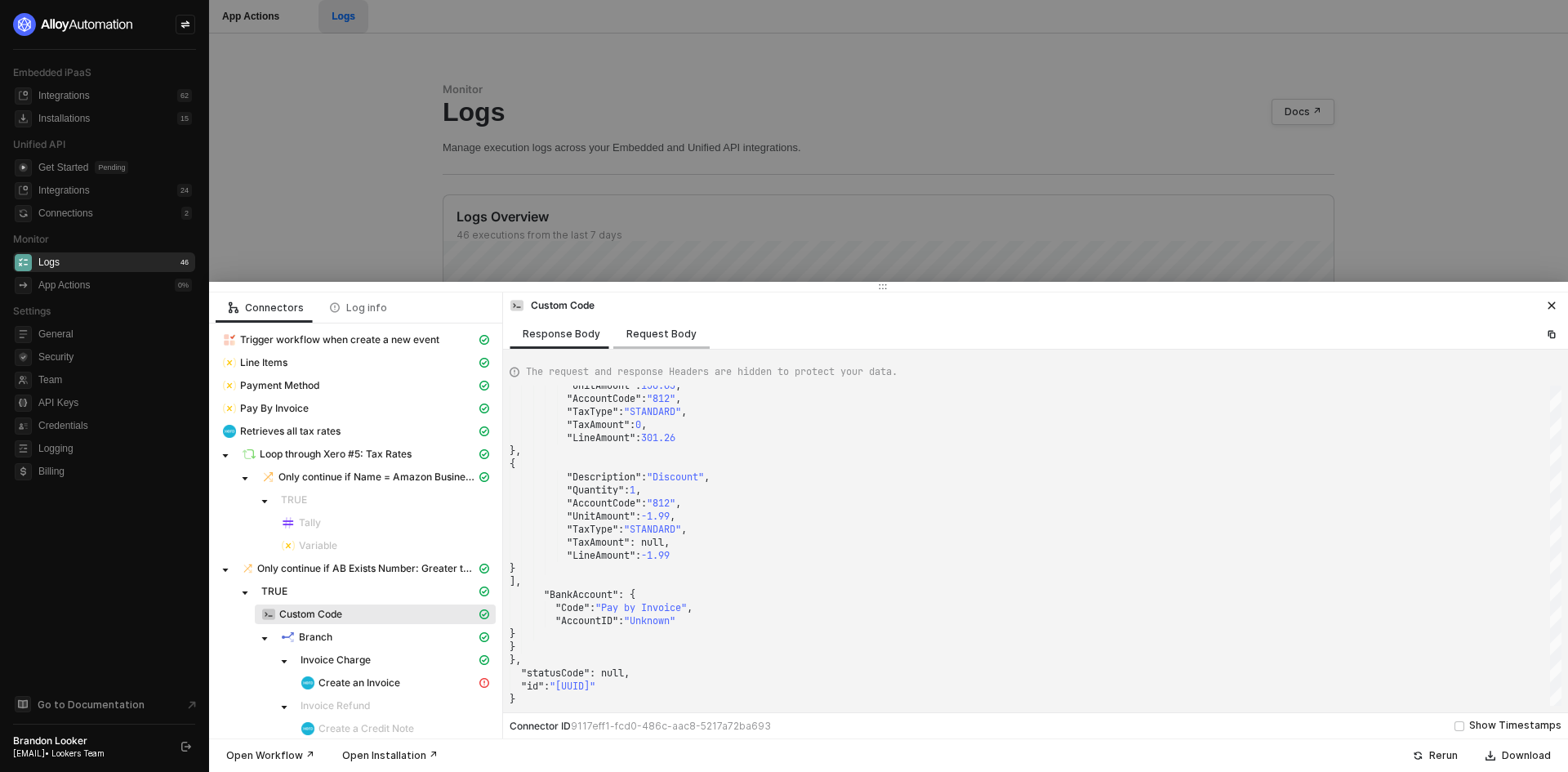 click on "Request Body" at bounding box center [662, 333] 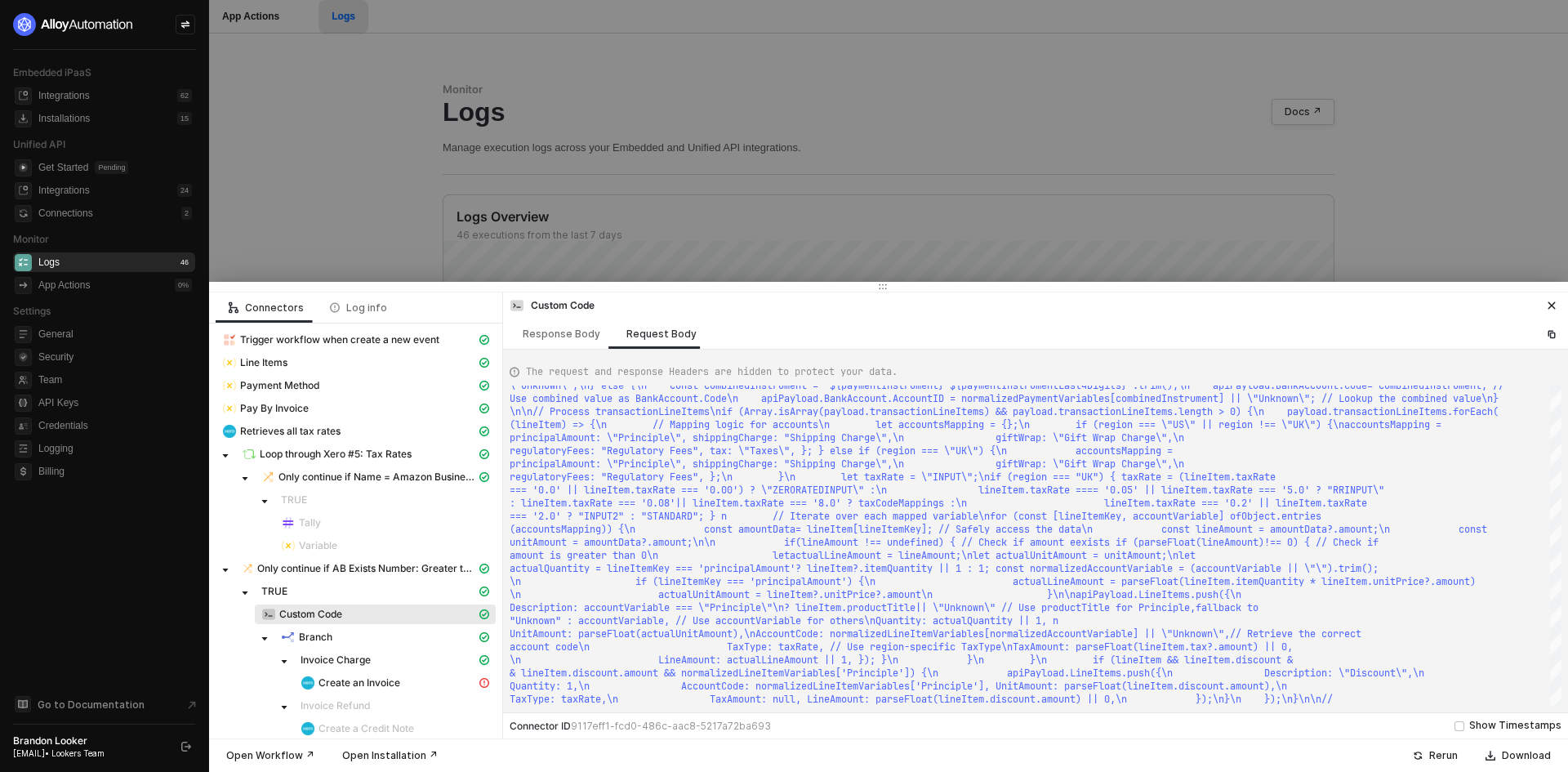 click at bounding box center (784, 386) 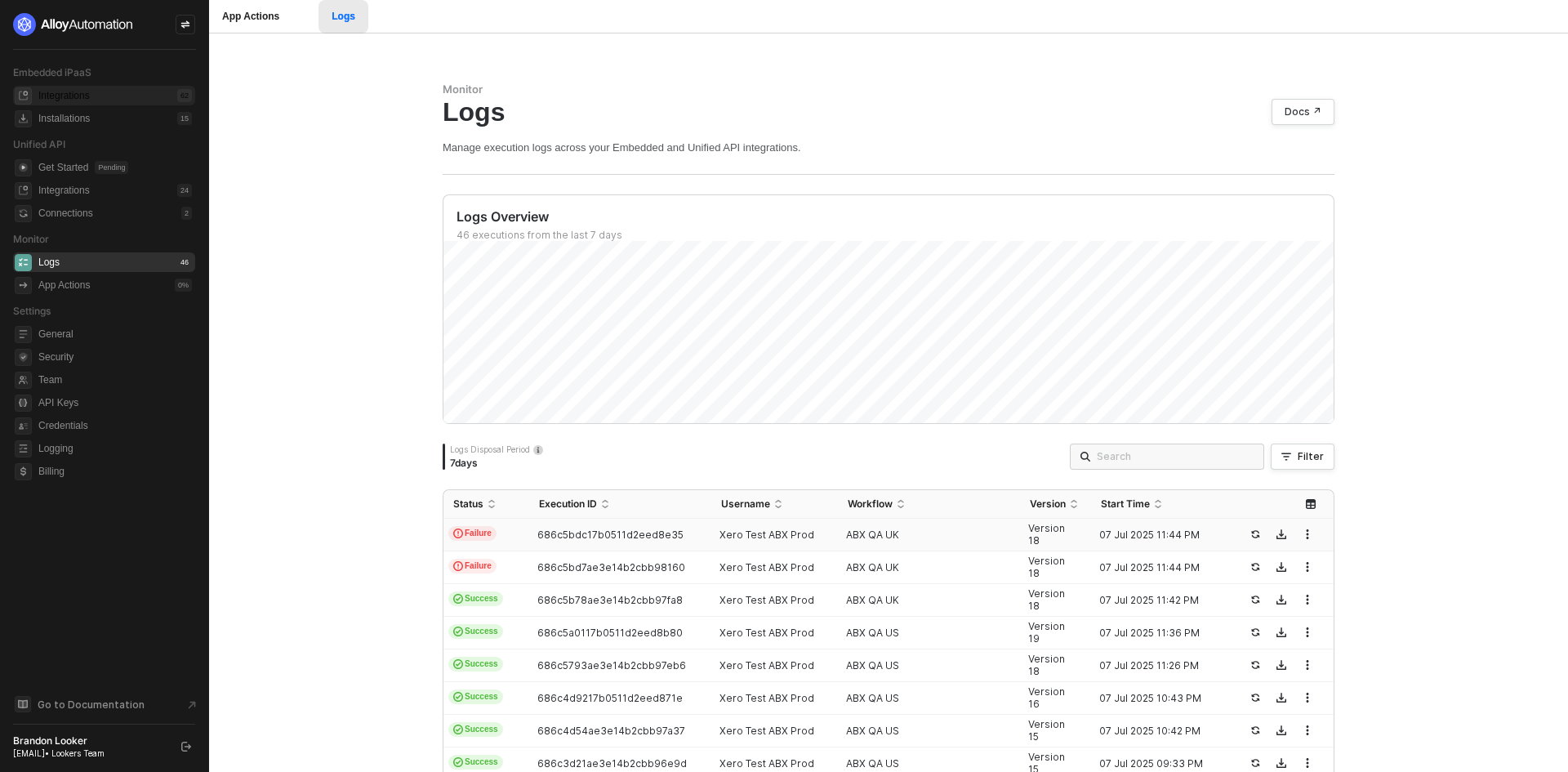 click on "62" at bounding box center (185, 96) 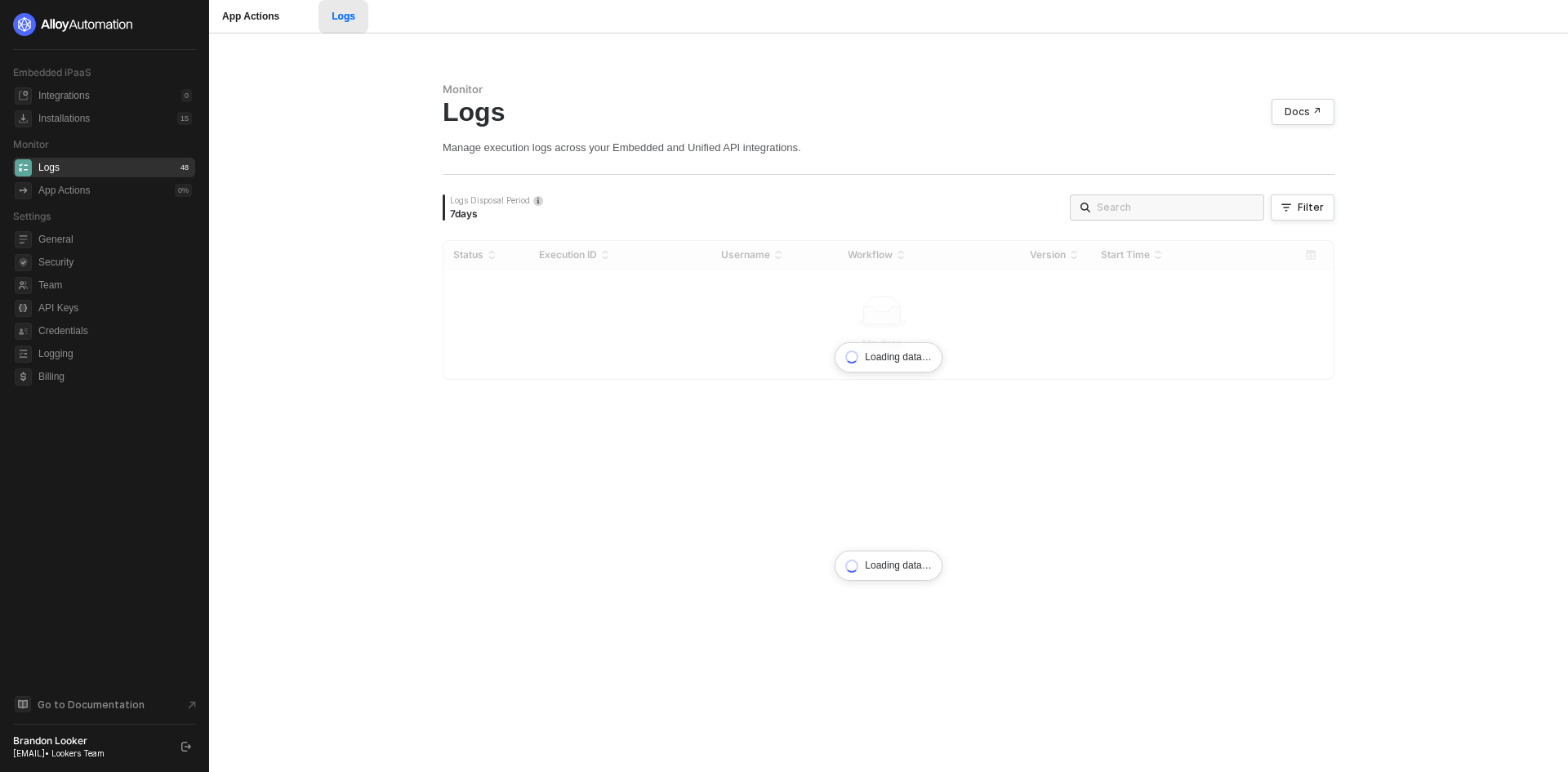 scroll, scrollTop: 0, scrollLeft: 0, axis: both 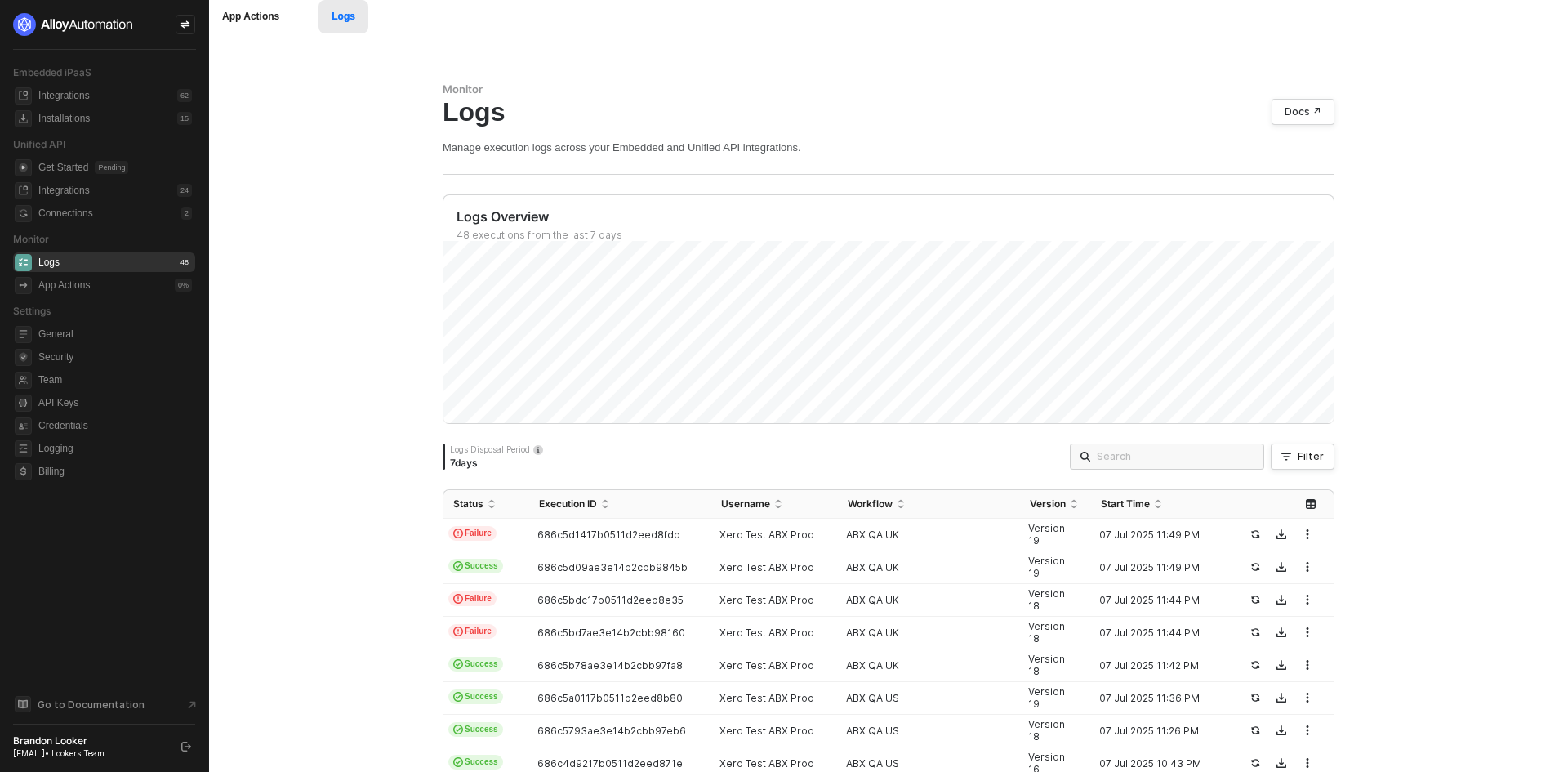 click on "[ID]" at bounding box center [546, 534] 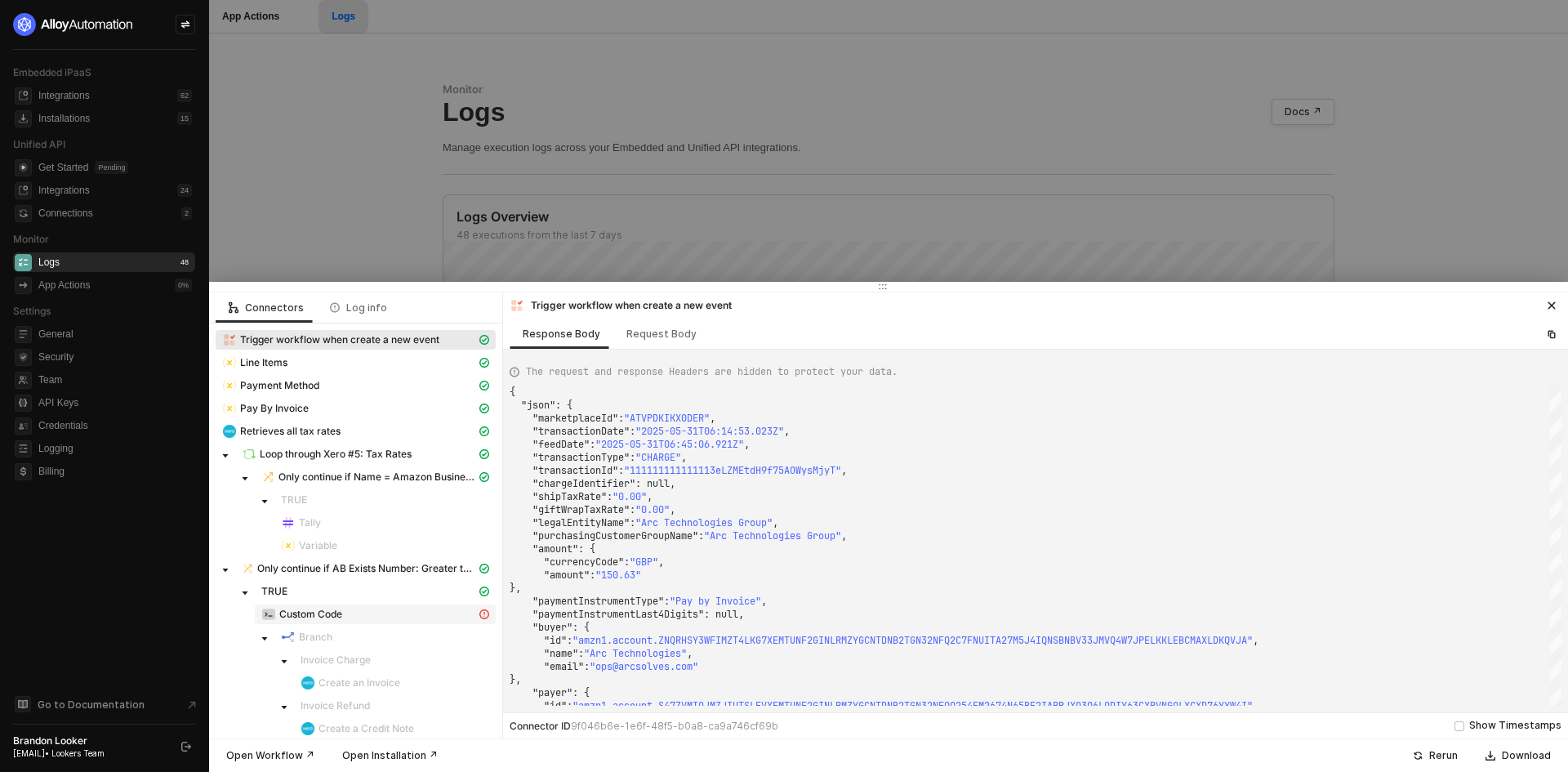 click on "Custom Code" at bounding box center (355, 340) 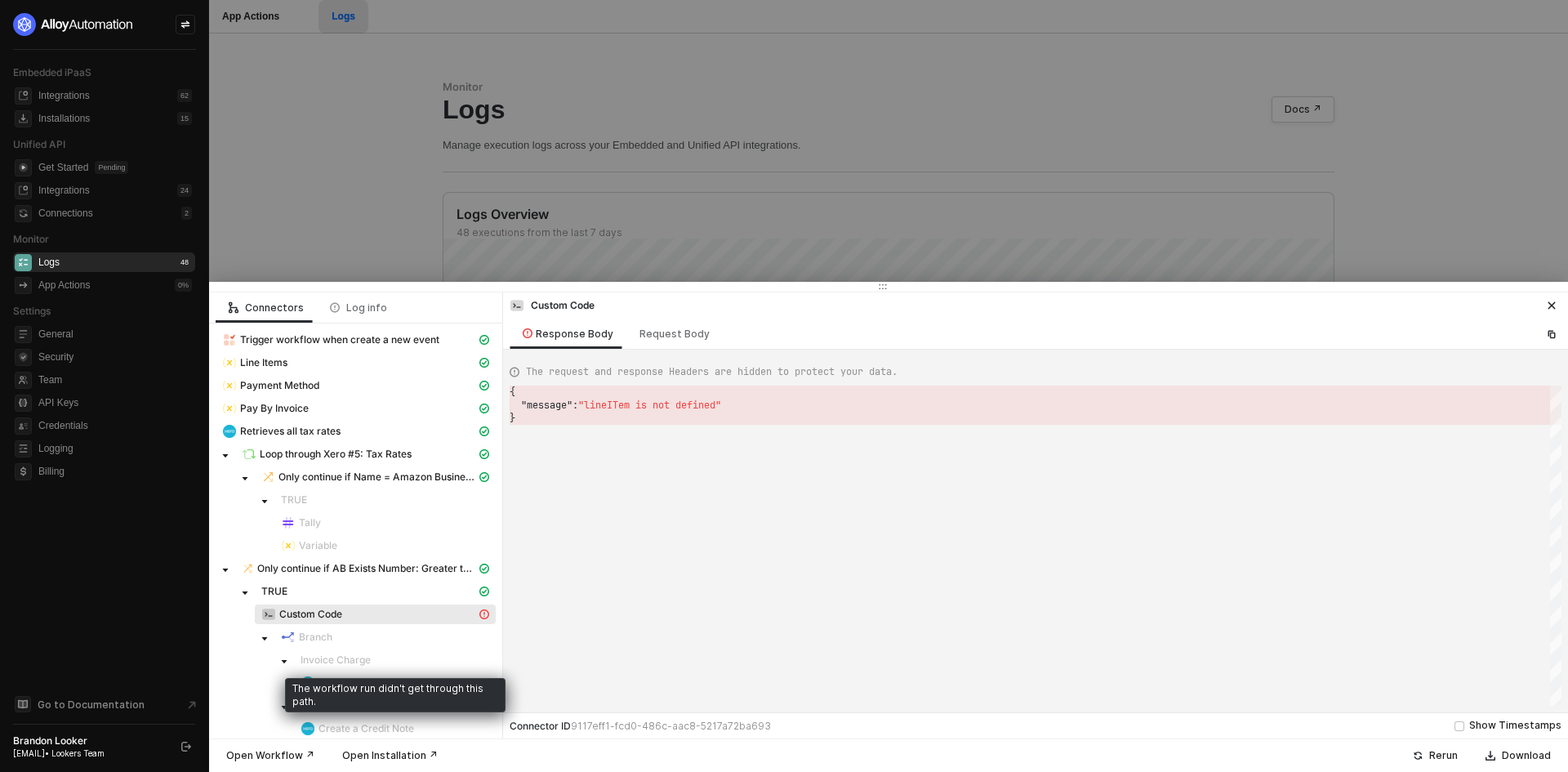 scroll, scrollTop: 0, scrollLeft: 0, axis: both 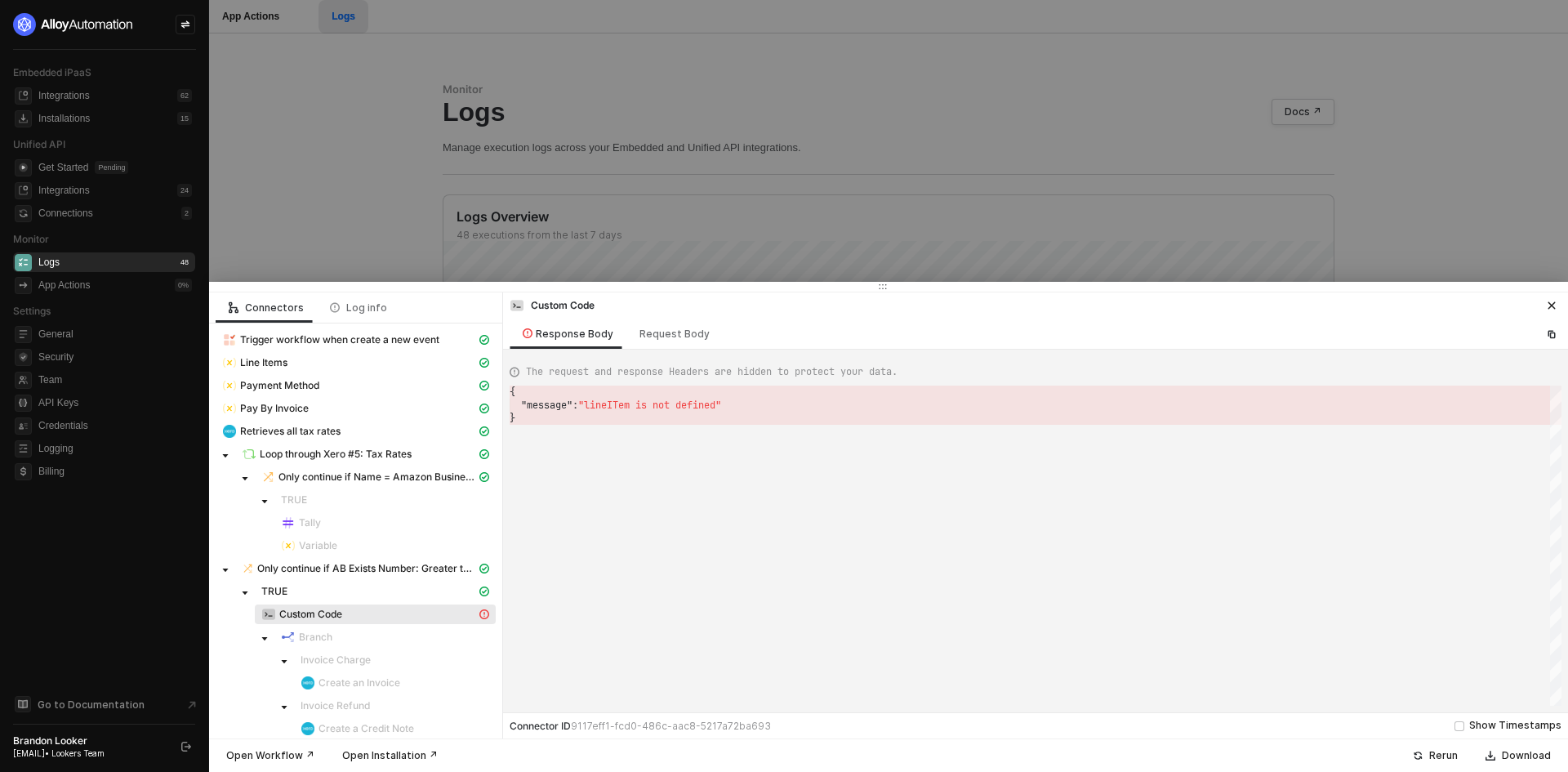 click at bounding box center (784, 386) 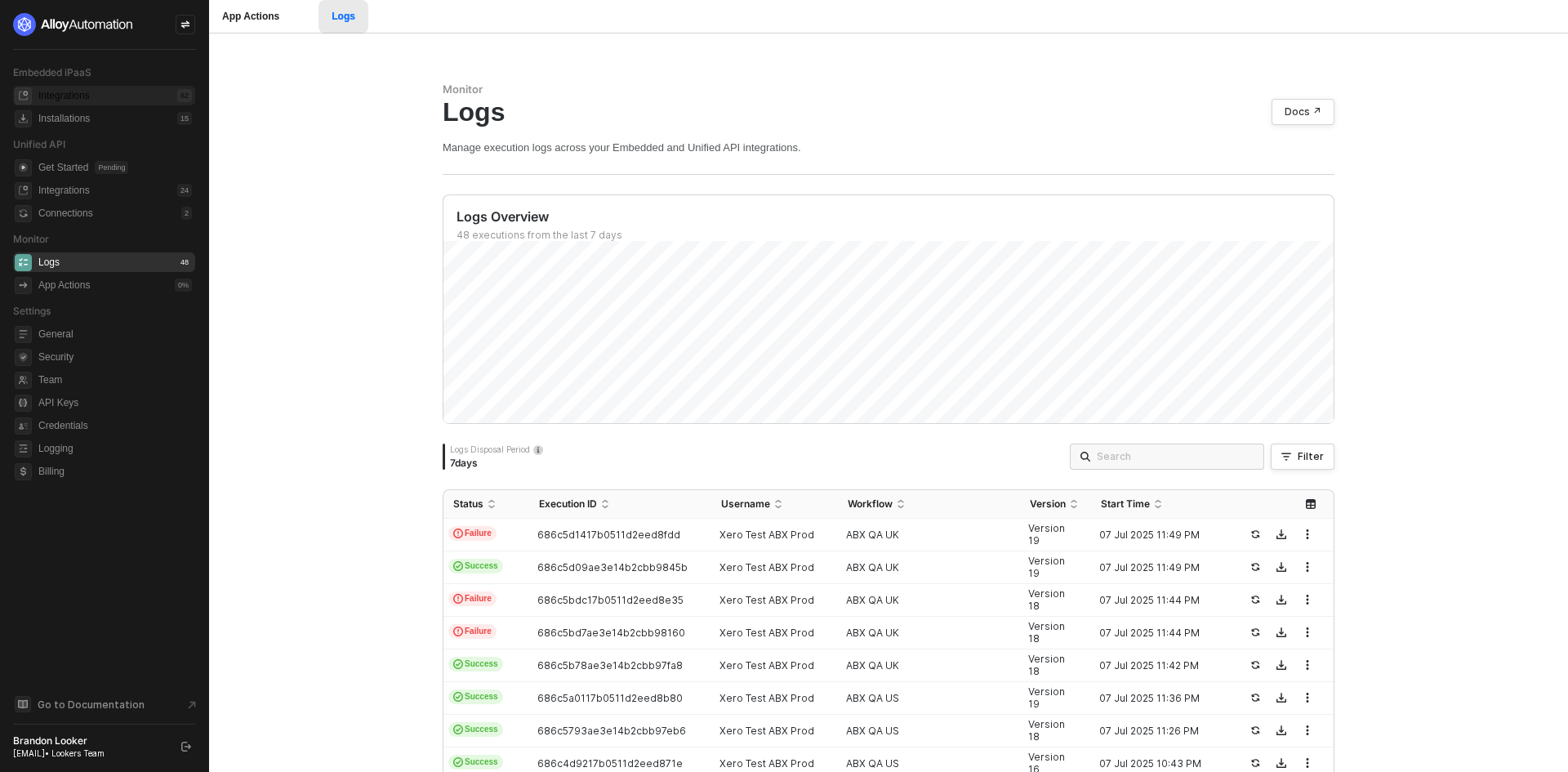 click on "Integrations" at bounding box center (64, 96) 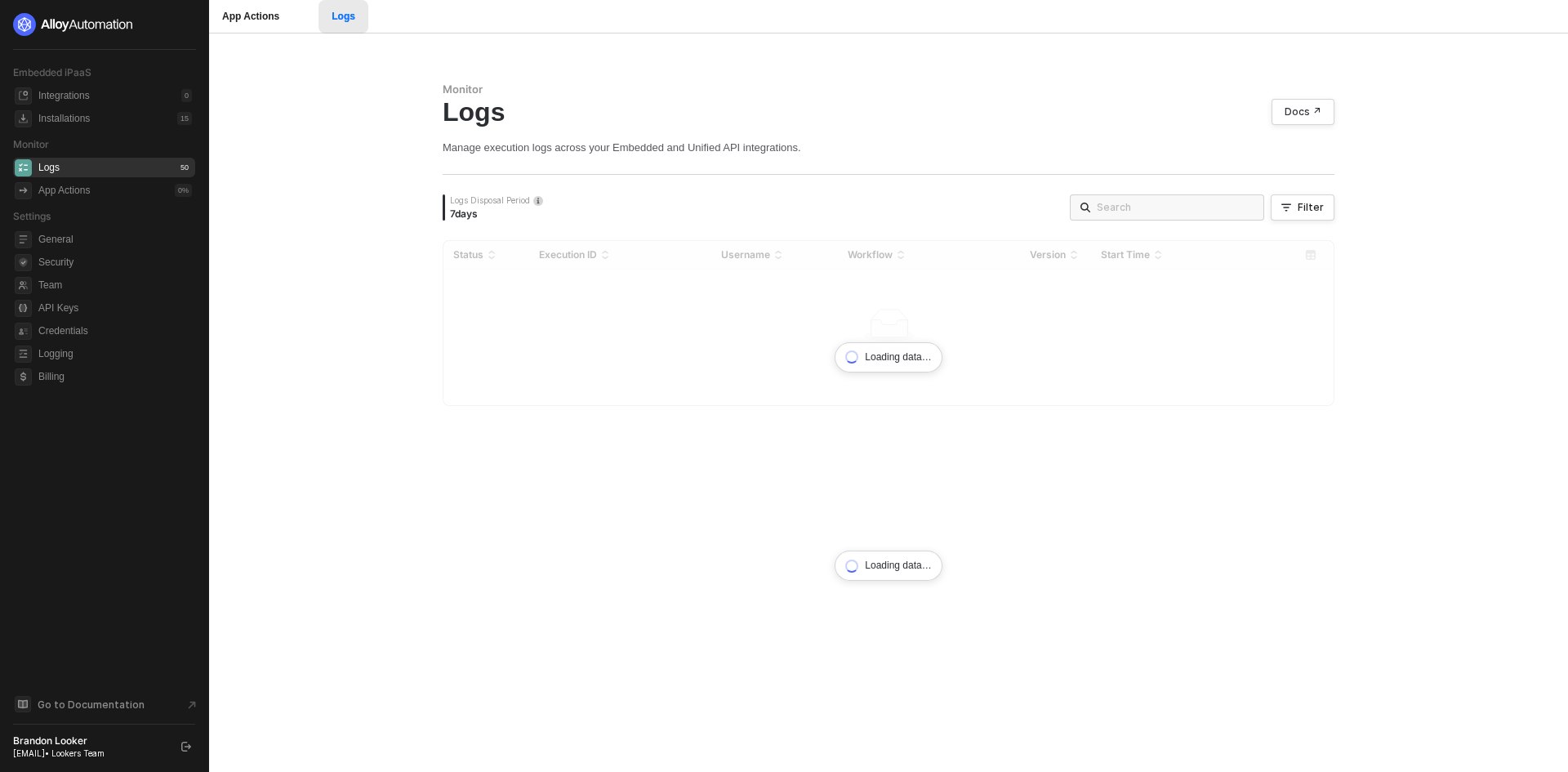 scroll, scrollTop: 0, scrollLeft: 0, axis: both 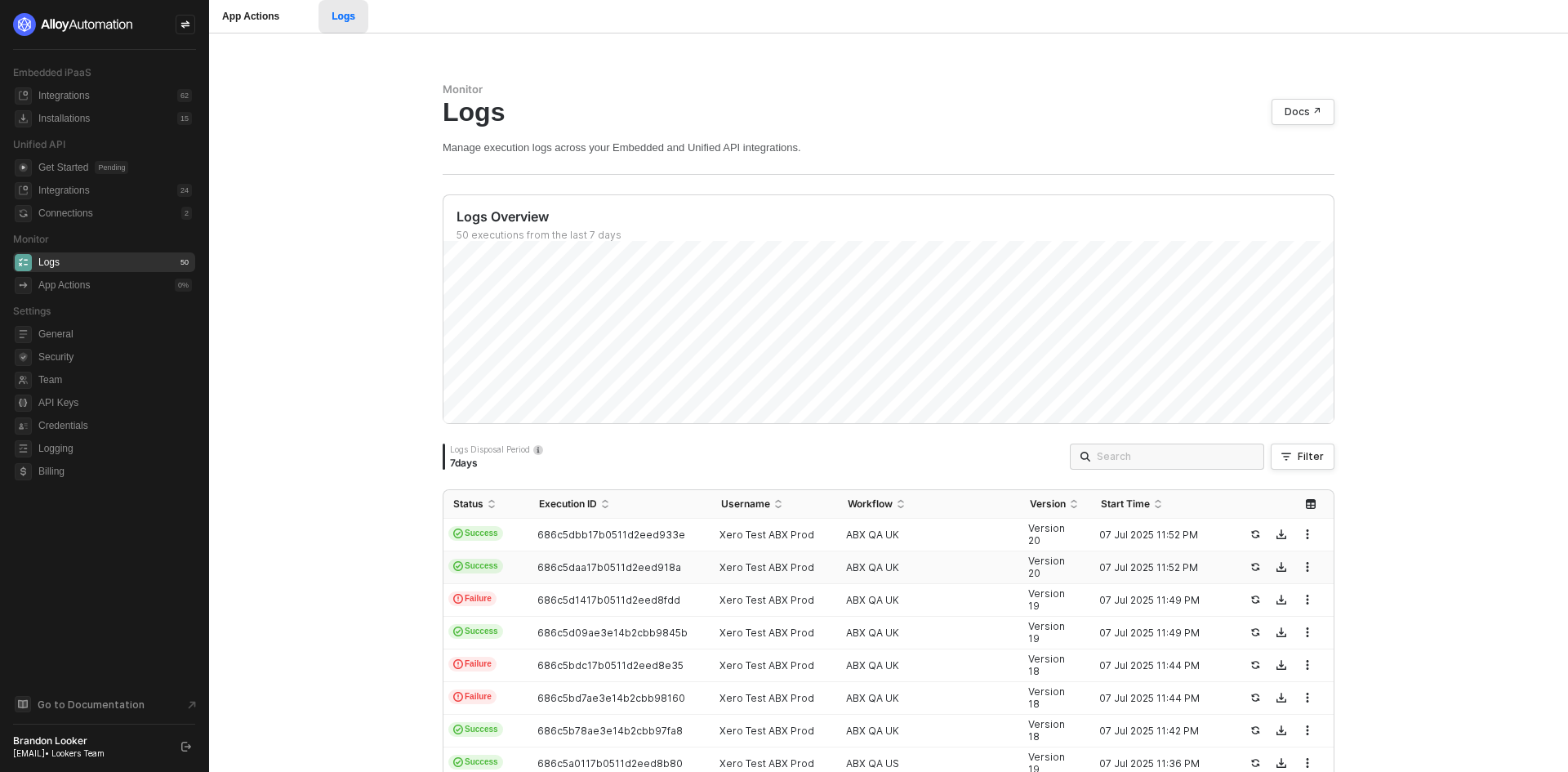 click on "Success" at bounding box center (486, 568) 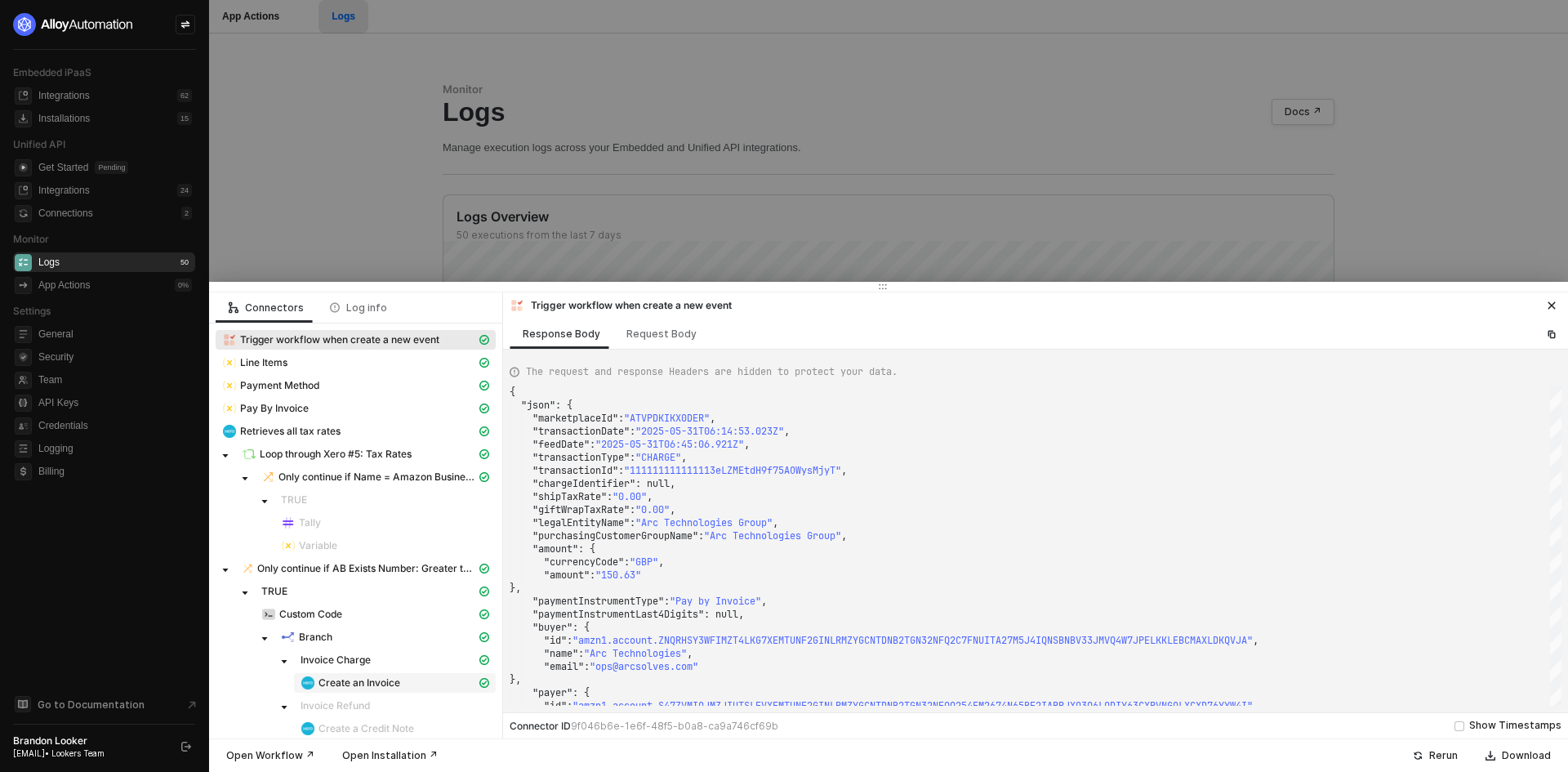 click on "Create an Invoice" at bounding box center (318, 546) 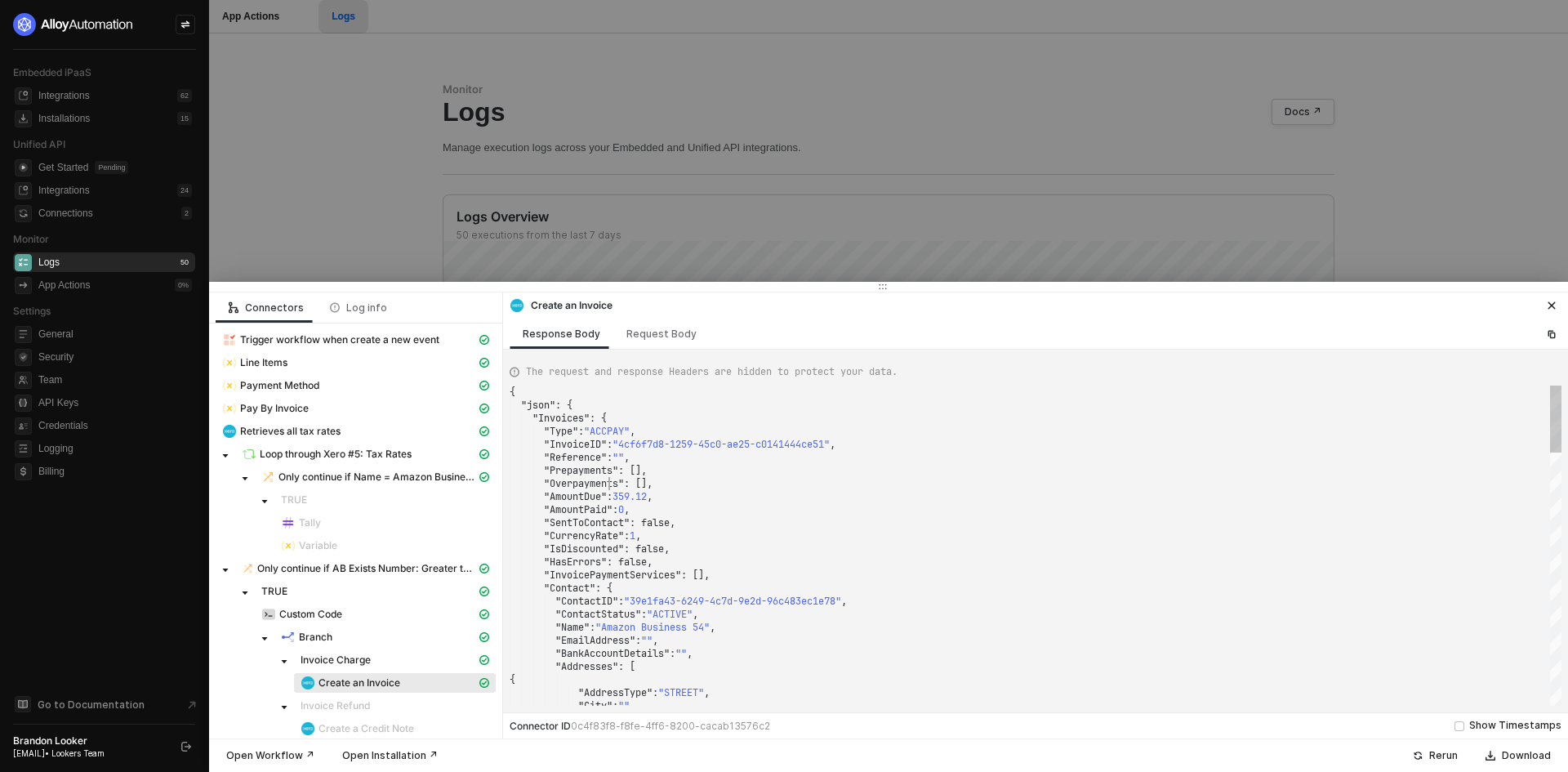 scroll, scrollTop: 0, scrollLeft: 0, axis: both 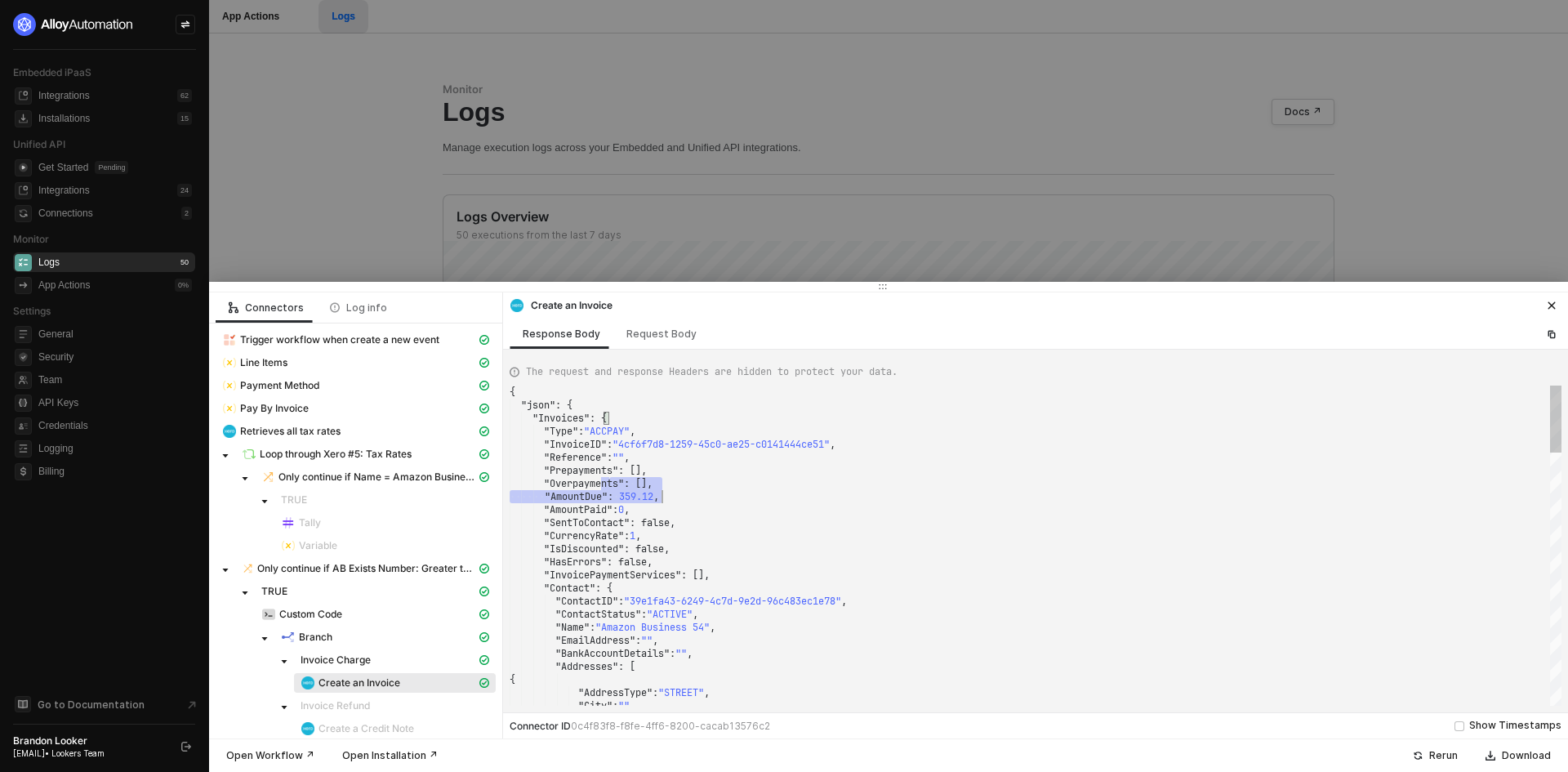 drag, startPoint x: 607, startPoint y: 485, endPoint x: 688, endPoint y: 499, distance: 82.20097 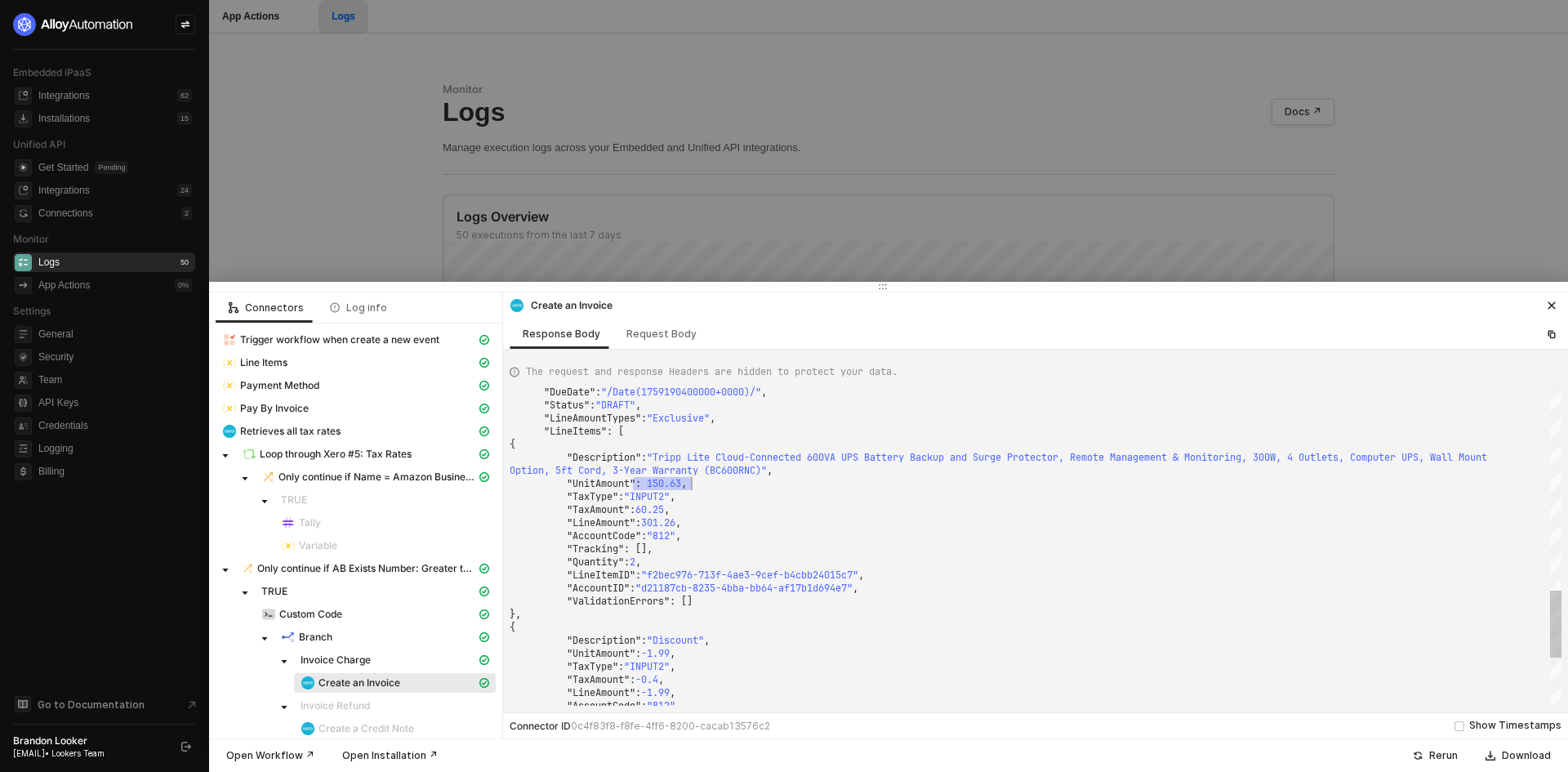 drag, startPoint x: 635, startPoint y: 489, endPoint x: 698, endPoint y: 488, distance: 63.00794 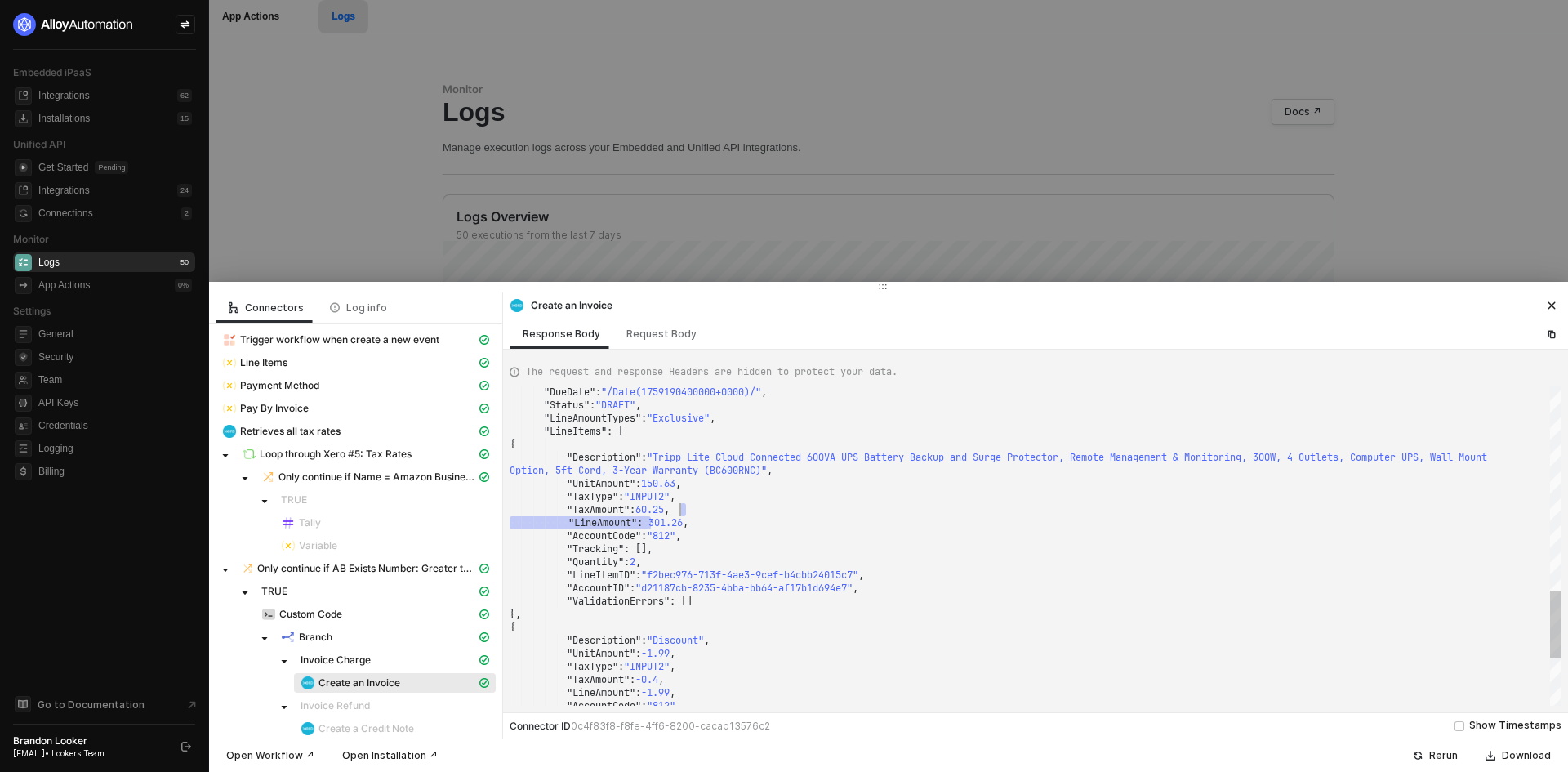 drag, startPoint x: 662, startPoint y: 520, endPoint x: 710, endPoint y: 514, distance: 48.373546 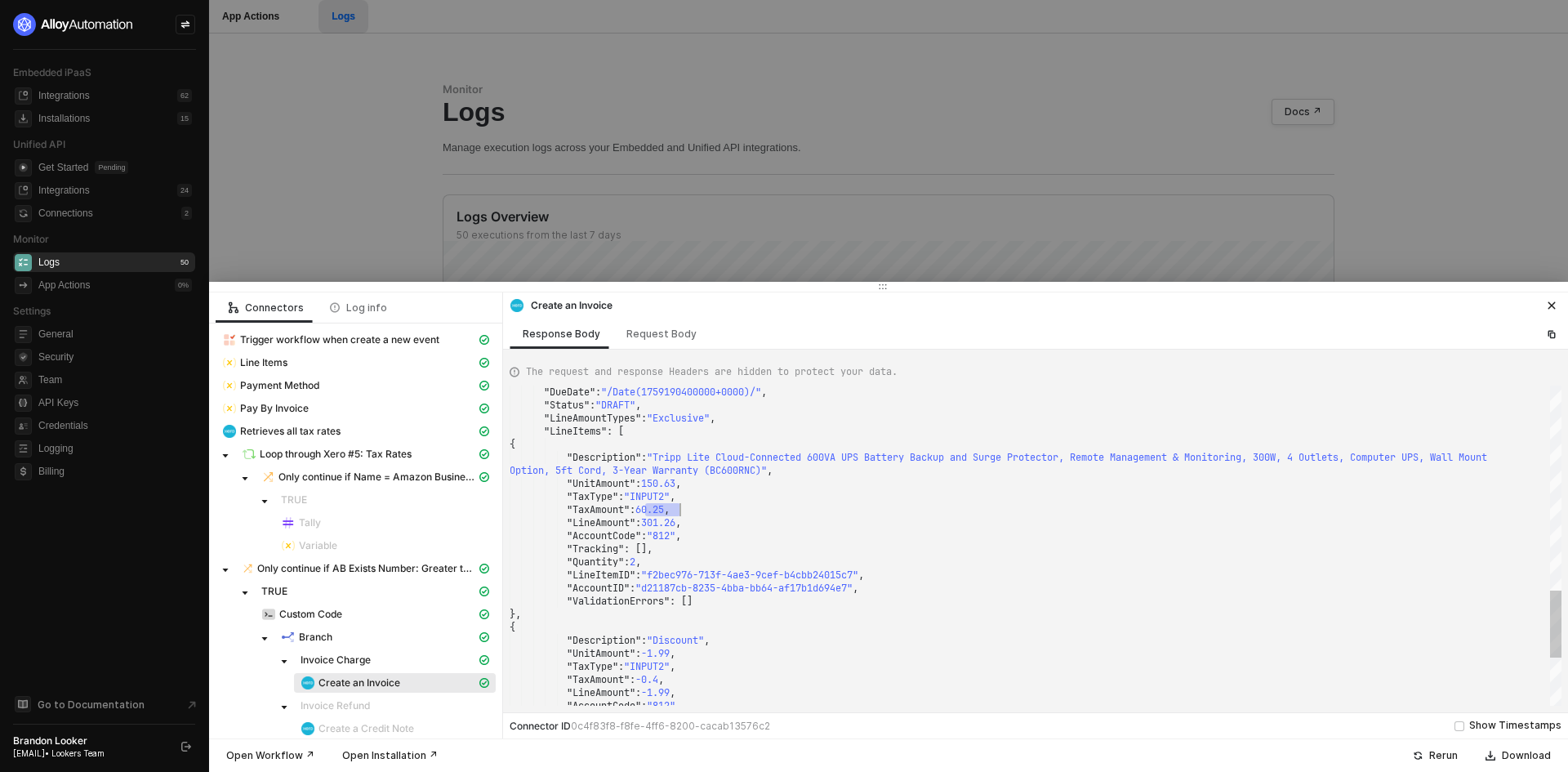 drag, startPoint x: 650, startPoint y: 514, endPoint x: 680, endPoint y: 511, distance: 30.14963 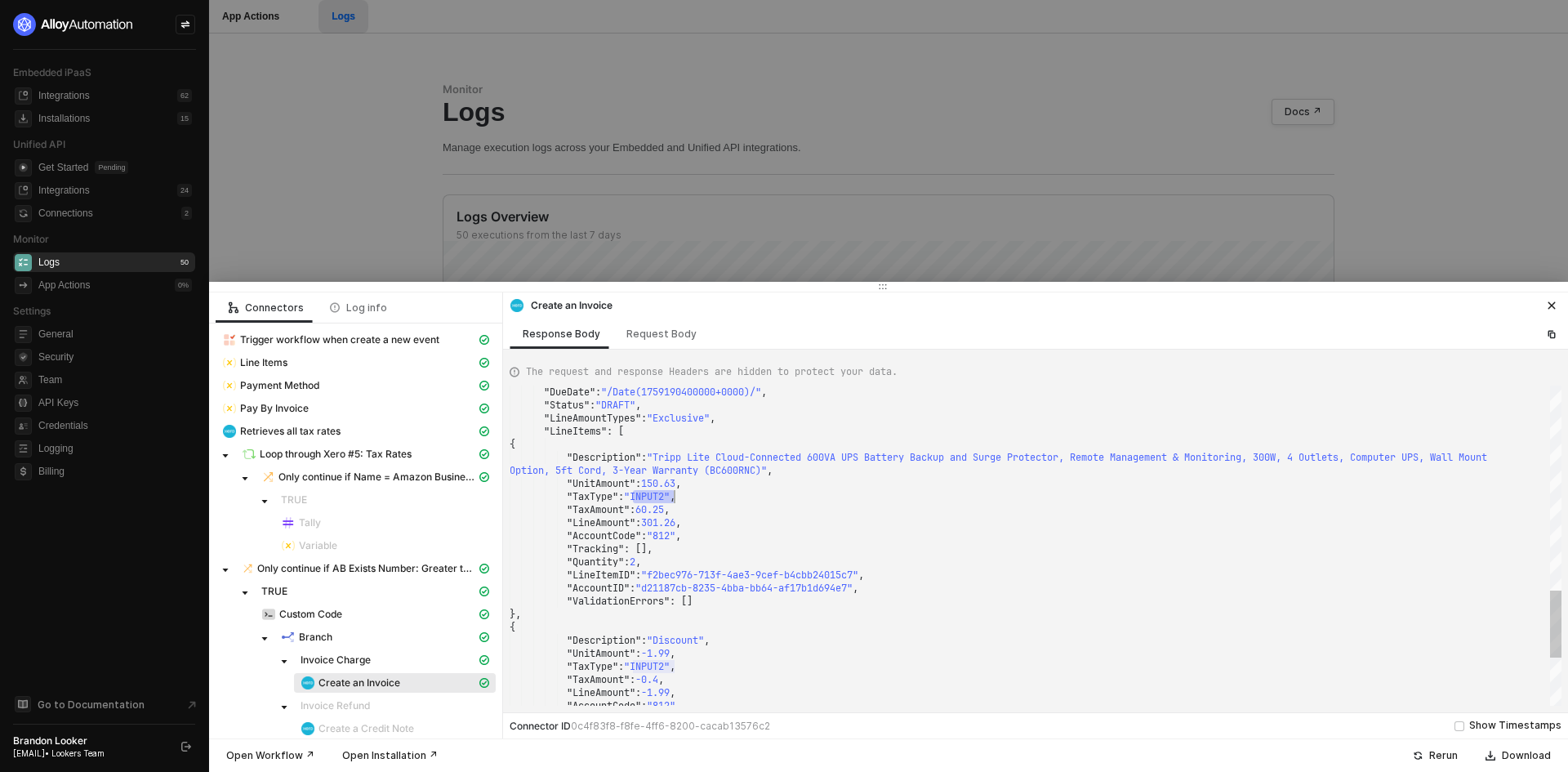 drag, startPoint x: 634, startPoint y: 493, endPoint x: 676, endPoint y: 497, distance: 42.190046 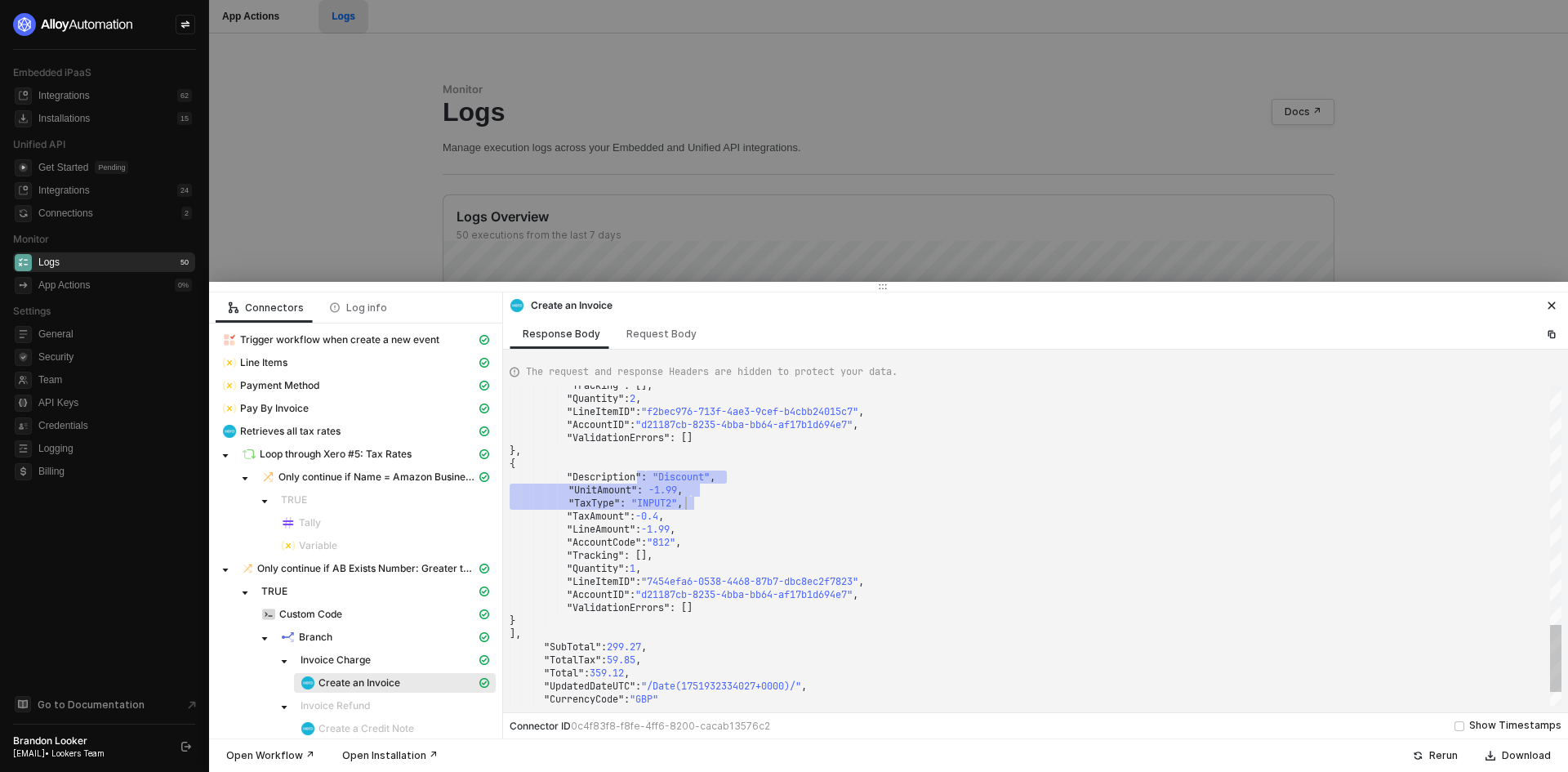 drag, startPoint x: 670, startPoint y: 484, endPoint x: 702, endPoint y: 498, distance: 34.928498 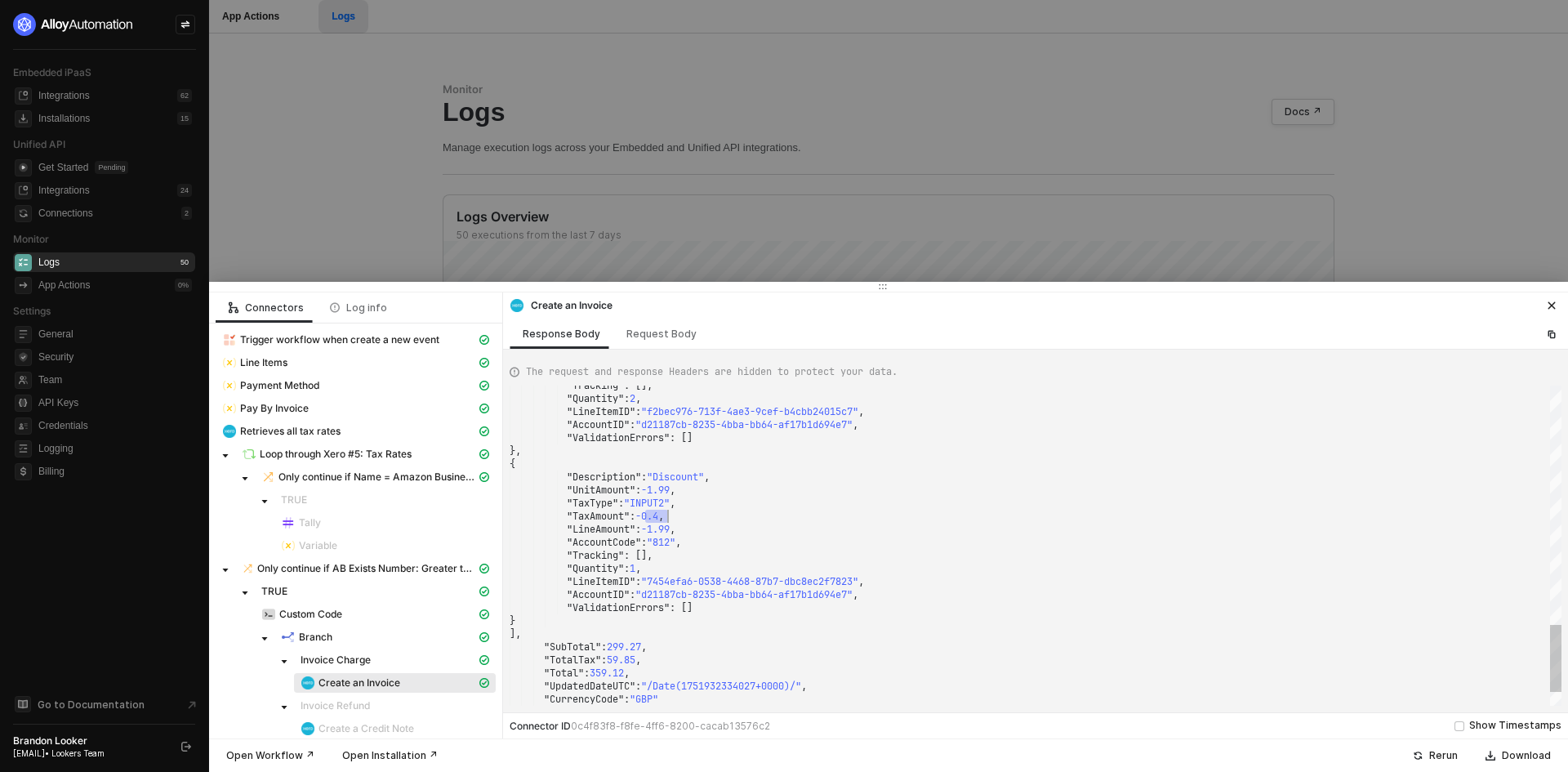 drag, startPoint x: 650, startPoint y: 519, endPoint x: 668, endPoint y: 521, distance: 18.11077 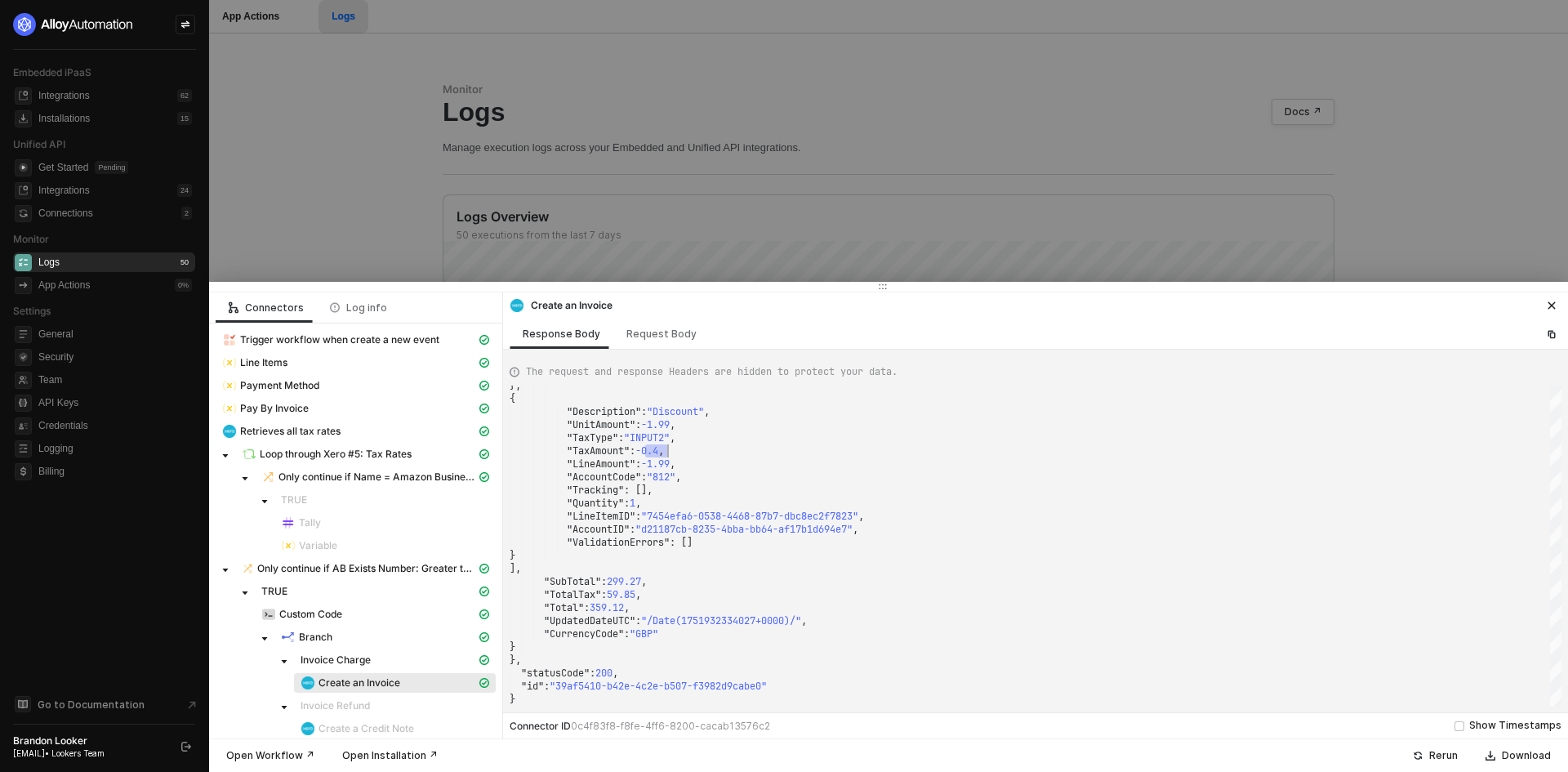 click at bounding box center [784, 386] 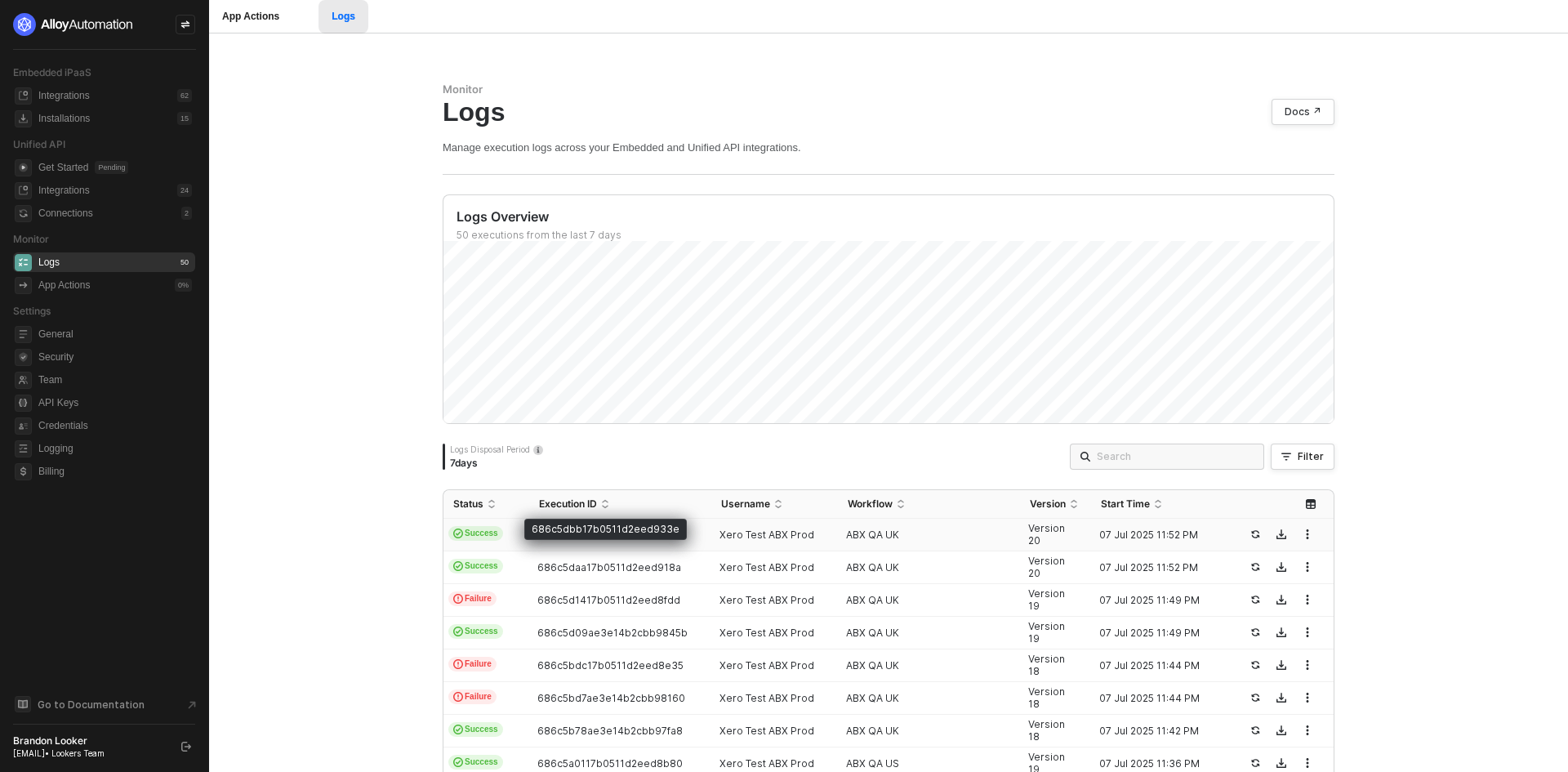 click on "686c5dbb17b0511d2eed933e" at bounding box center (611, 534) 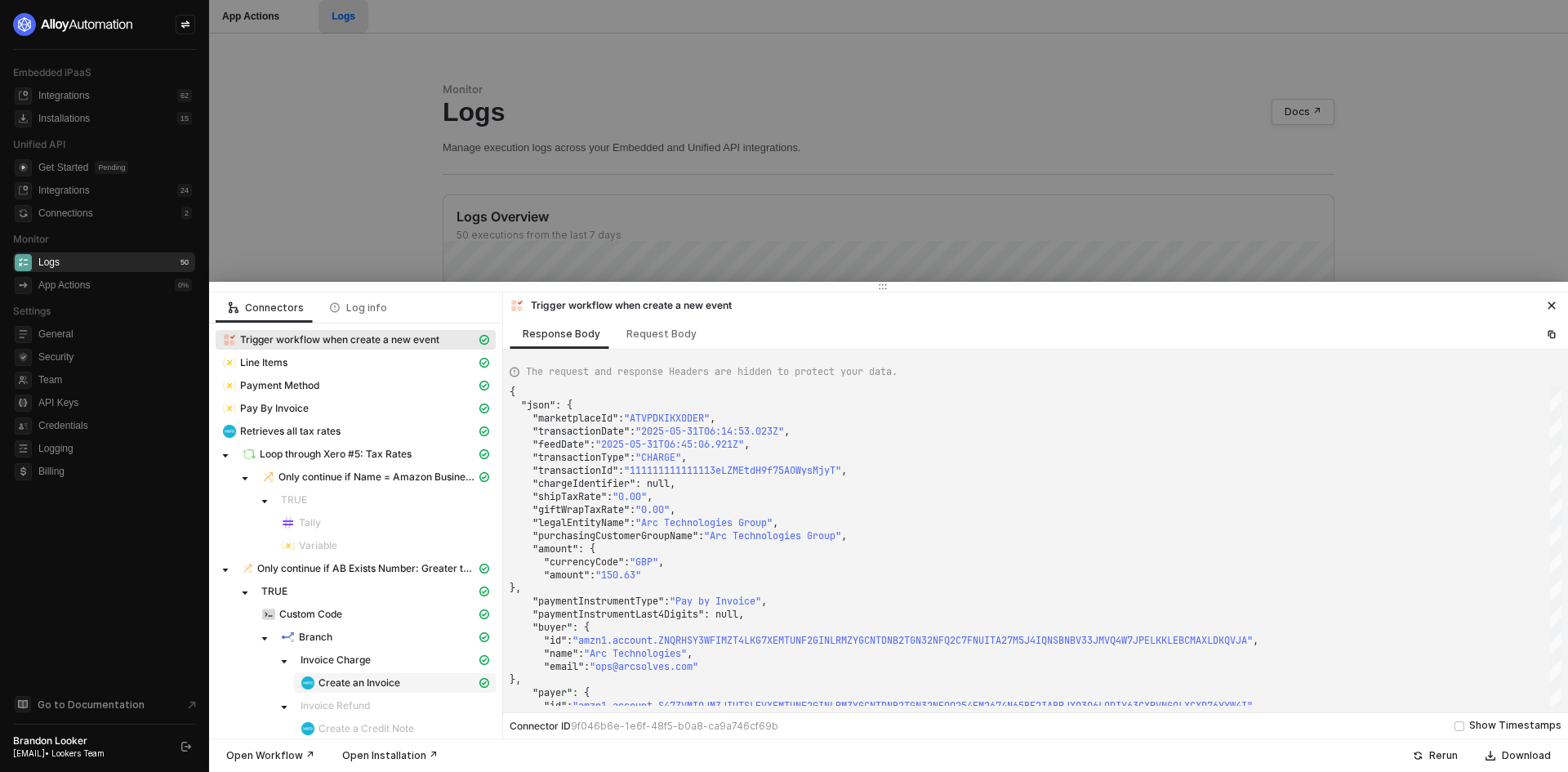 click on "Create an Invoice" at bounding box center (318, 546) 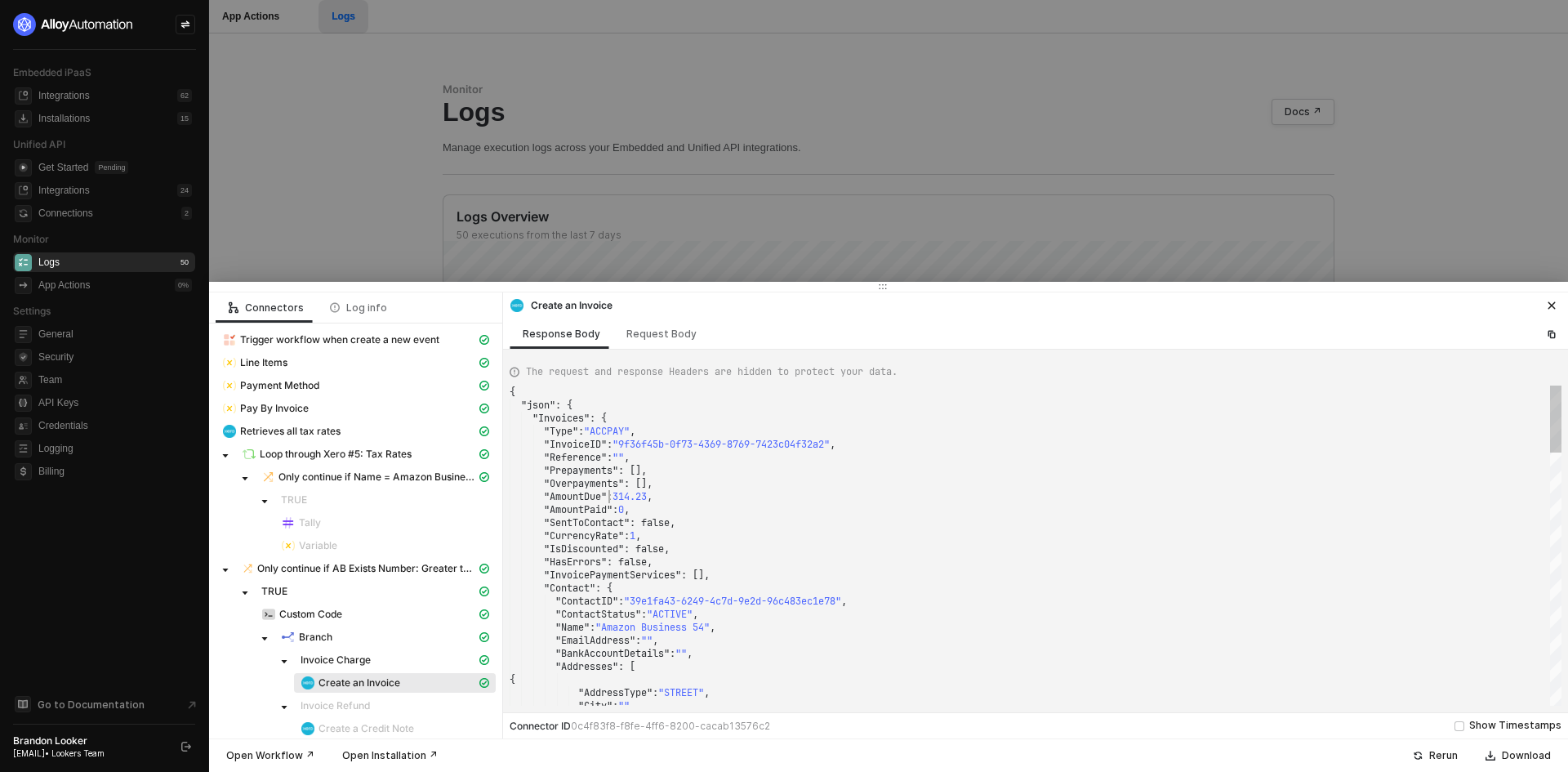 scroll, scrollTop: 0, scrollLeft: 0, axis: both 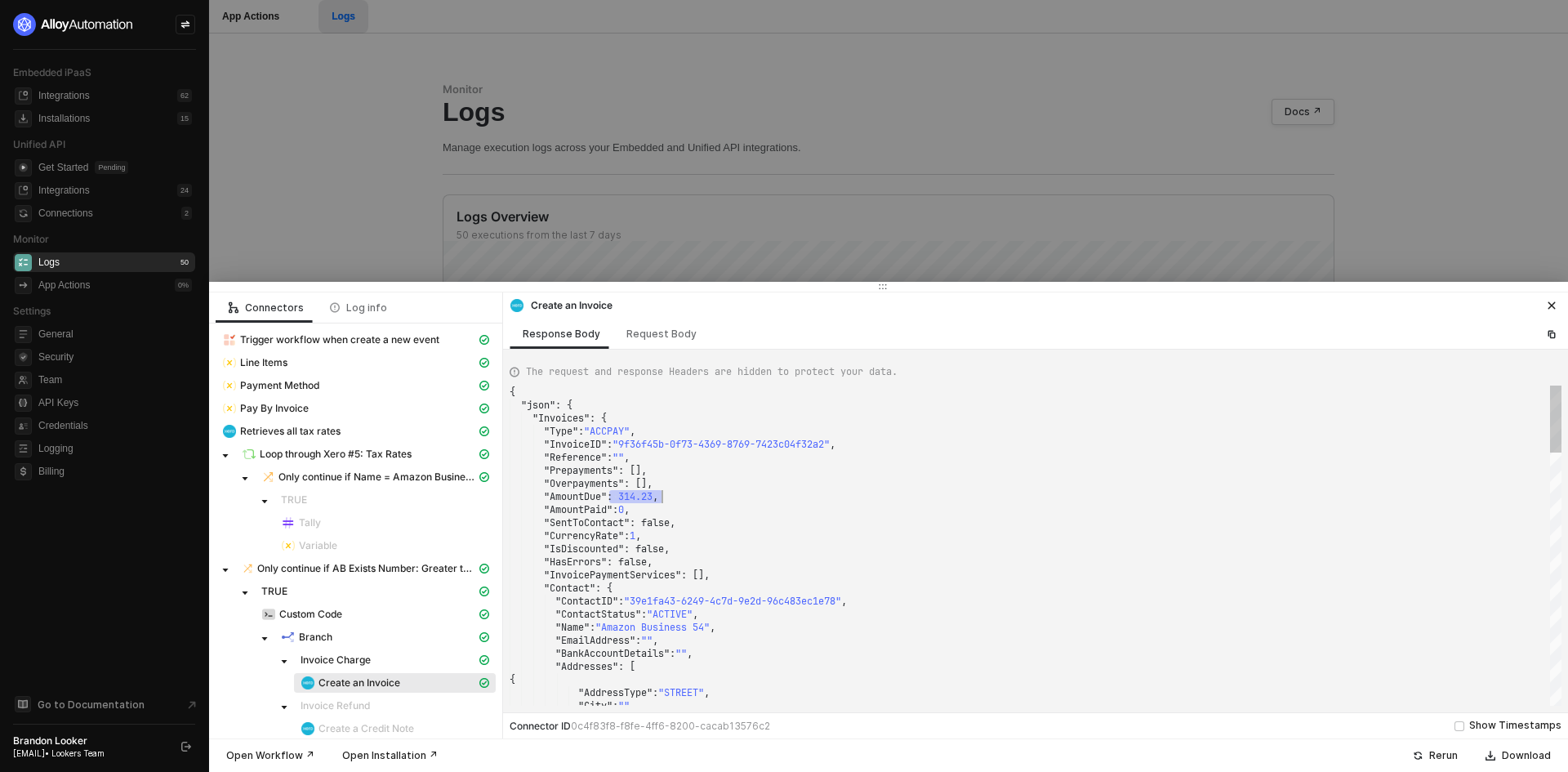 drag, startPoint x: 610, startPoint y: 498, endPoint x: 662, endPoint y: 495, distance: 52.086467 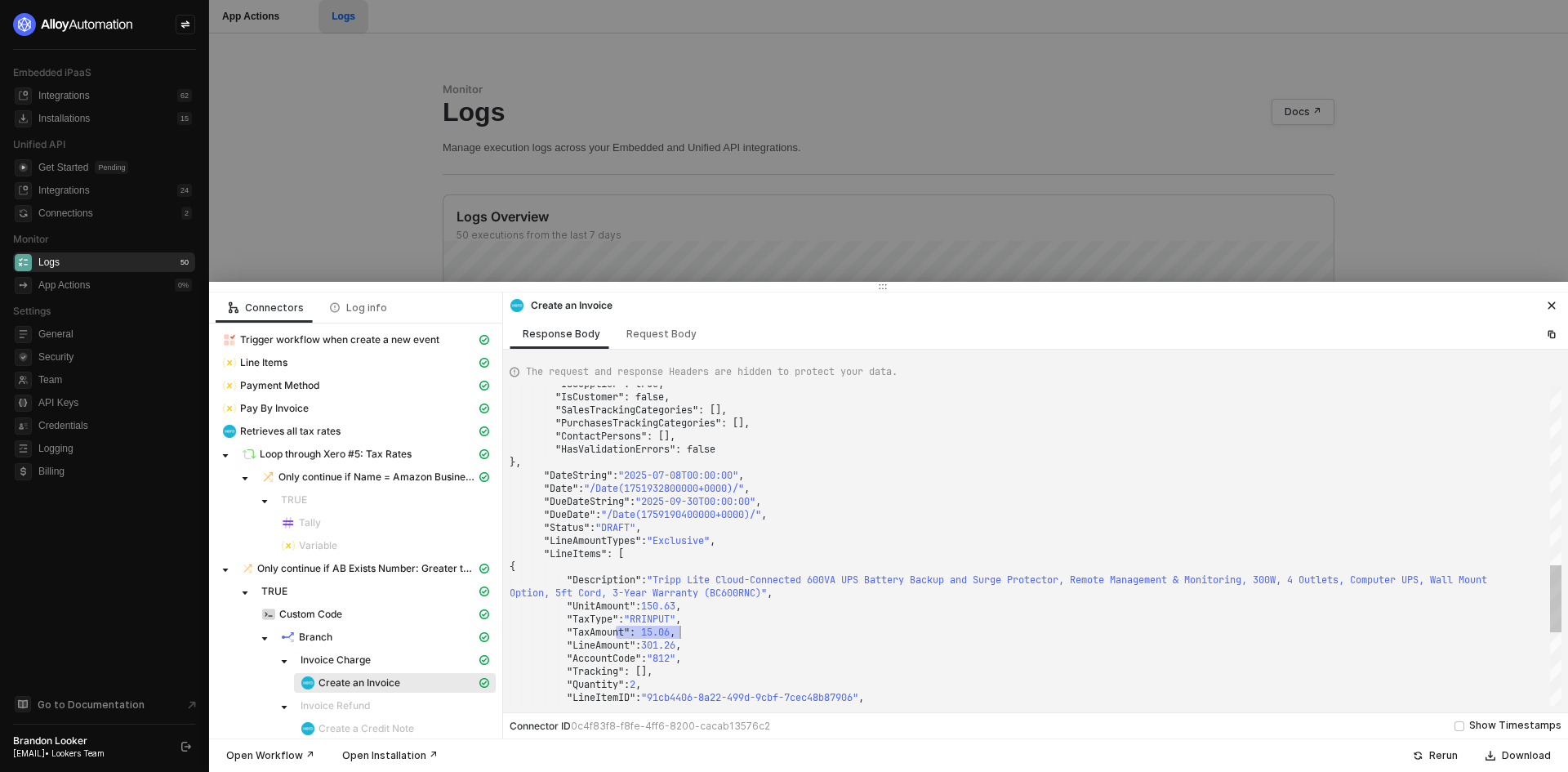 drag, startPoint x: 621, startPoint y: 626, endPoint x: 684, endPoint y: 635, distance: 63.63961 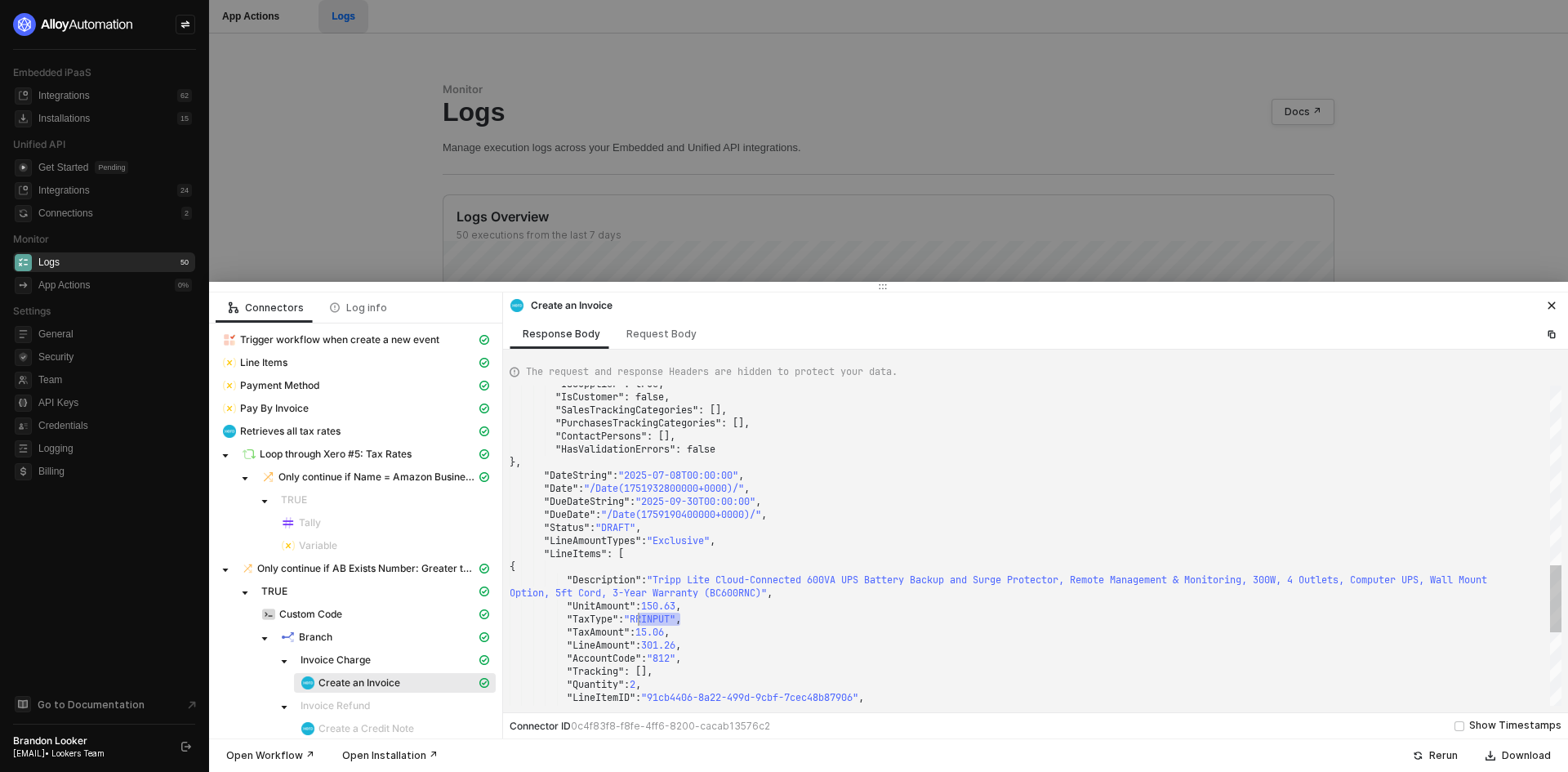 drag, startPoint x: 680, startPoint y: 618, endPoint x: 639, endPoint y: 614, distance: 41.19466 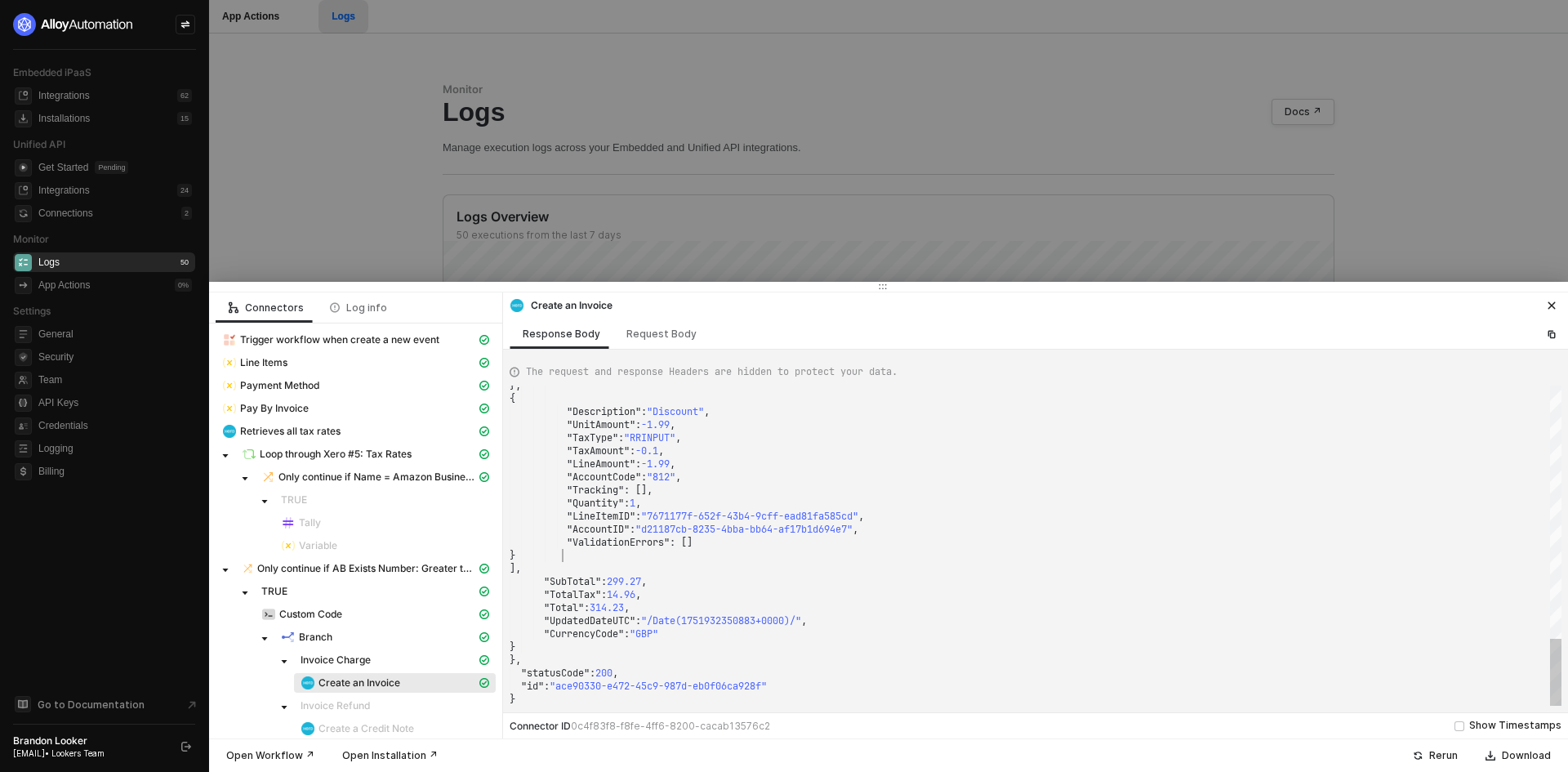 click on "},         {
"Description" :  "Discount" ,
"UnitAmount" :  -1.99 ,
"TaxType" :  "RRINPUT" ,
"TaxAmount" :  -0.1 ,
"LineAmount" :  -1.99 ,
"AccountCode" :  "812" ,
"Tracking" : [],
"Quantity" :  1 ,
"LineItemID" :  "[UUID]" ,
"AccountID" :  "[UUID]" ,
"ValidationErrors" : []
}
],
"SubTotal" :  299.27 ,
"TotalTax" :  14.96 ,
"Total" :  314.23 ,
"UpdatedDateUTC" :  "/Date(1751932350883+0000)/" ,
"CurrencyCode" :  "GBP"
}
},
"statusCode" :  200 ,
"id" :  "[UUID]" }" at bounding box center [408843, 407642] 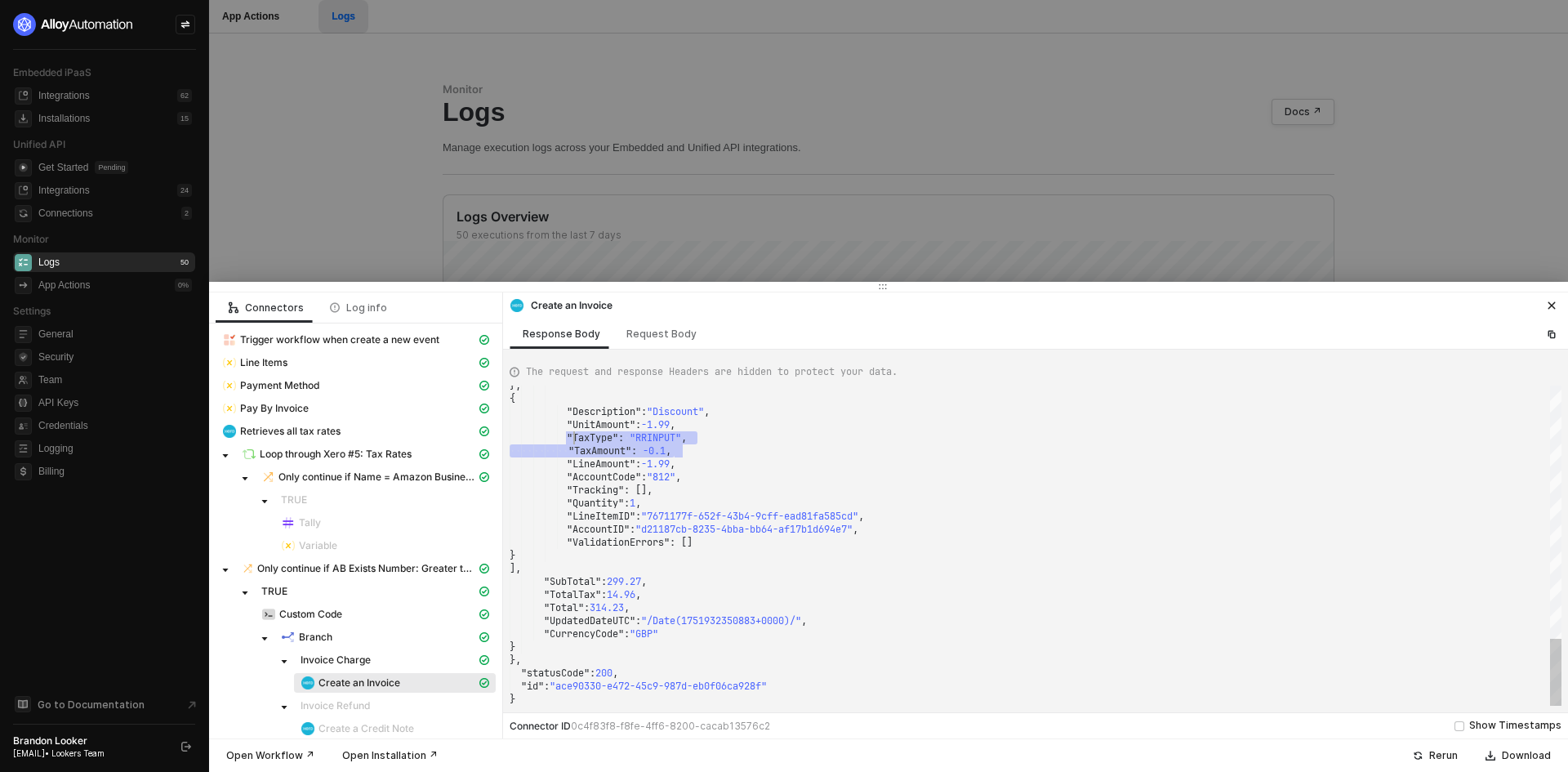 drag, startPoint x: 684, startPoint y: 451, endPoint x: 574, endPoint y: 440, distance: 110.54863 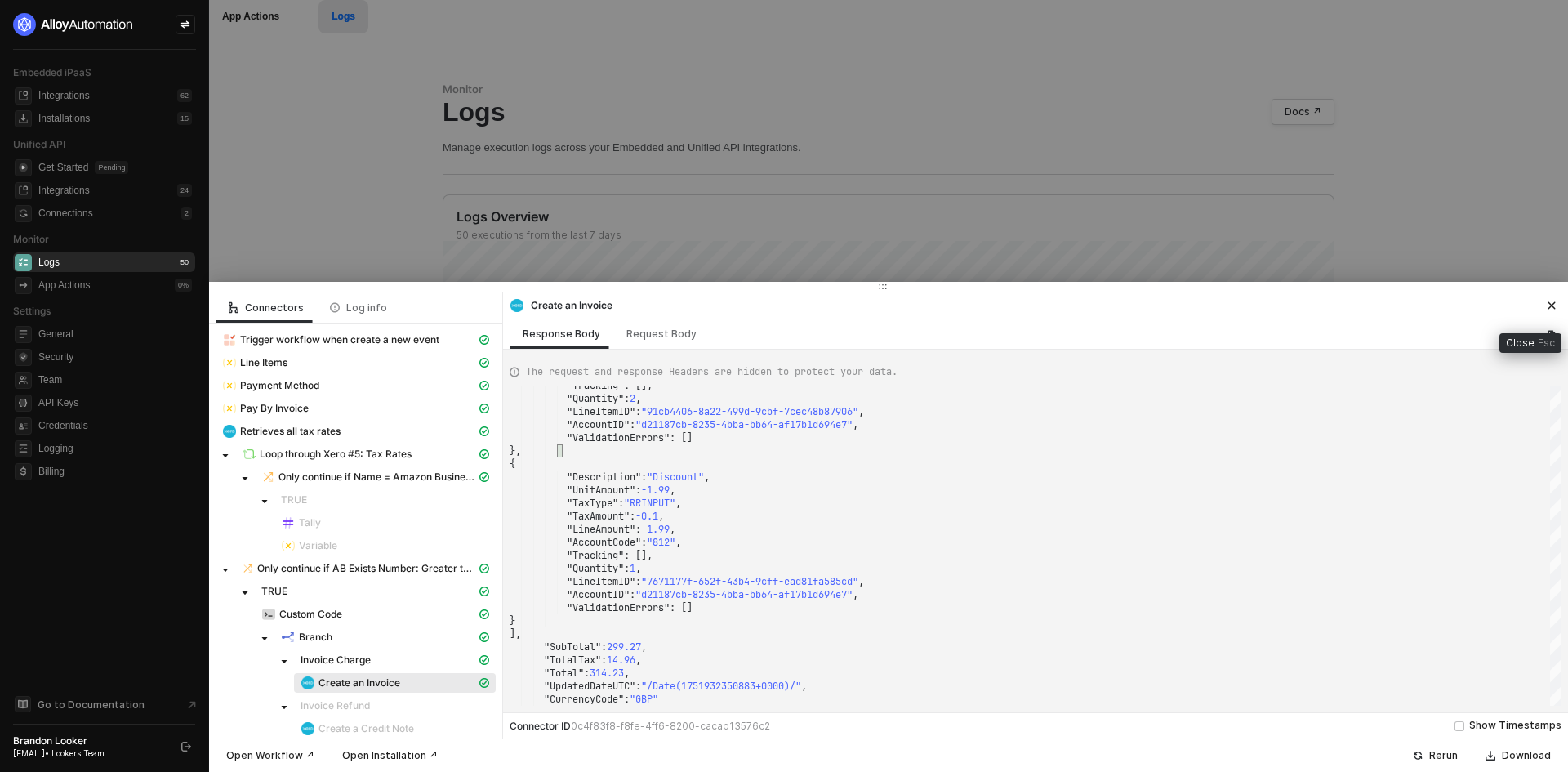 click at bounding box center (1552, 306) 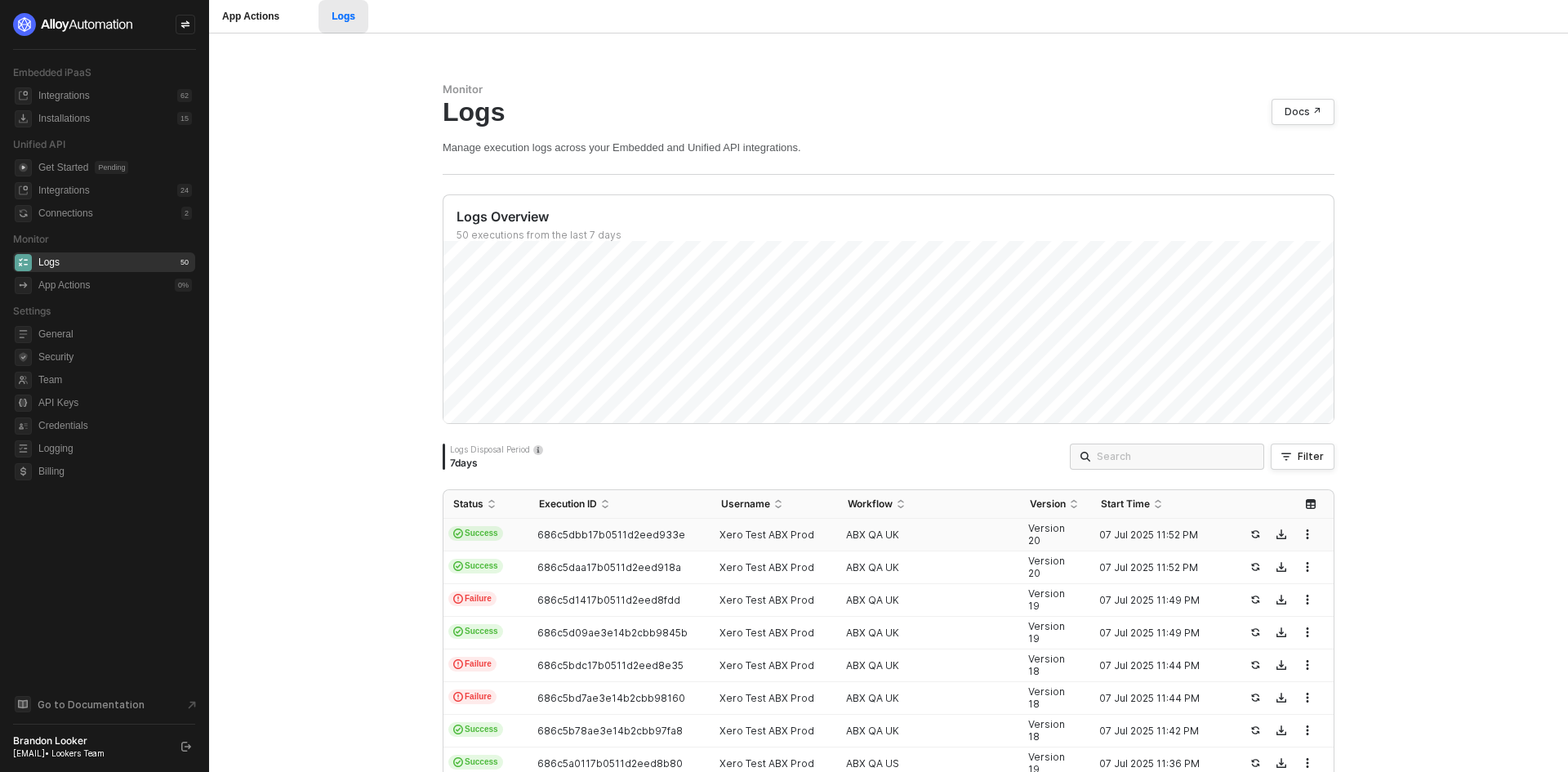 click on "Xero Test ABX Prod" at bounding box center (774, 535) 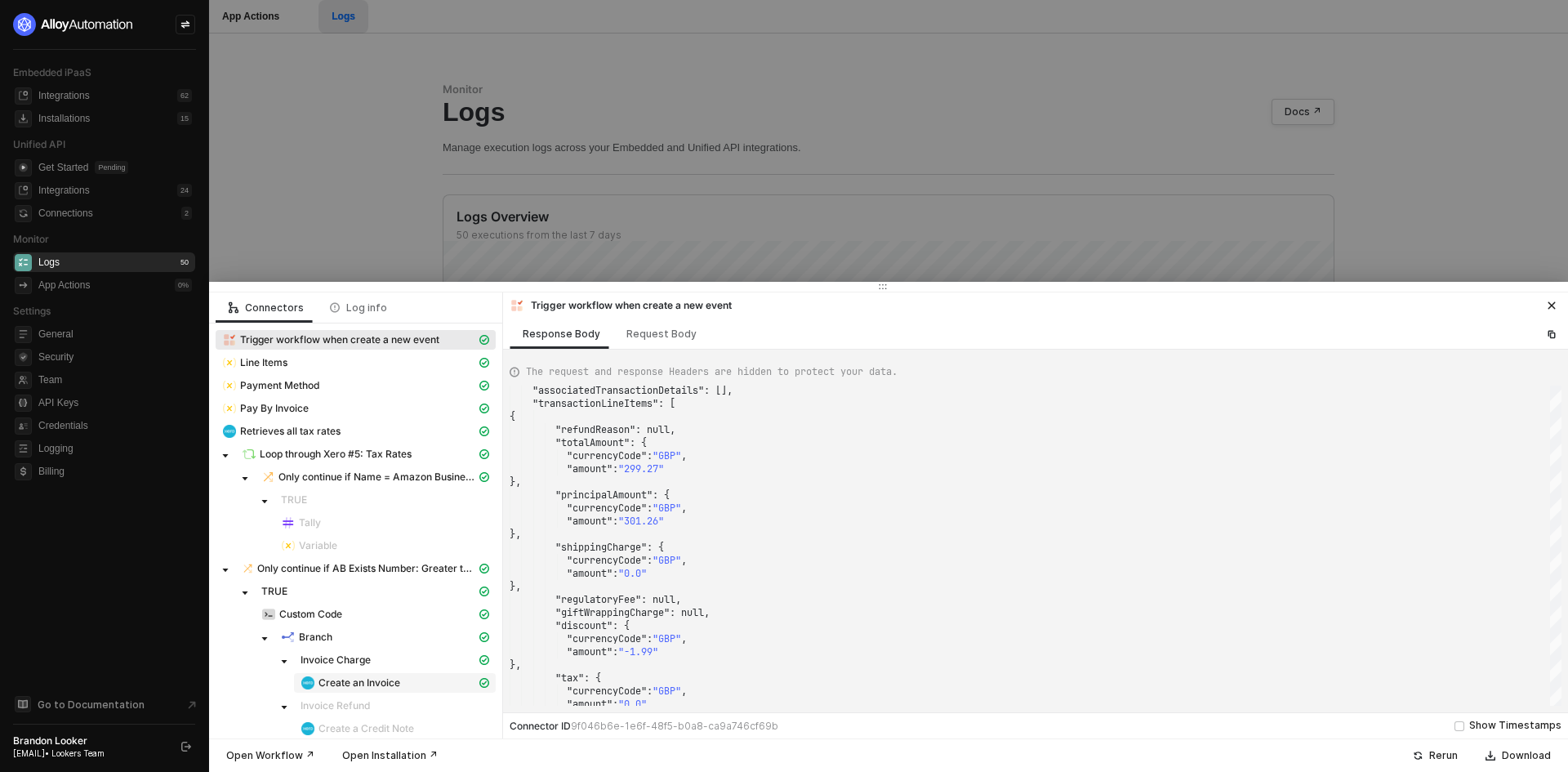 click on "Create an Invoice" at bounding box center [385, 546] 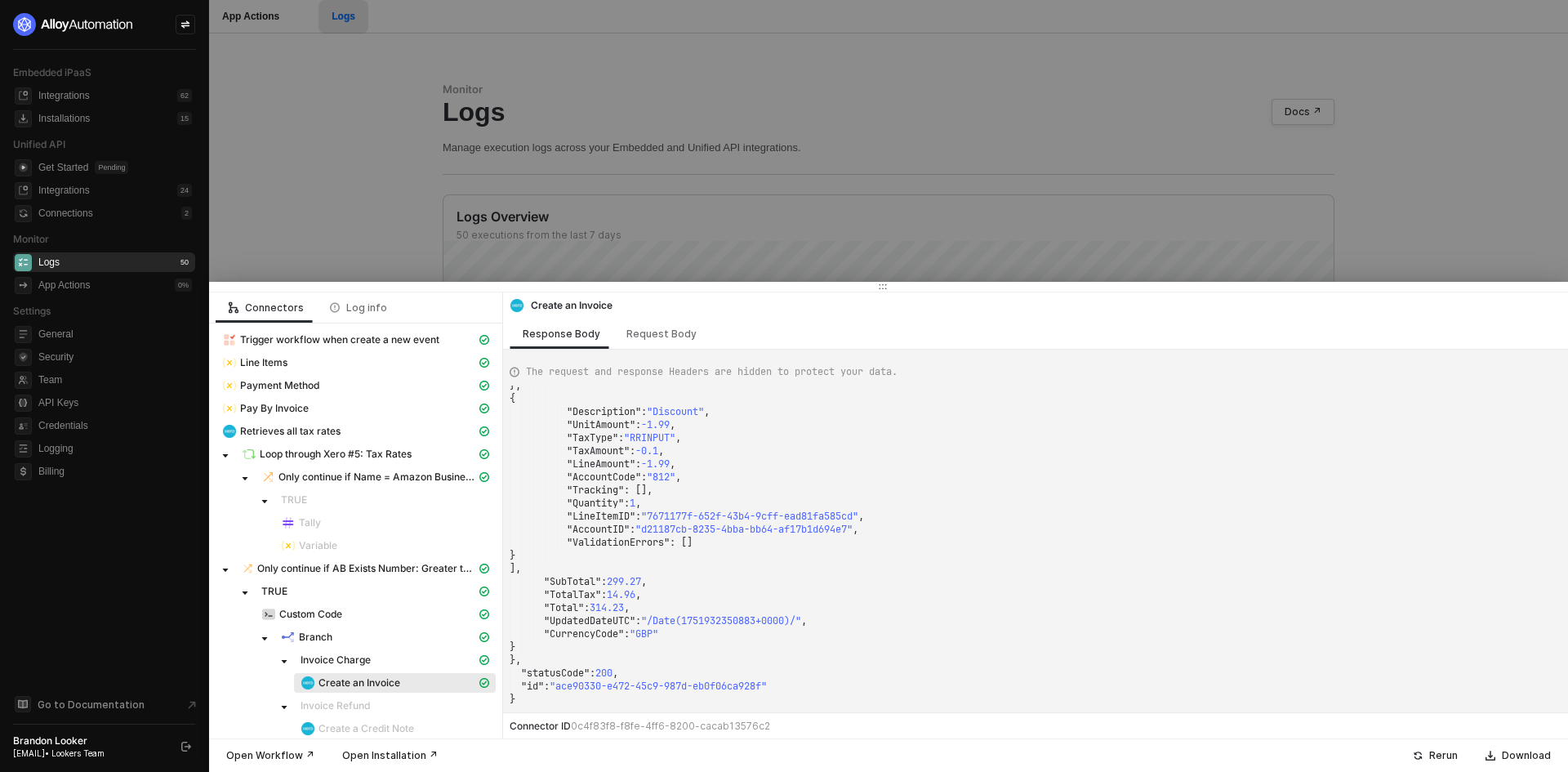 click at bounding box center (784, 386) 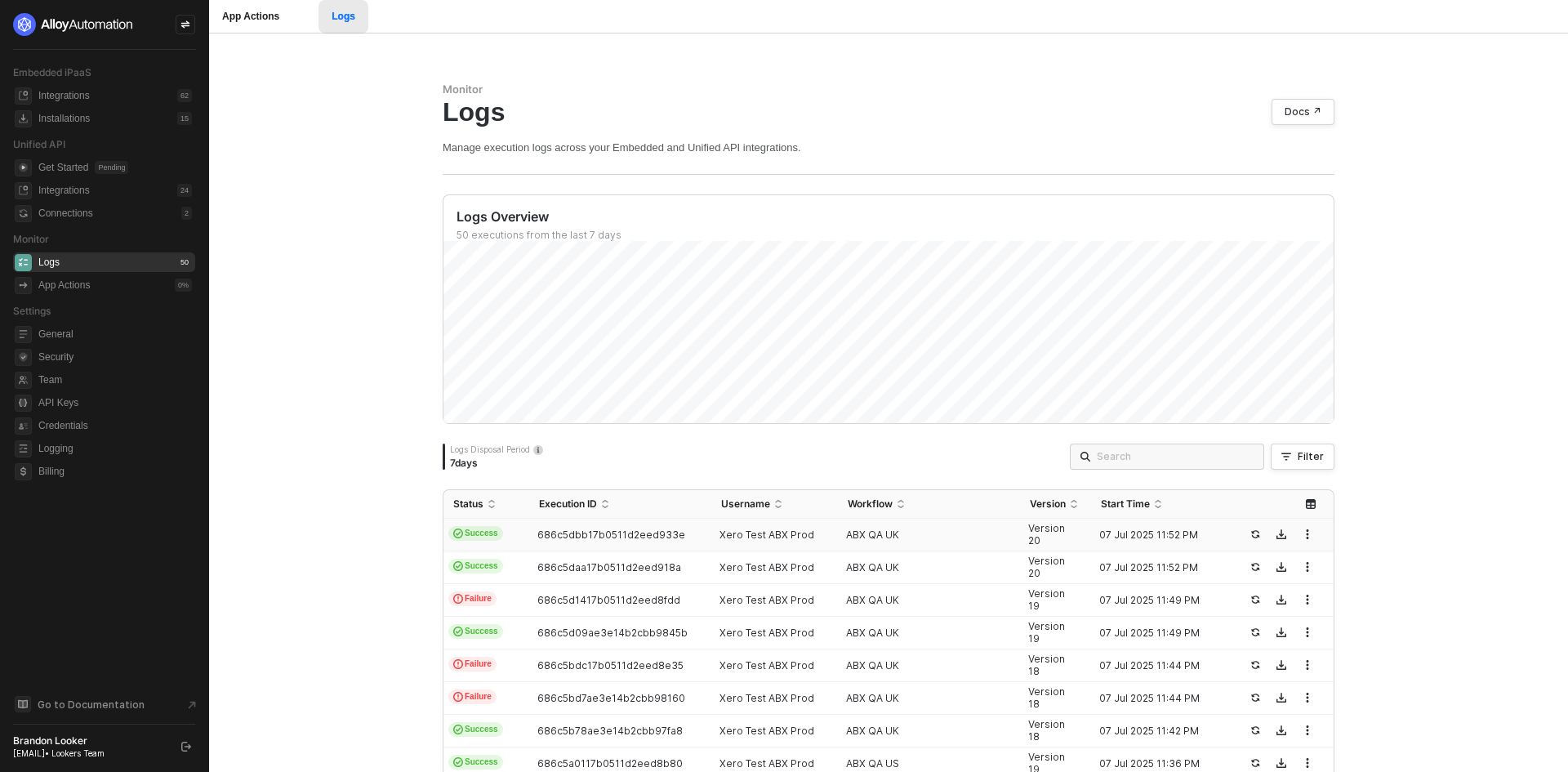 click on "686c5dbb17b0511d2eed933e" at bounding box center (620, 535) 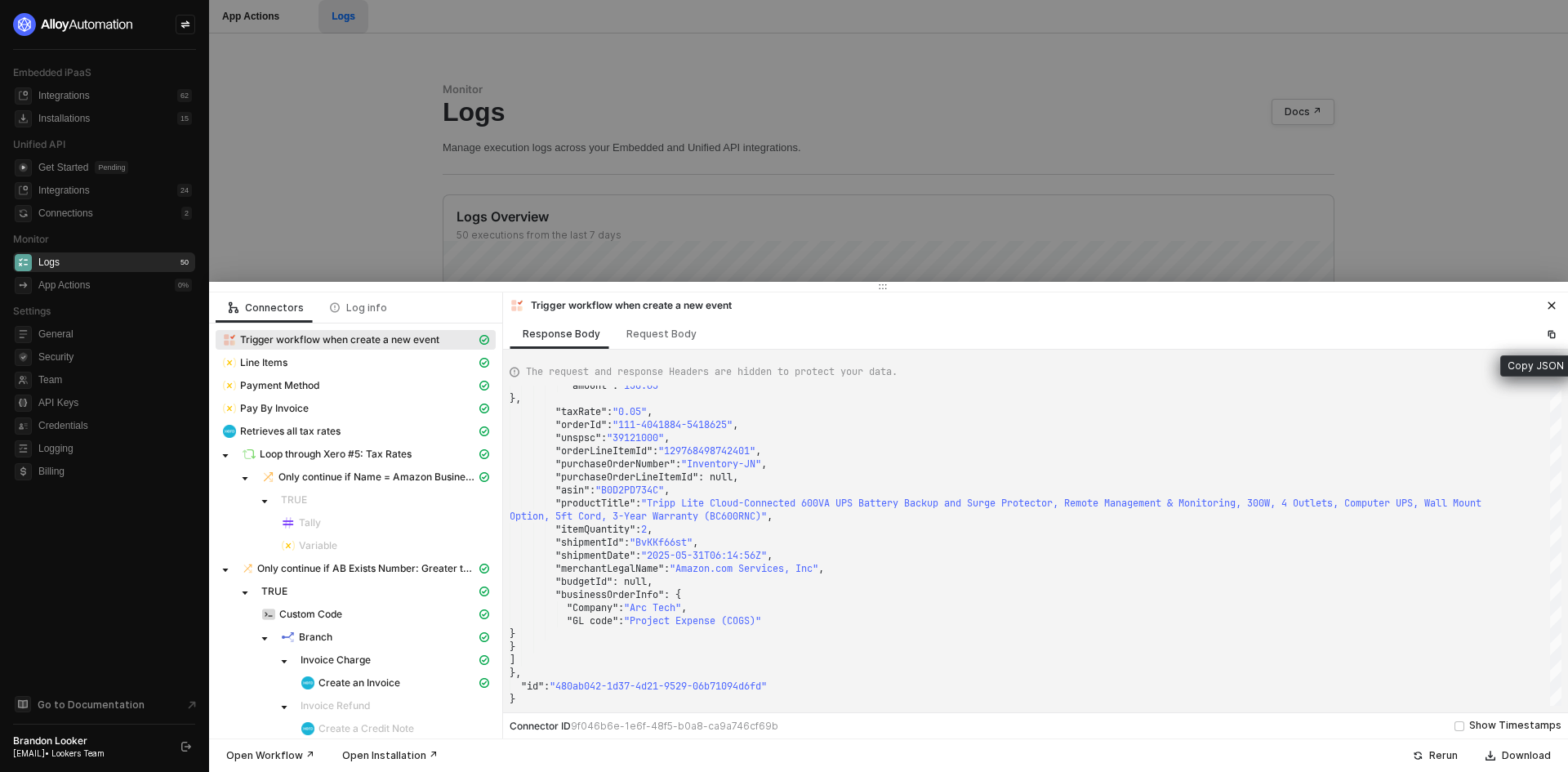 click at bounding box center [1552, 334] 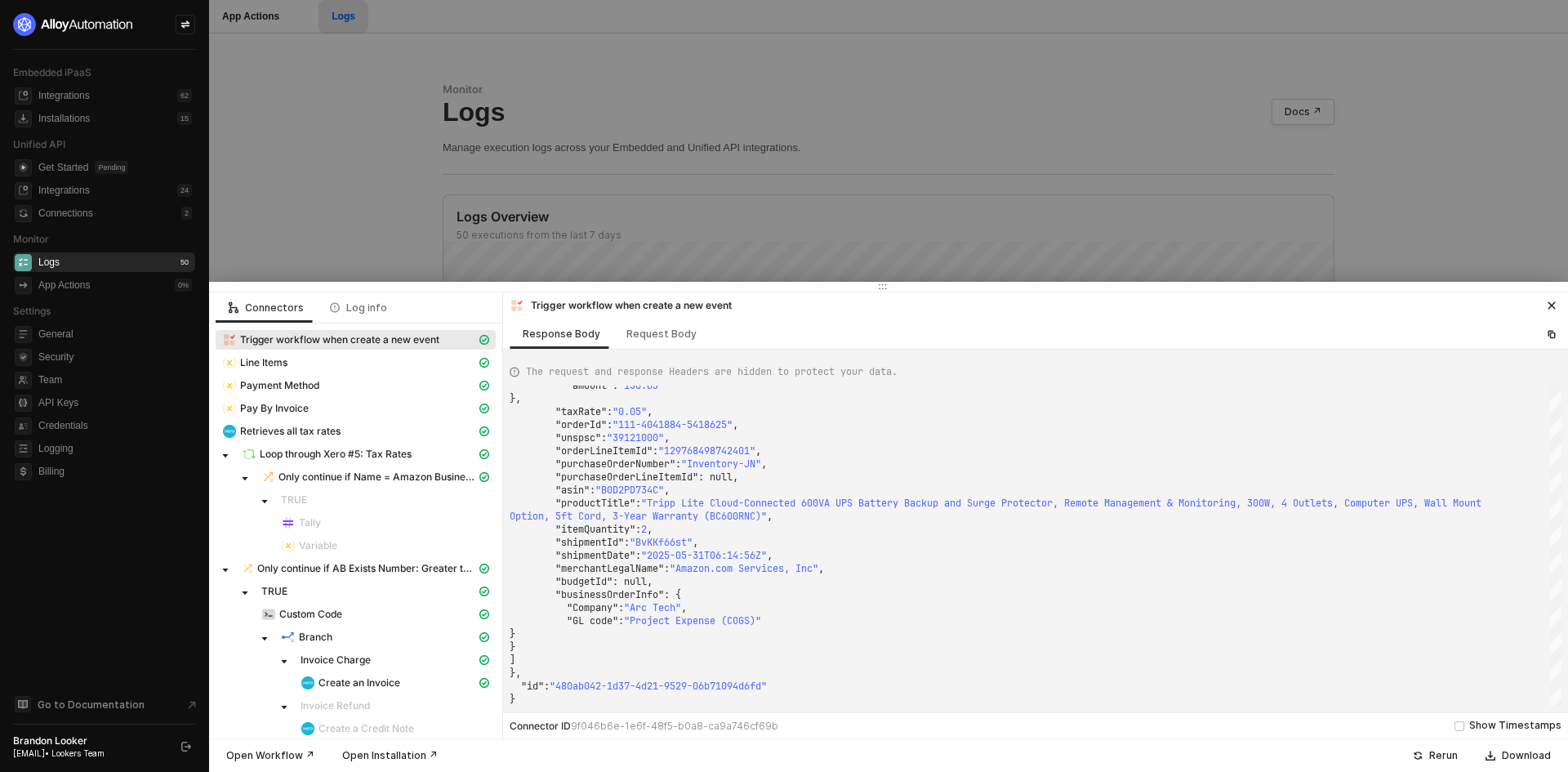 click at bounding box center [784, 386] 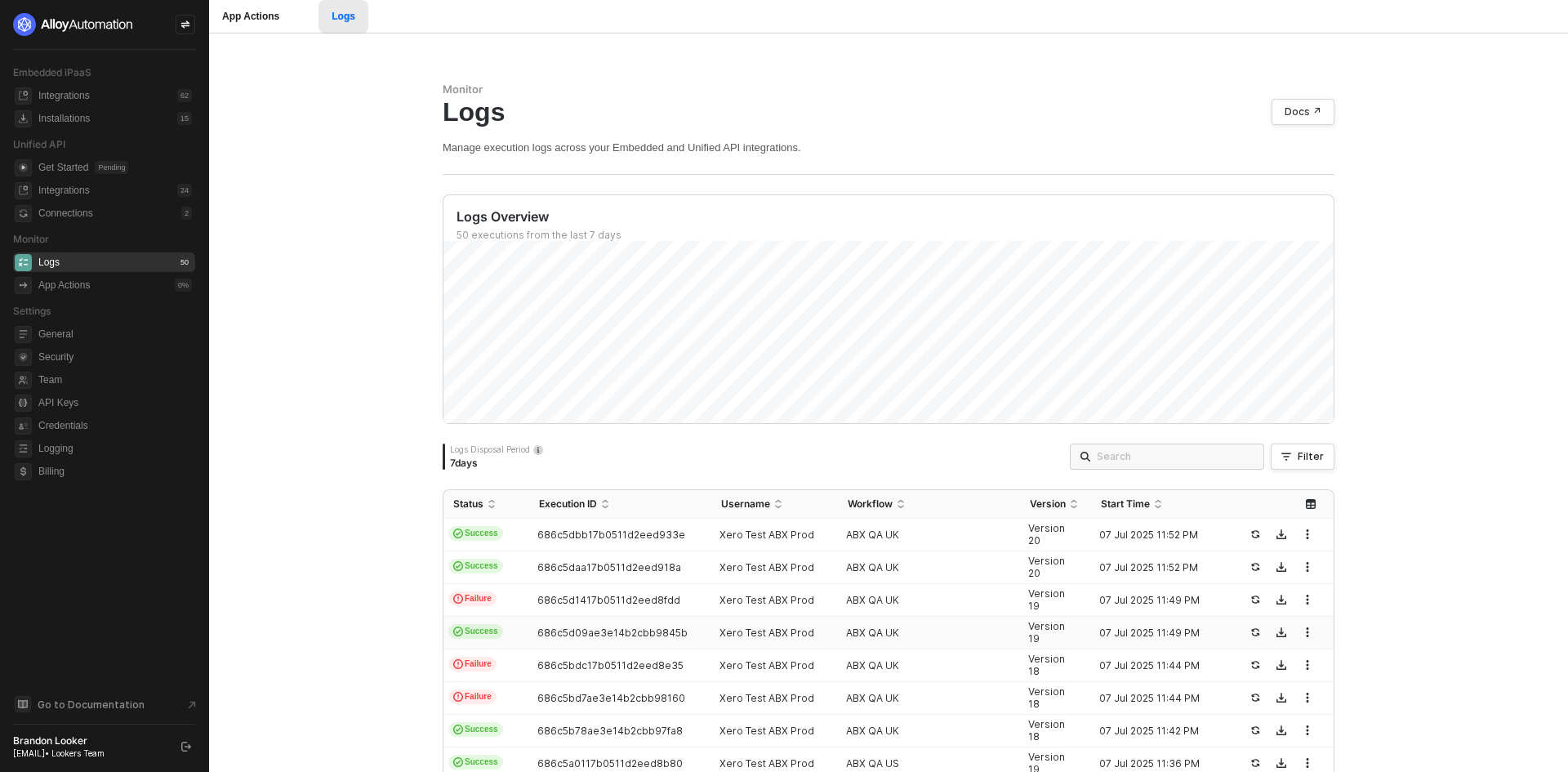 click on "Success" at bounding box center (486, 633) 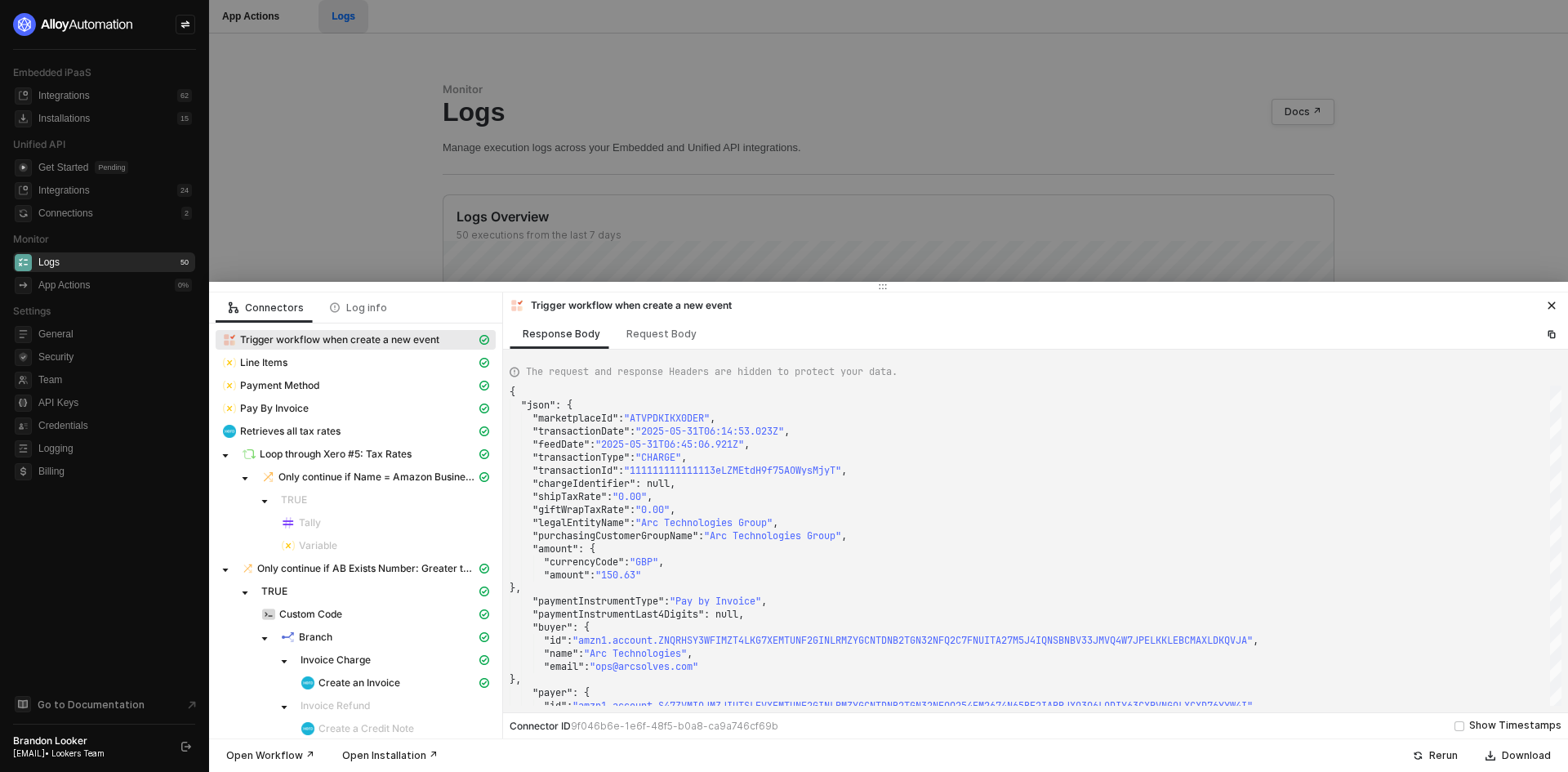 click at bounding box center [784, 386] 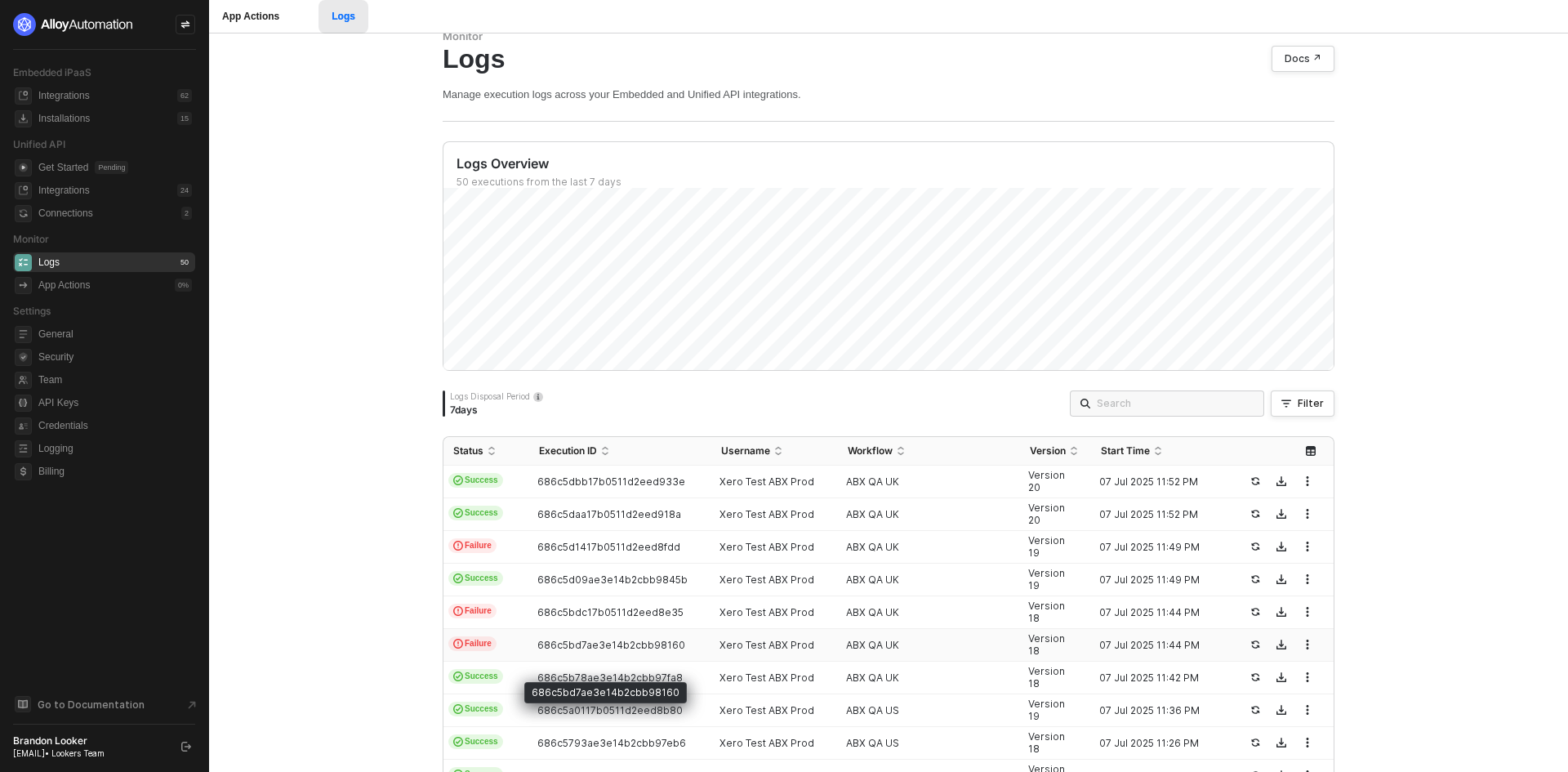 scroll, scrollTop: 82, scrollLeft: 0, axis: vertical 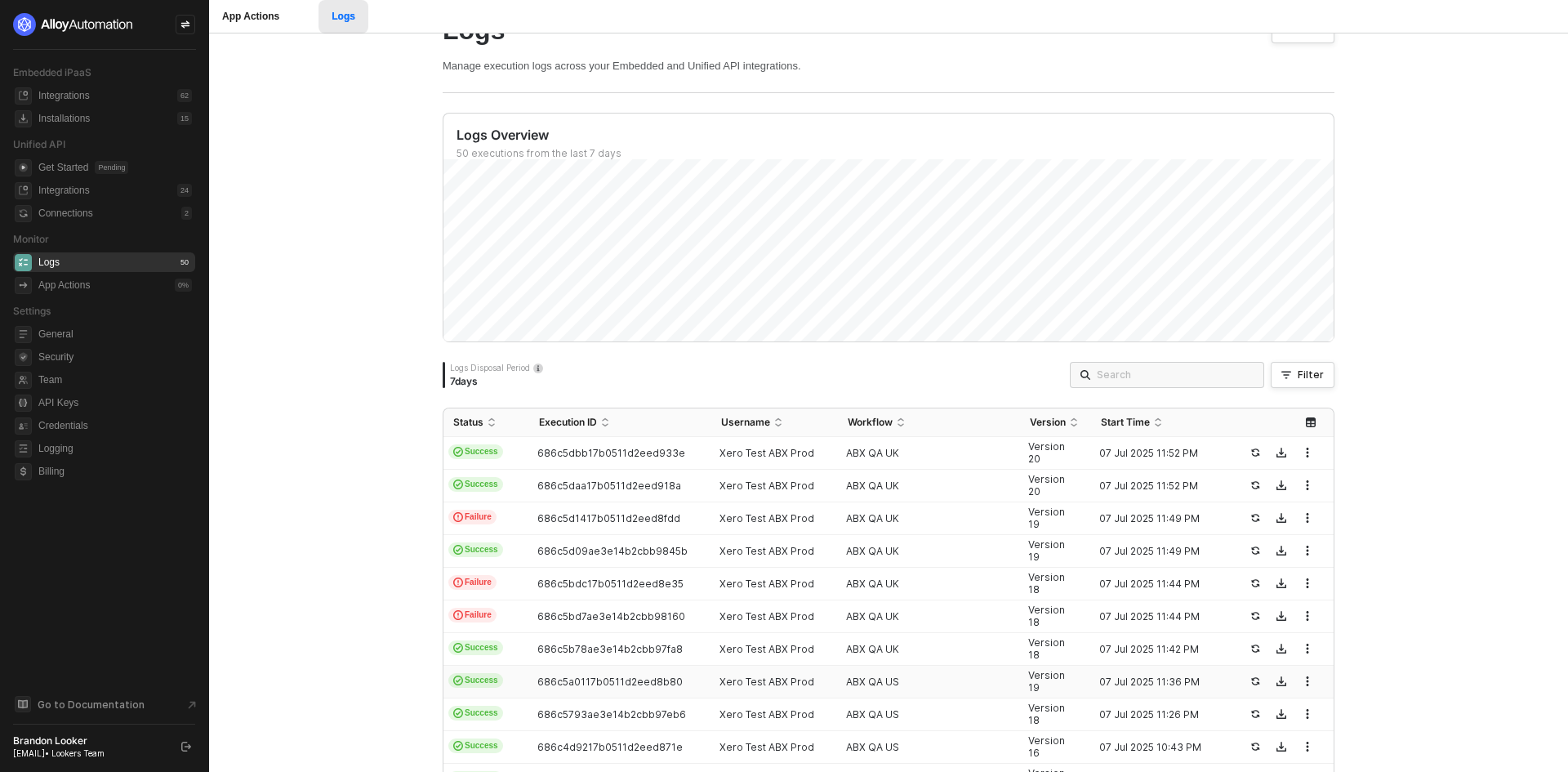 click on "Success" at bounding box center [486, 682] 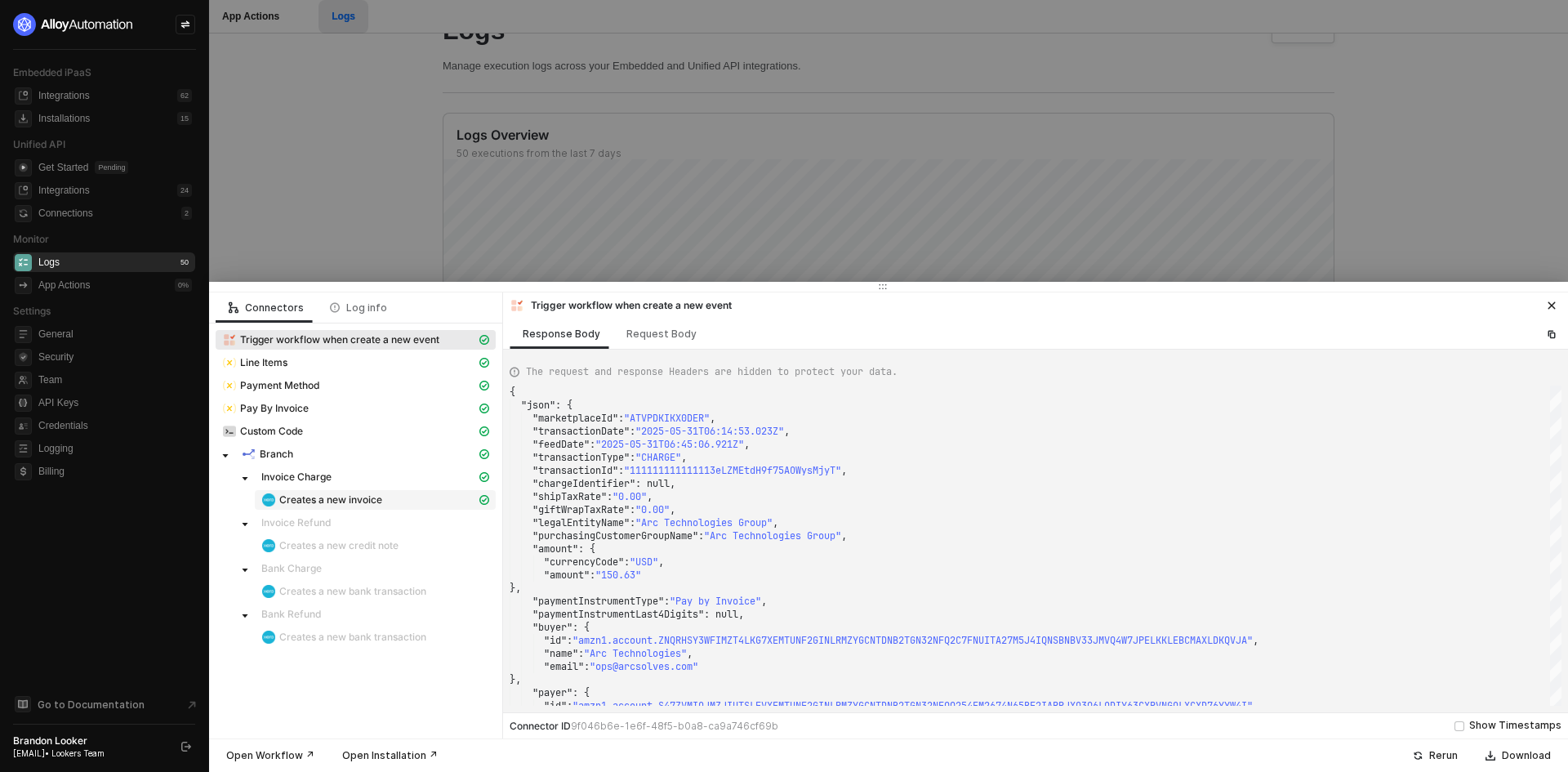 click on "Creates a new invoice" at bounding box center [331, 500] 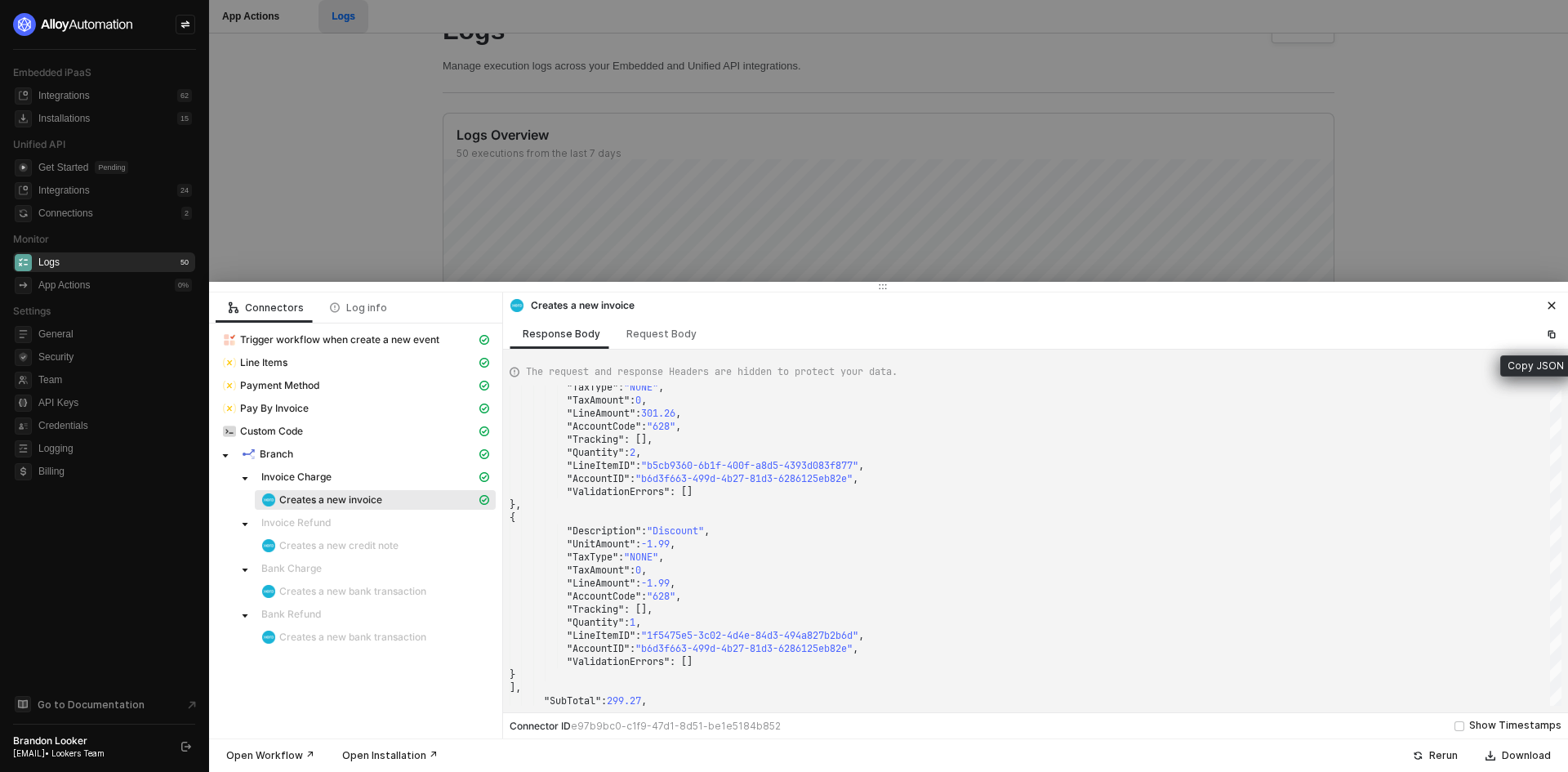 click at bounding box center [1552, 334] 